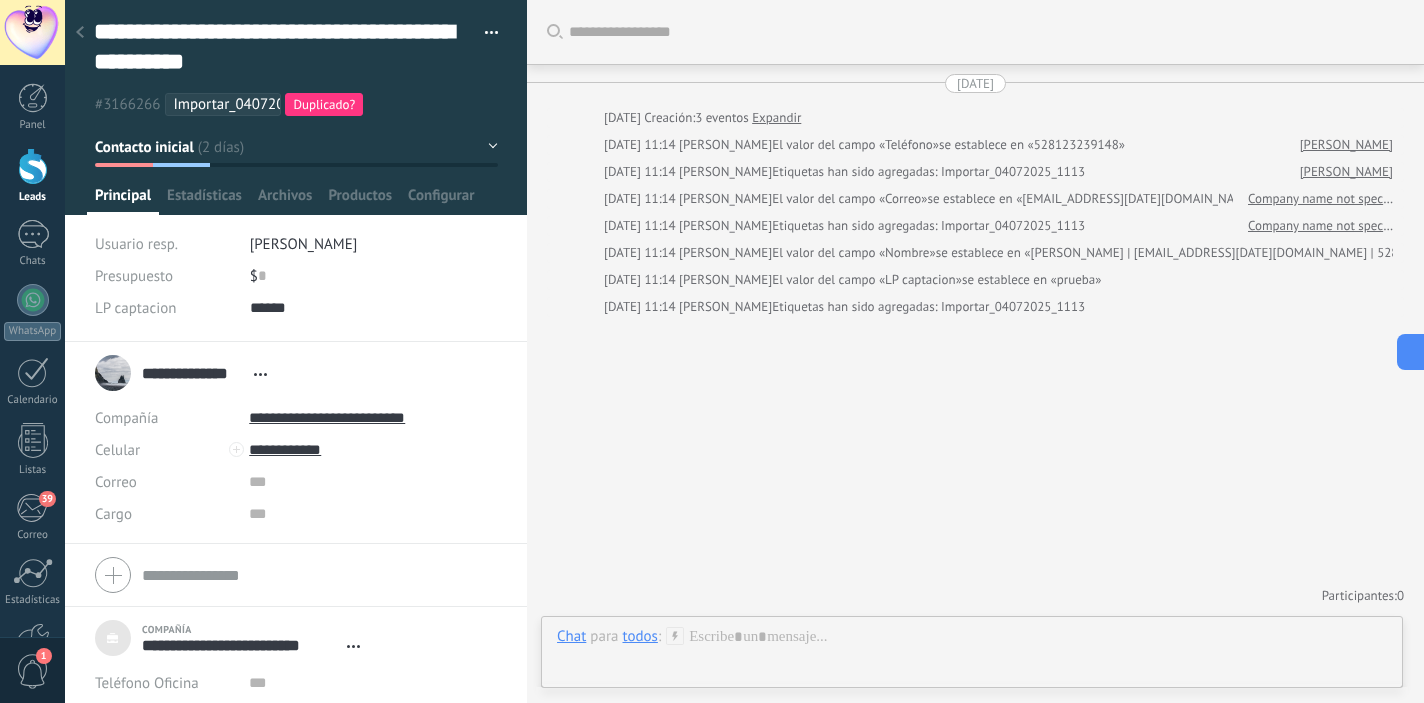 scroll, scrollTop: 0, scrollLeft: 0, axis: both 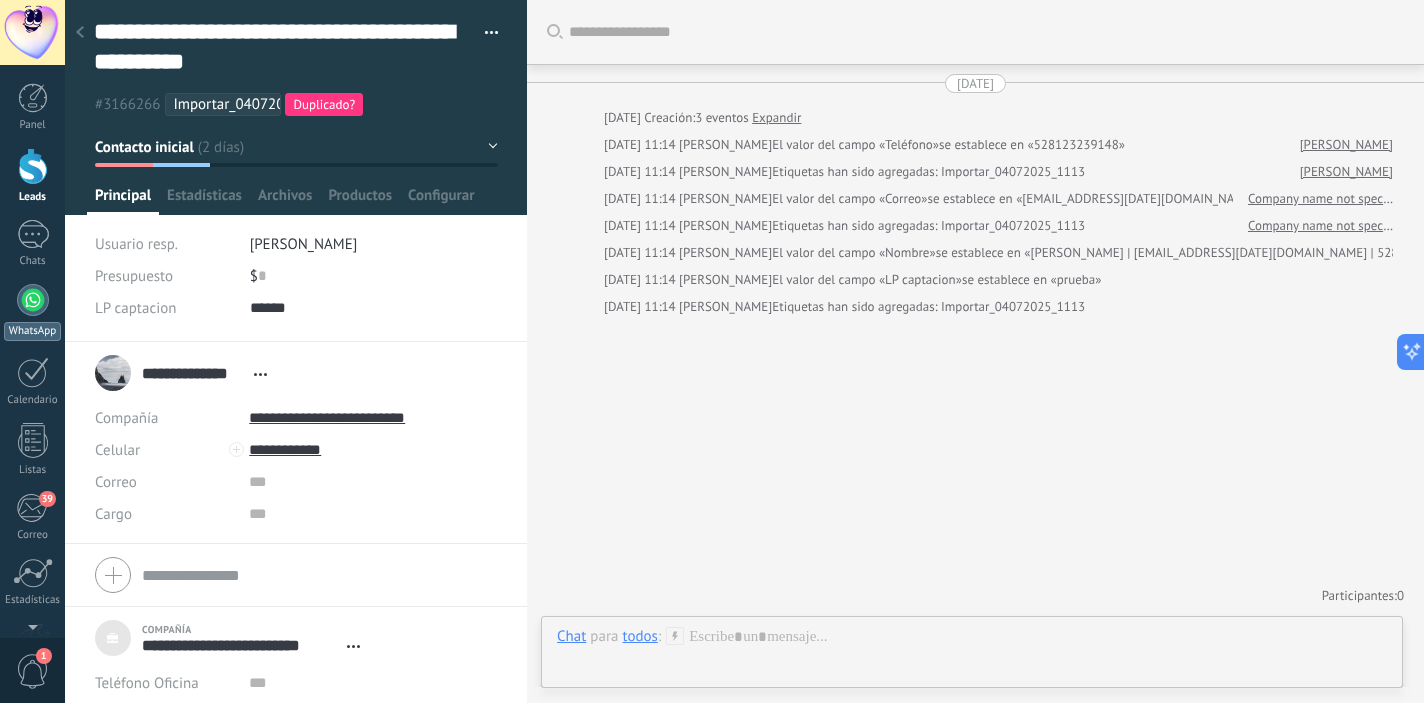click on "WhatsApp" at bounding box center [32, 312] 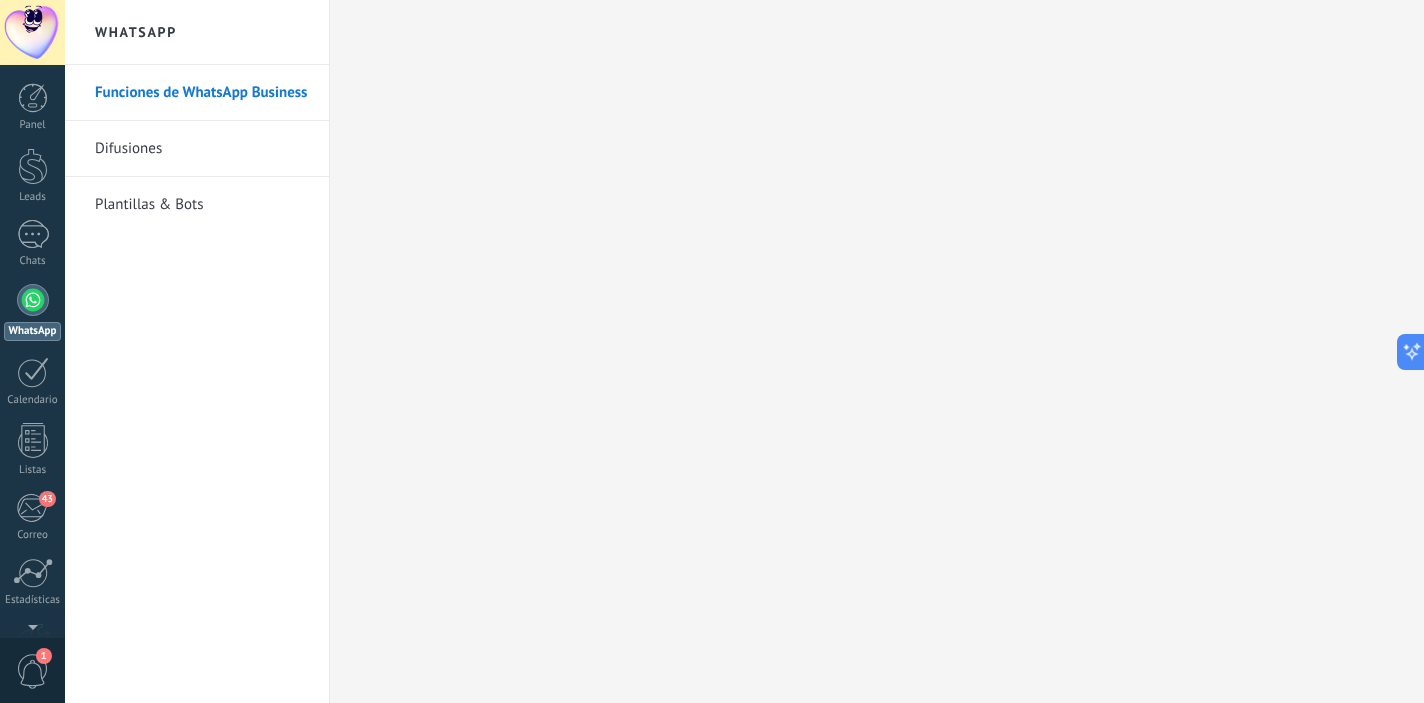 click on "Plantillas & Bots" at bounding box center [202, 205] 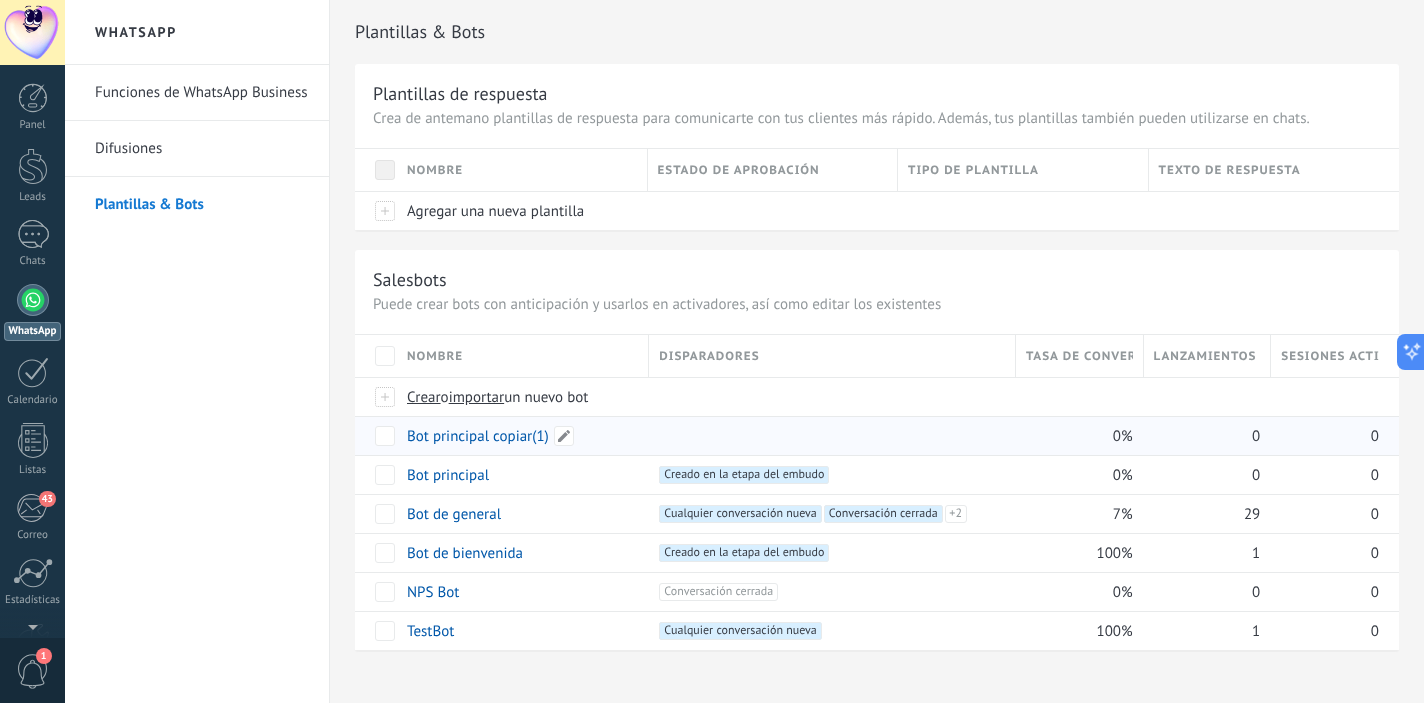 click on "Bot principal copiar(1)" at bounding box center (478, 436) 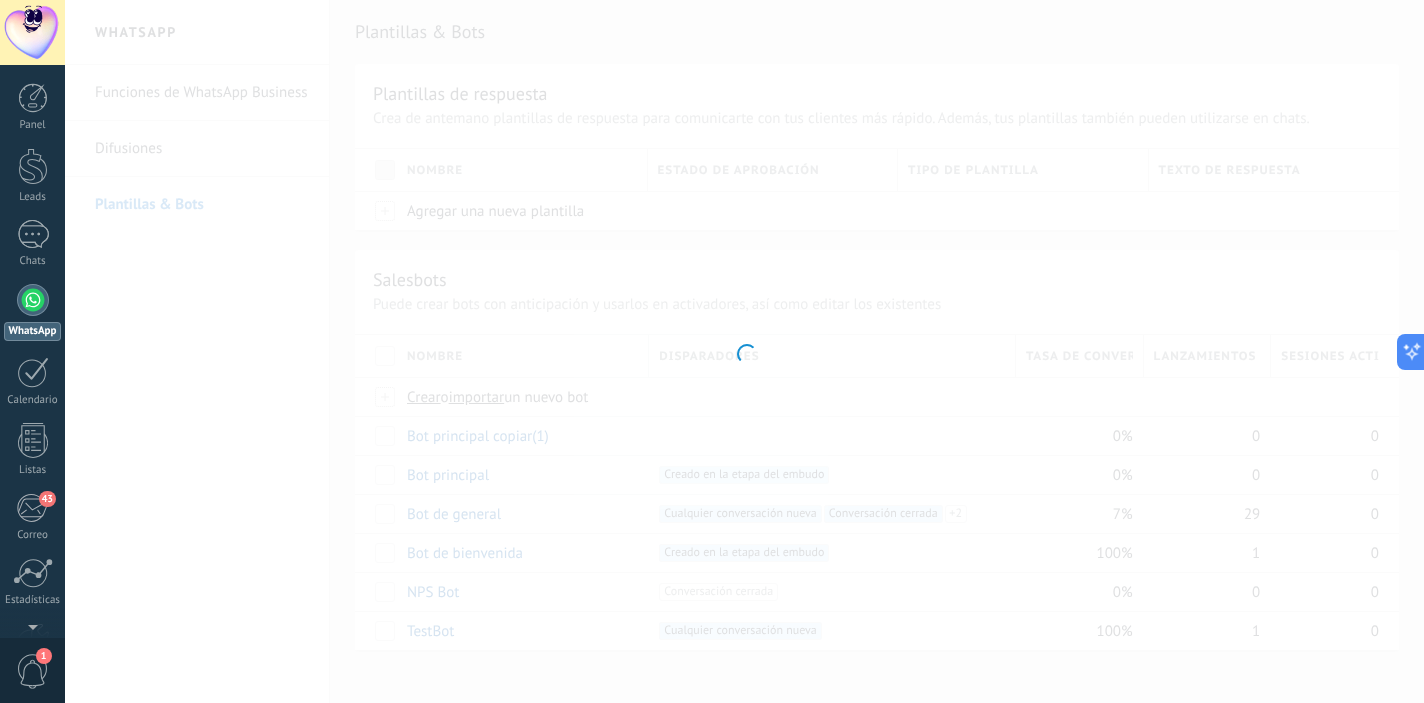 type on "**********" 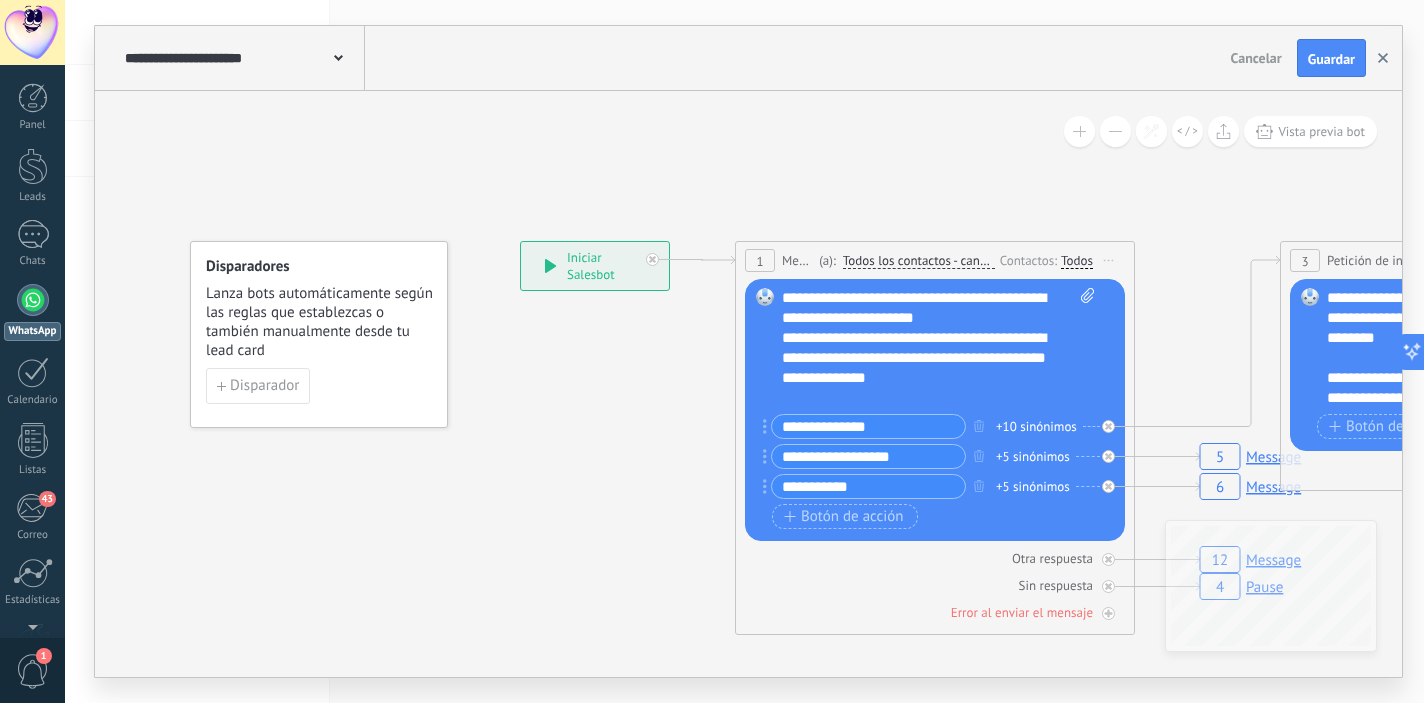 click 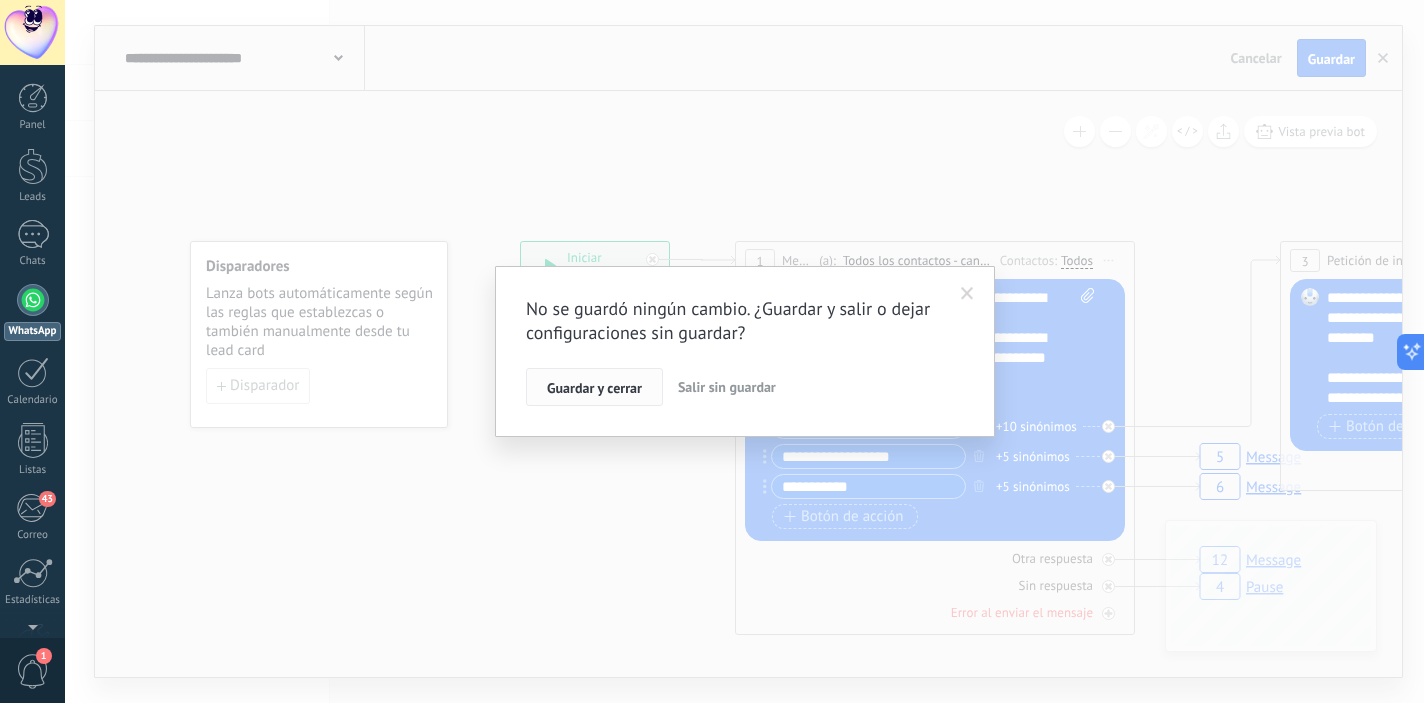 click on "Guardar y cerrar" at bounding box center [594, 388] 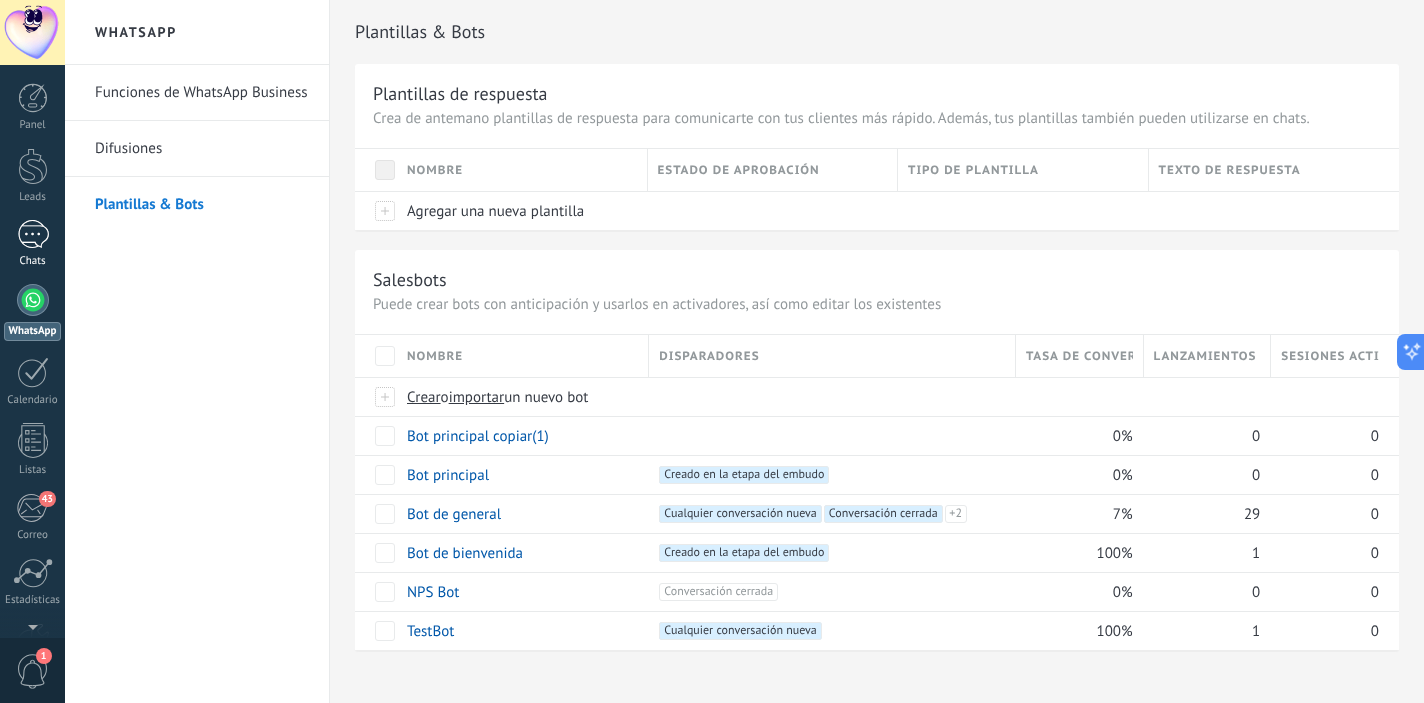 click at bounding box center (33, 234) 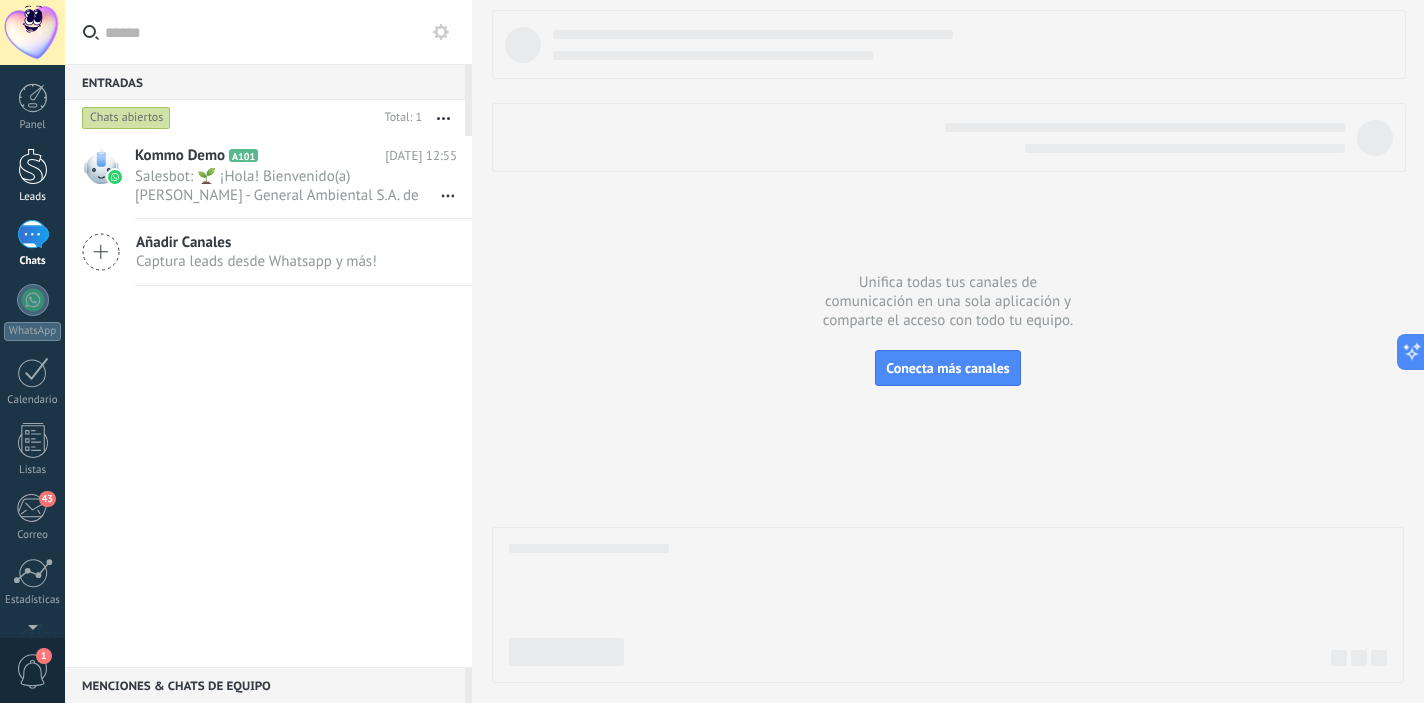 click on "Leads" at bounding box center (32, 176) 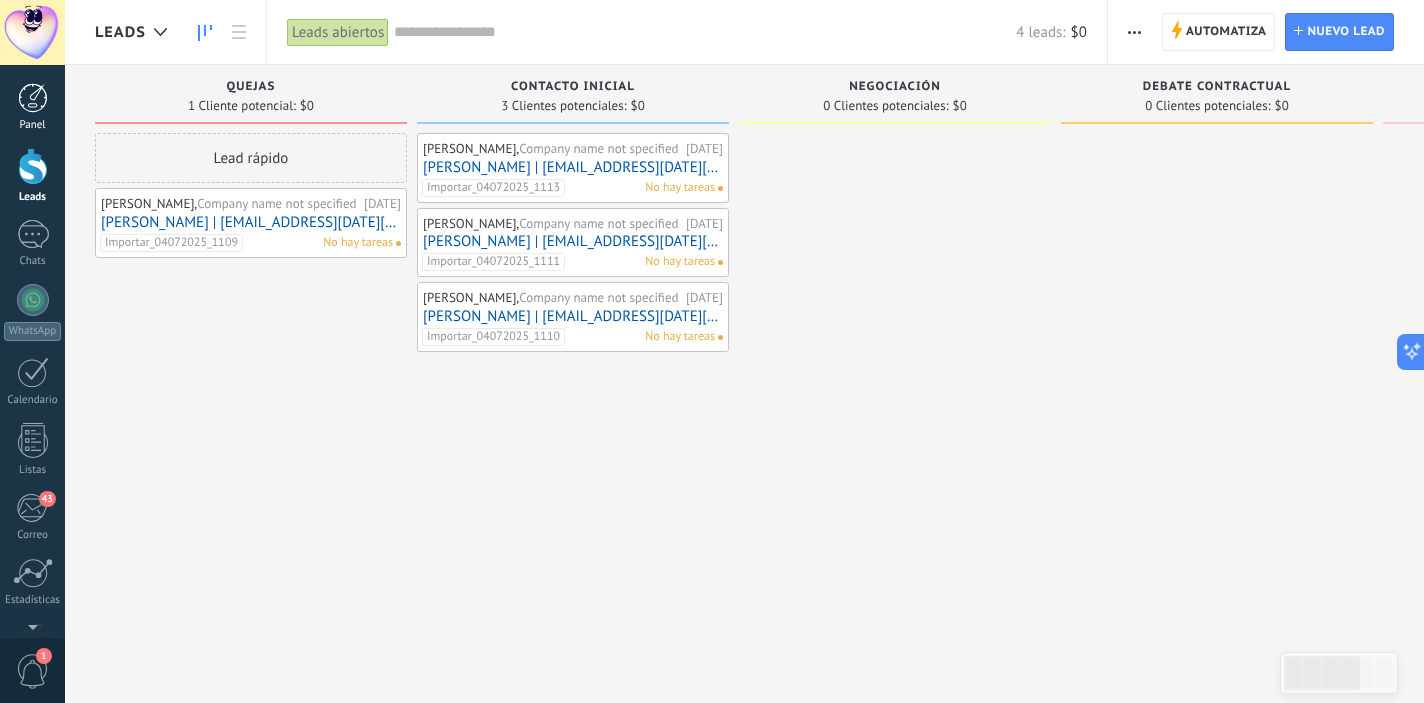 click on "Panel" at bounding box center (32, 107) 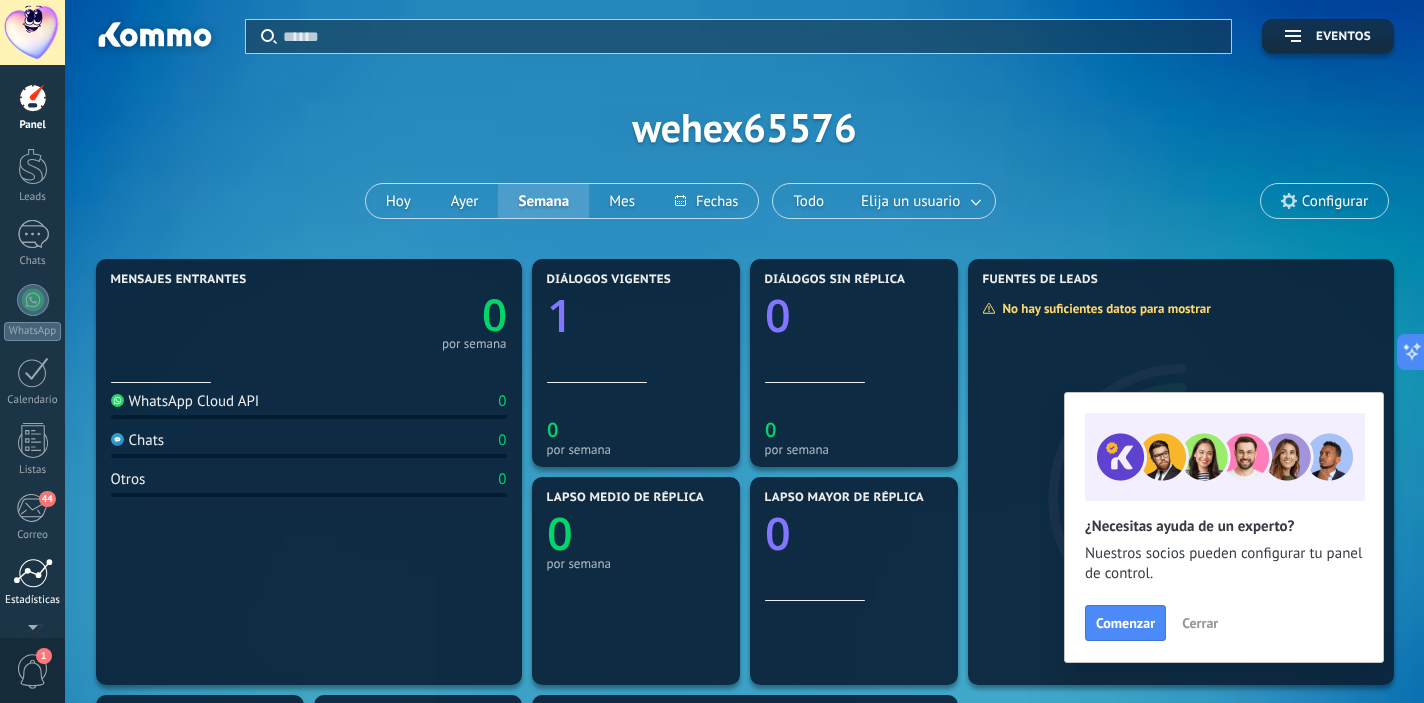 scroll, scrollTop: 129, scrollLeft: 0, axis: vertical 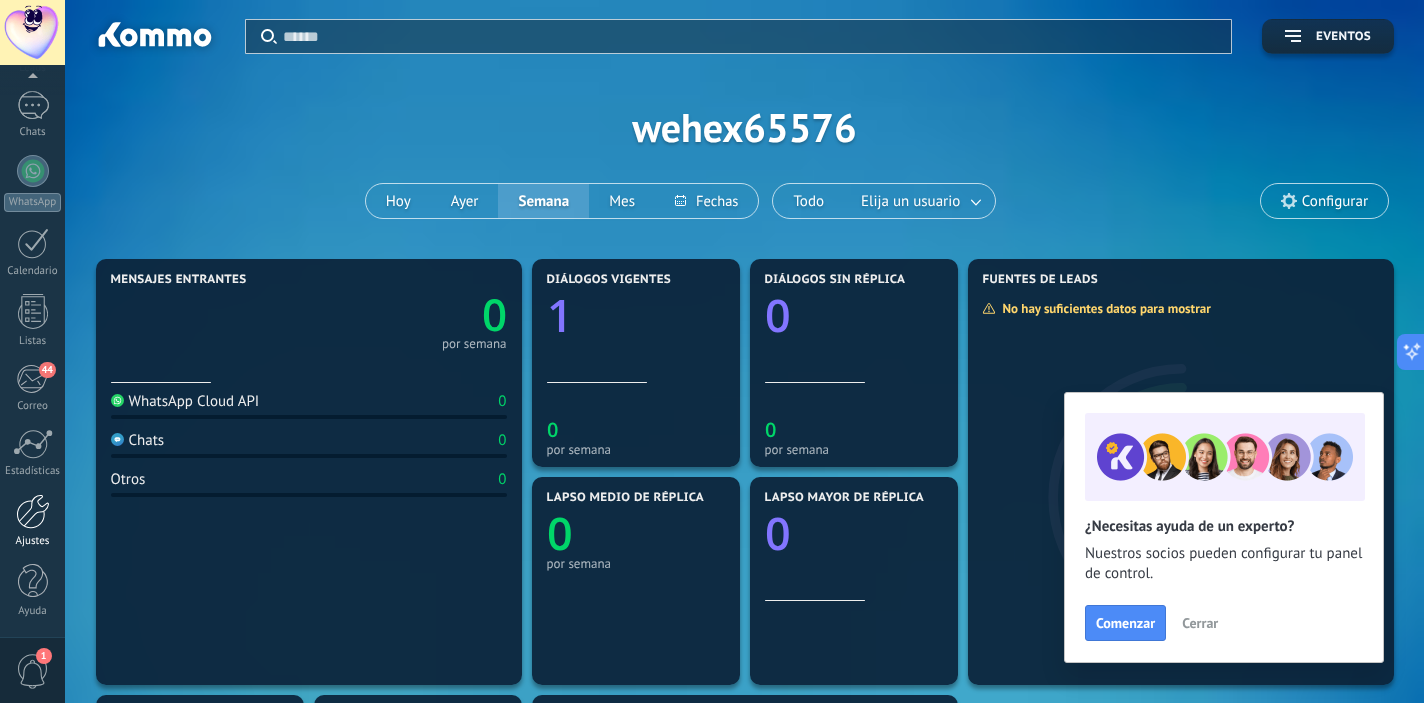click at bounding box center (33, 511) 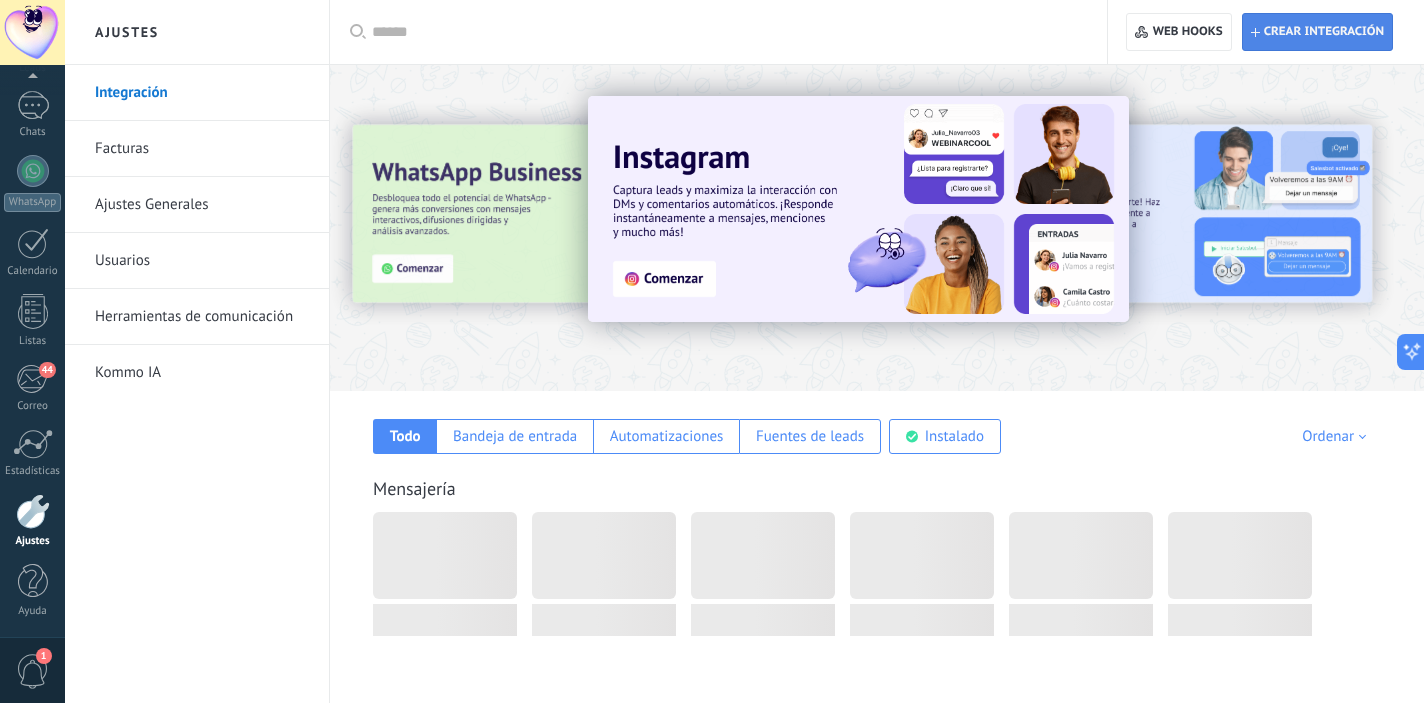 click on "Crear integración" at bounding box center (1317, 32) 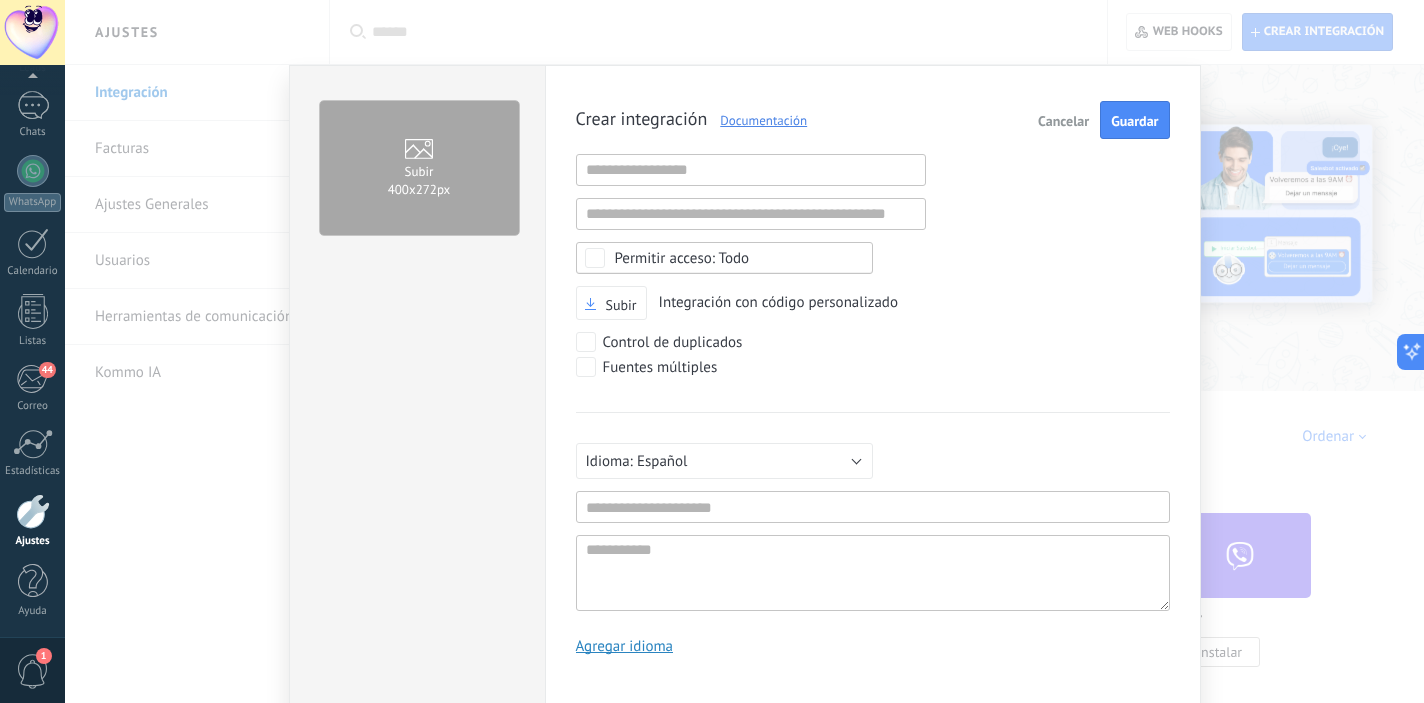 scroll, scrollTop: 19, scrollLeft: 0, axis: vertical 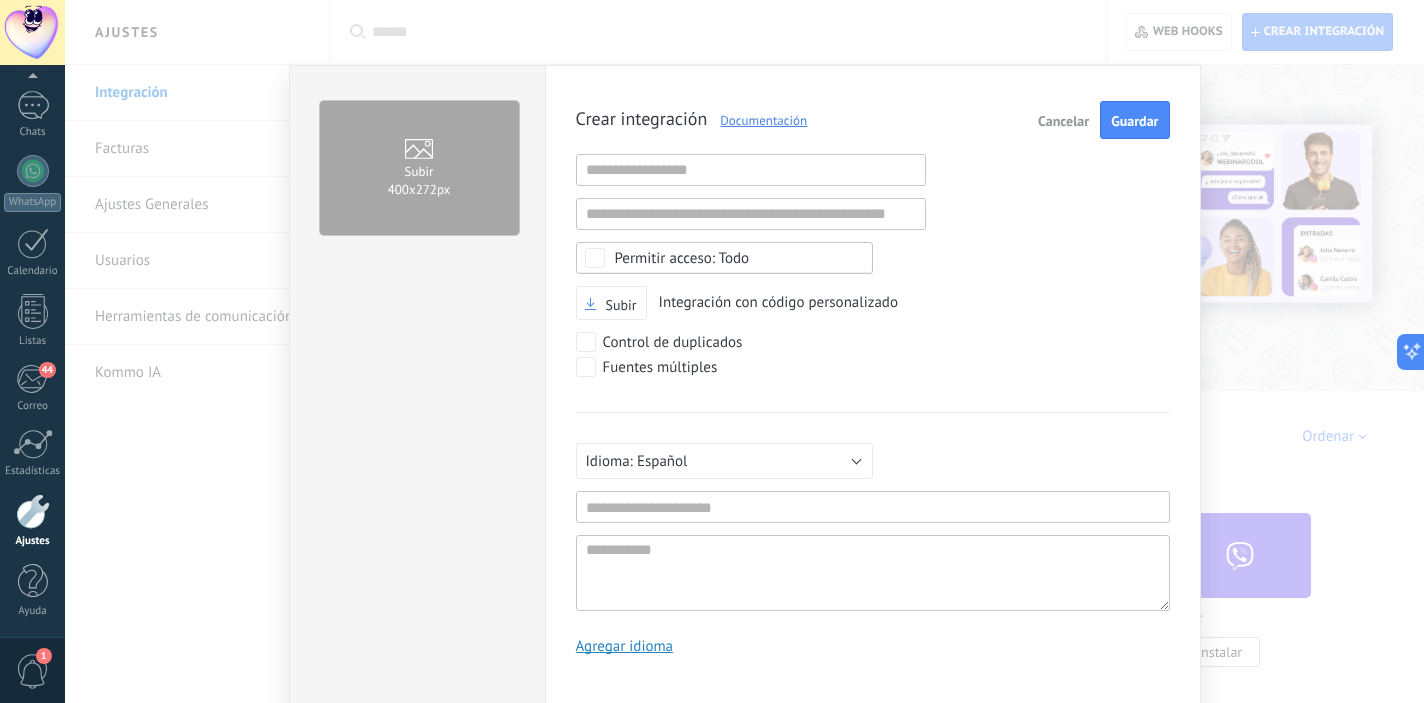 click on "Cancelar" at bounding box center (1063, 121) 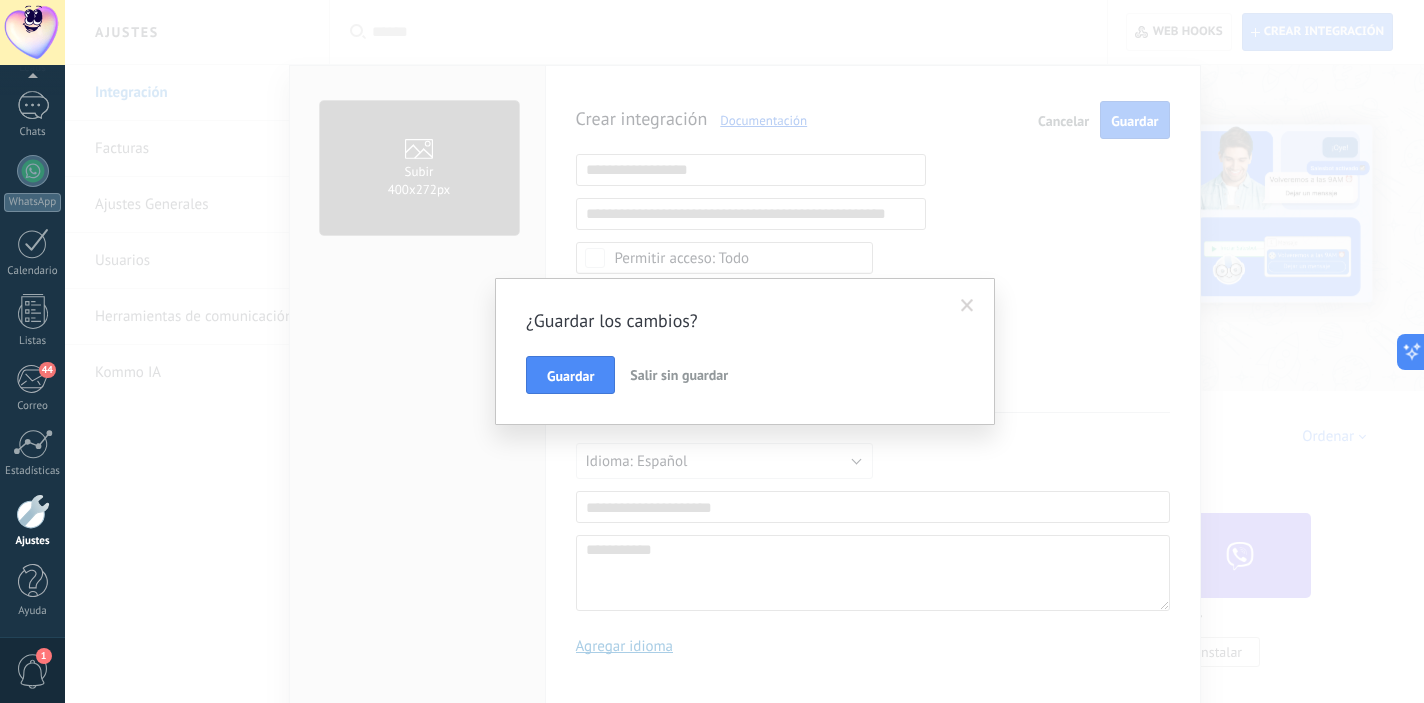 click on "Salir sin guardar" at bounding box center (679, 375) 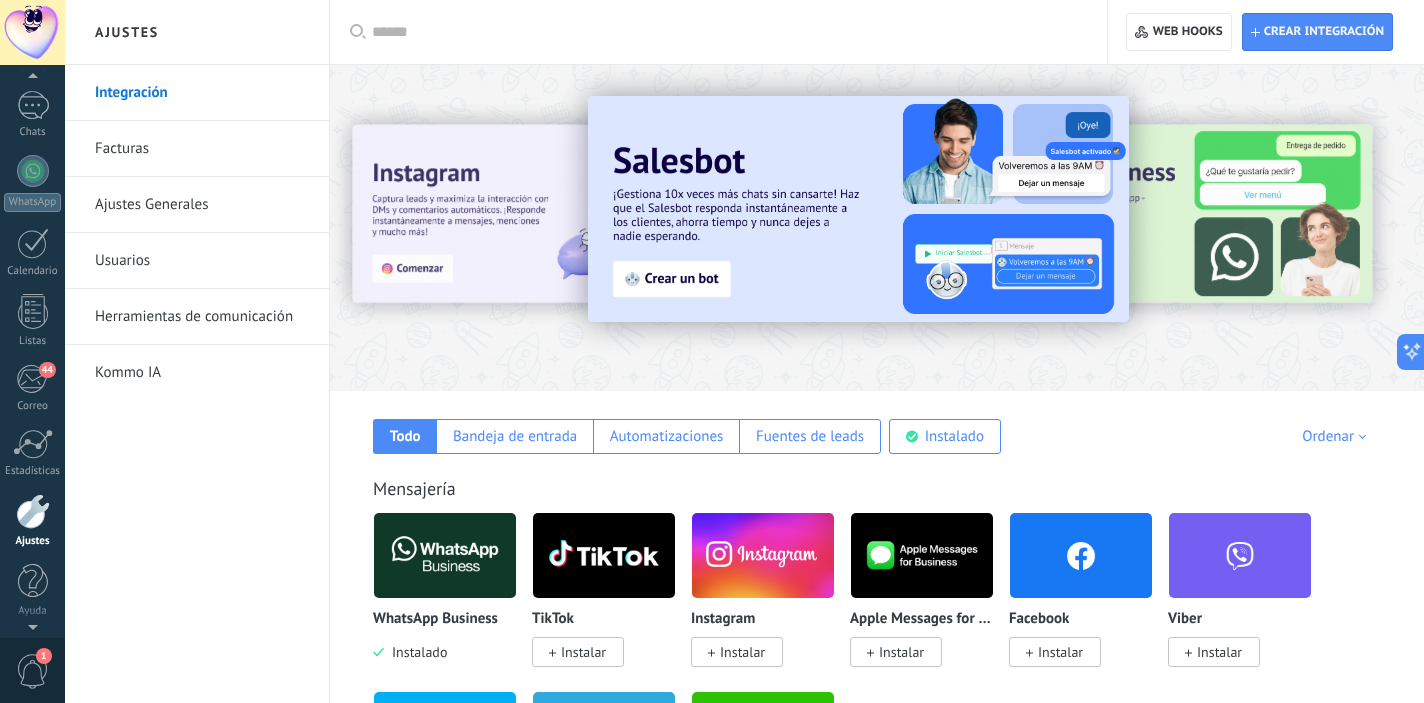 scroll, scrollTop: 126, scrollLeft: 0, axis: vertical 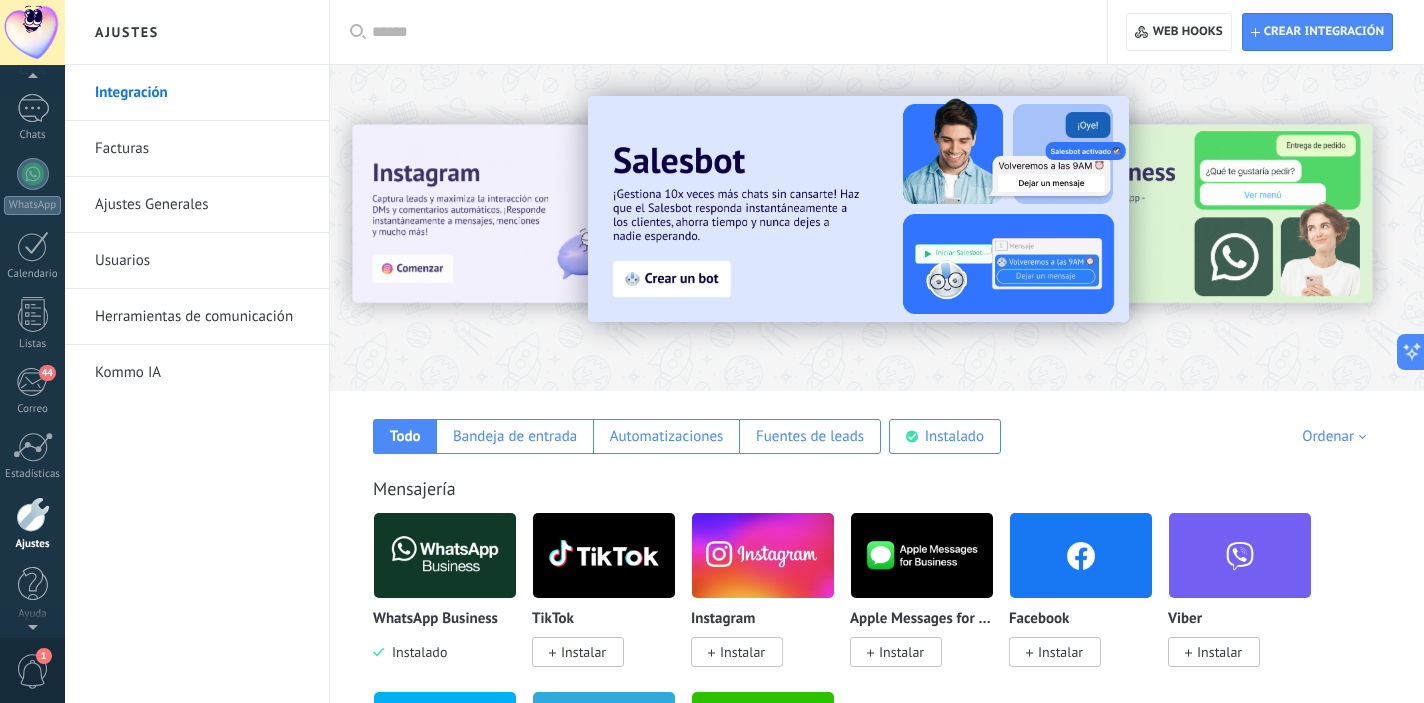 click at bounding box center [32, 32] 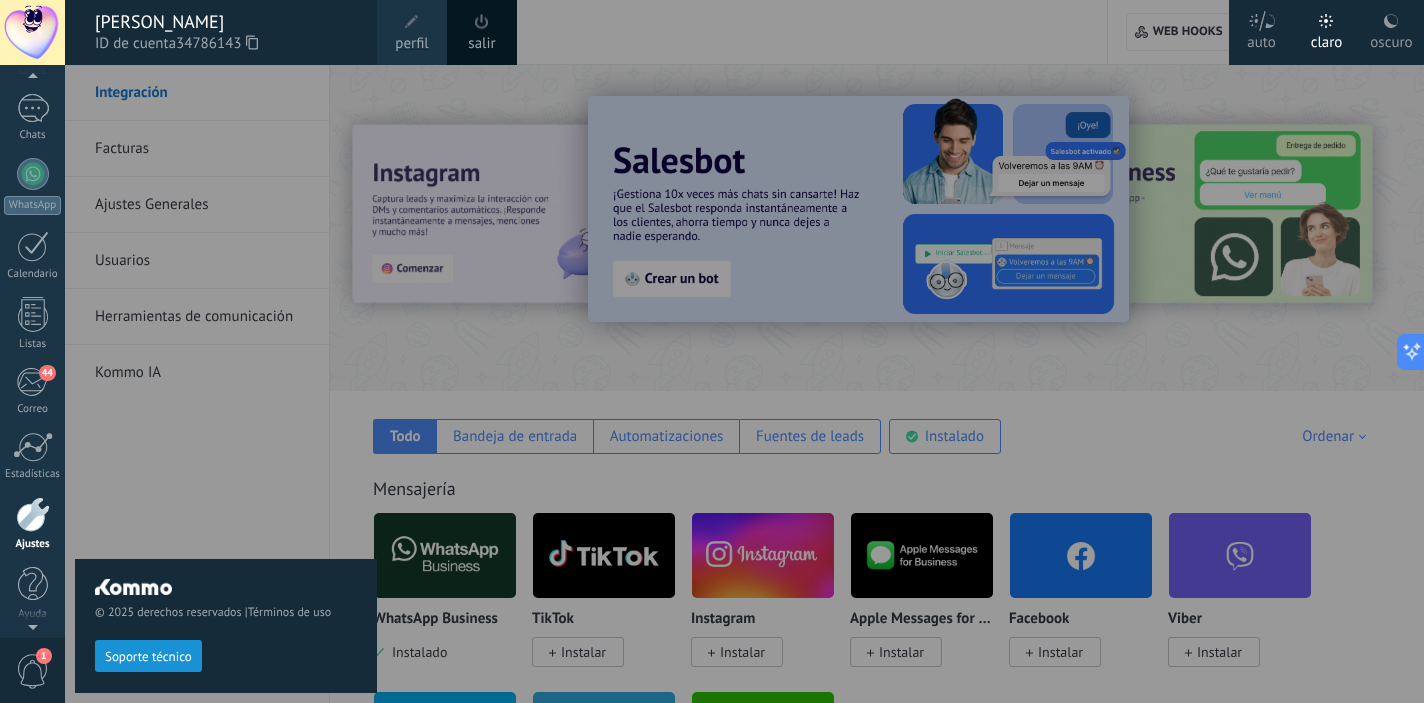 click 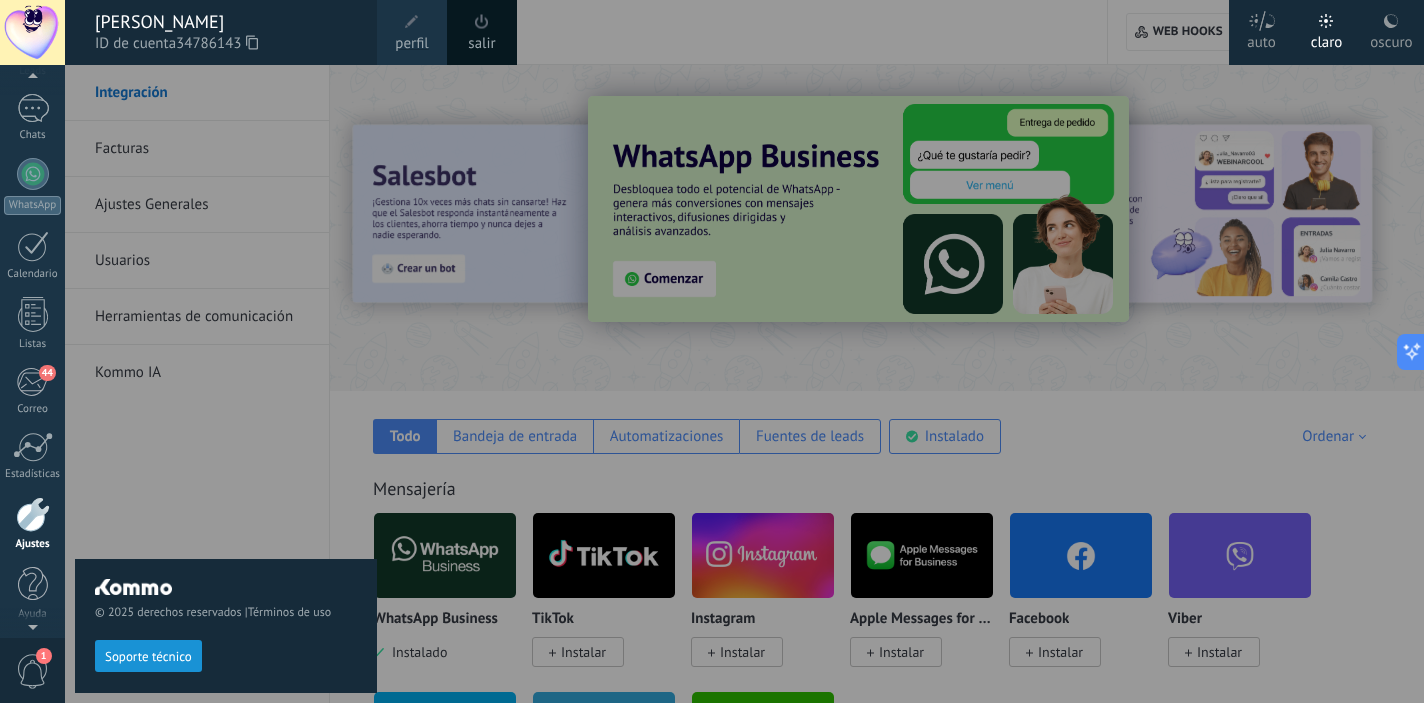 scroll, scrollTop: 129, scrollLeft: 0, axis: vertical 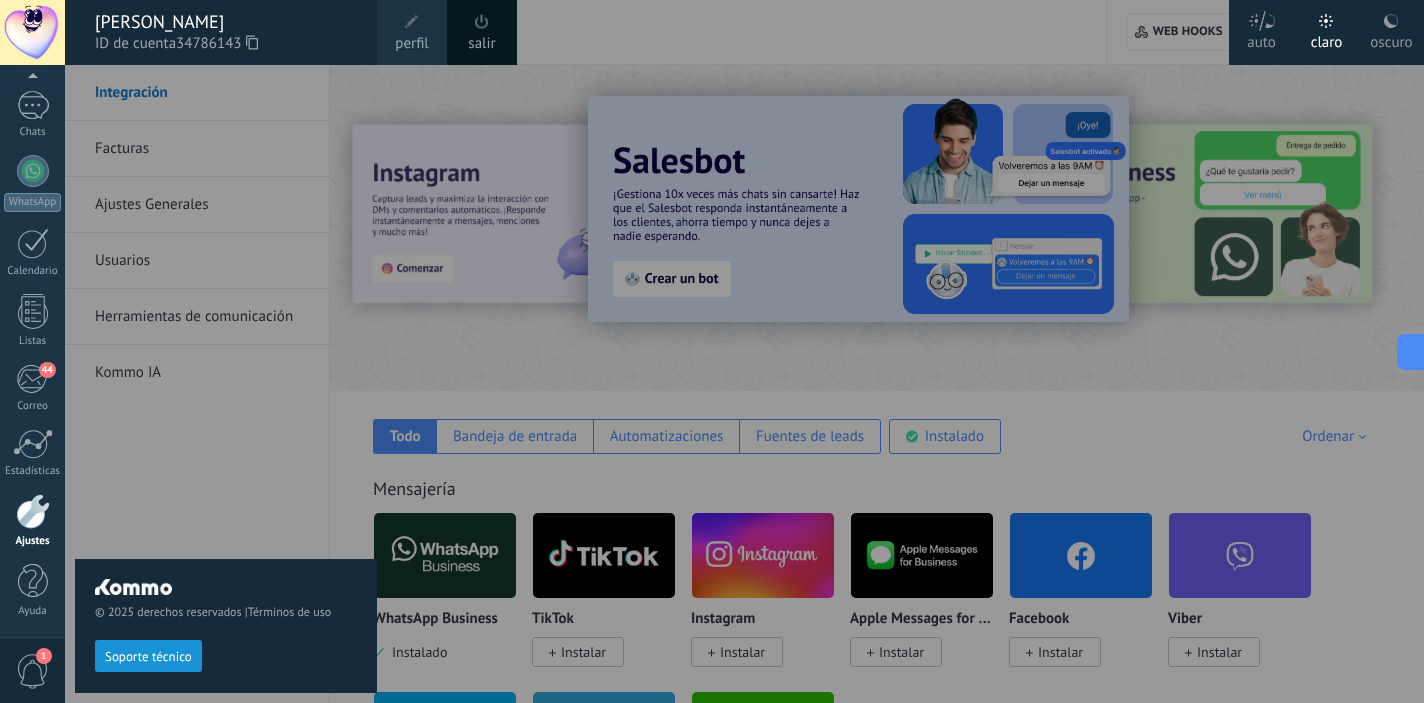 click at bounding box center (777, 351) 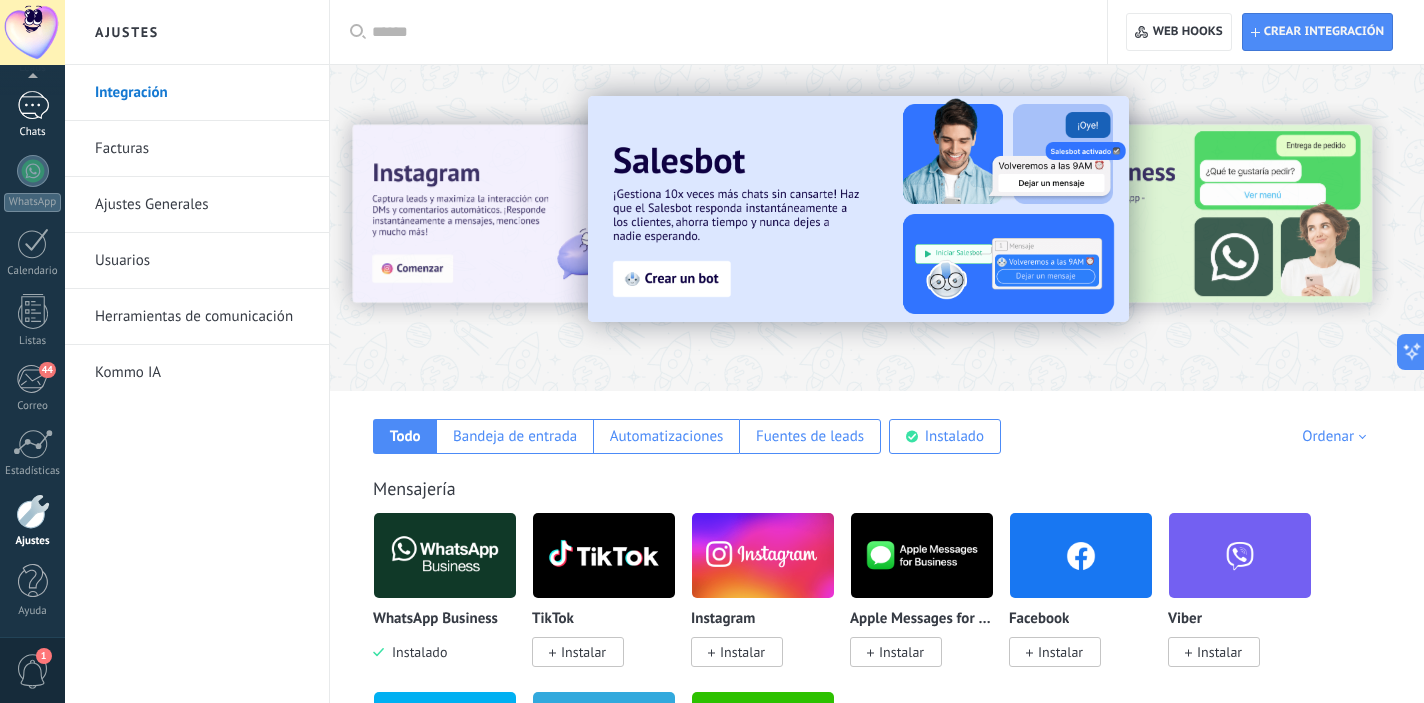 scroll, scrollTop: 0, scrollLeft: 0, axis: both 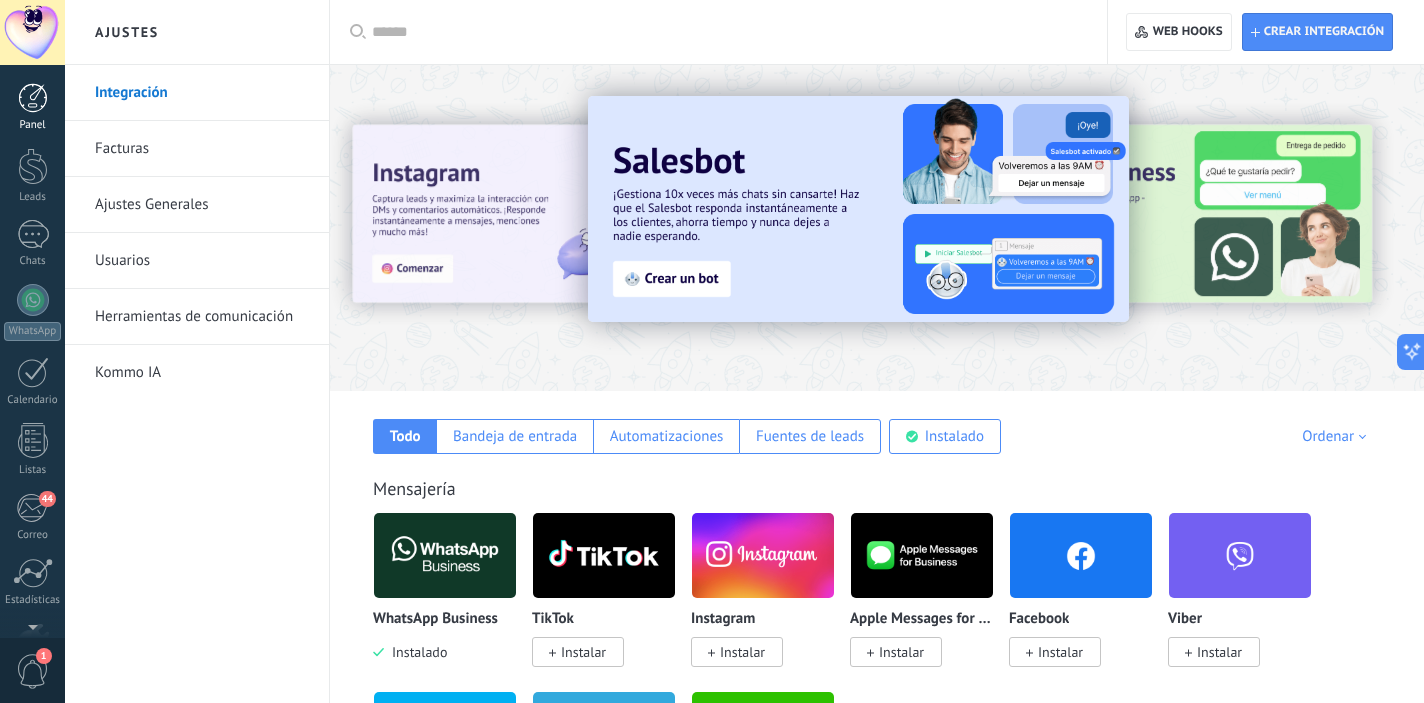 click at bounding box center (33, 98) 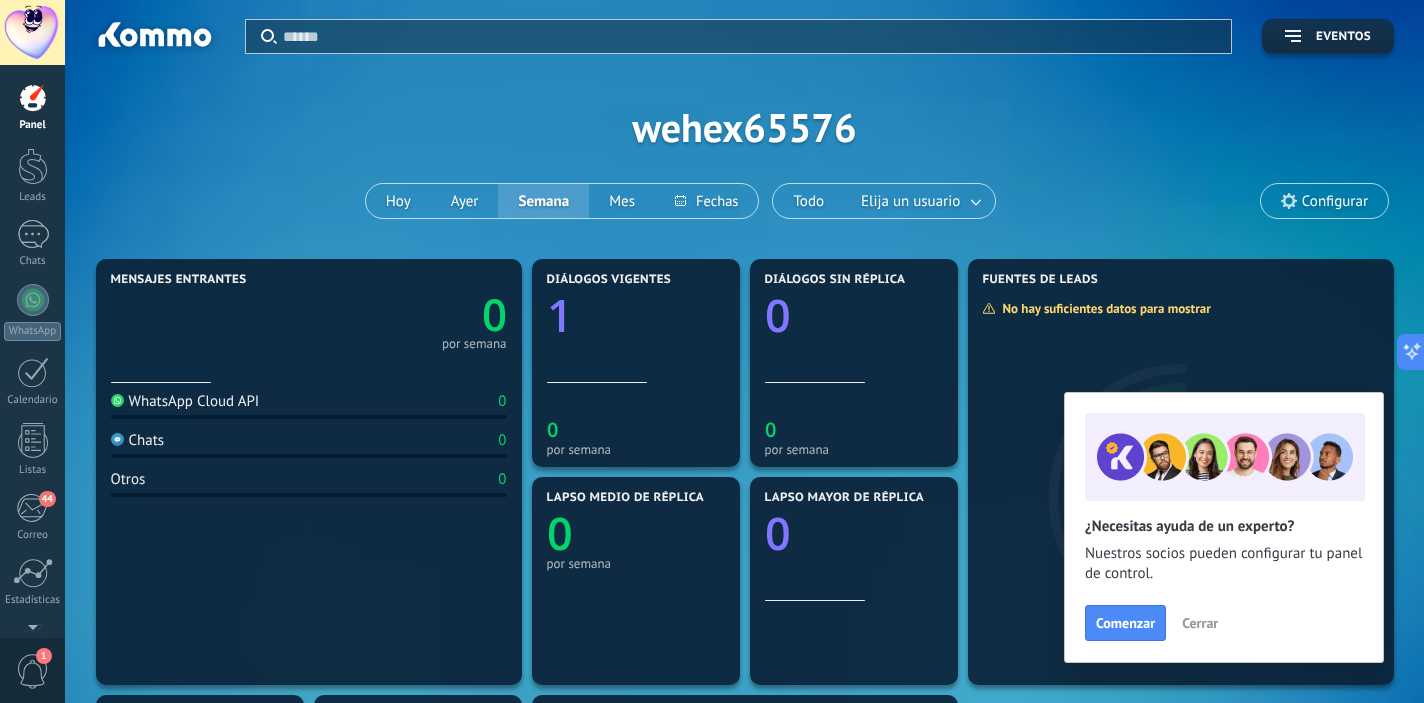 click at bounding box center (32, 32) 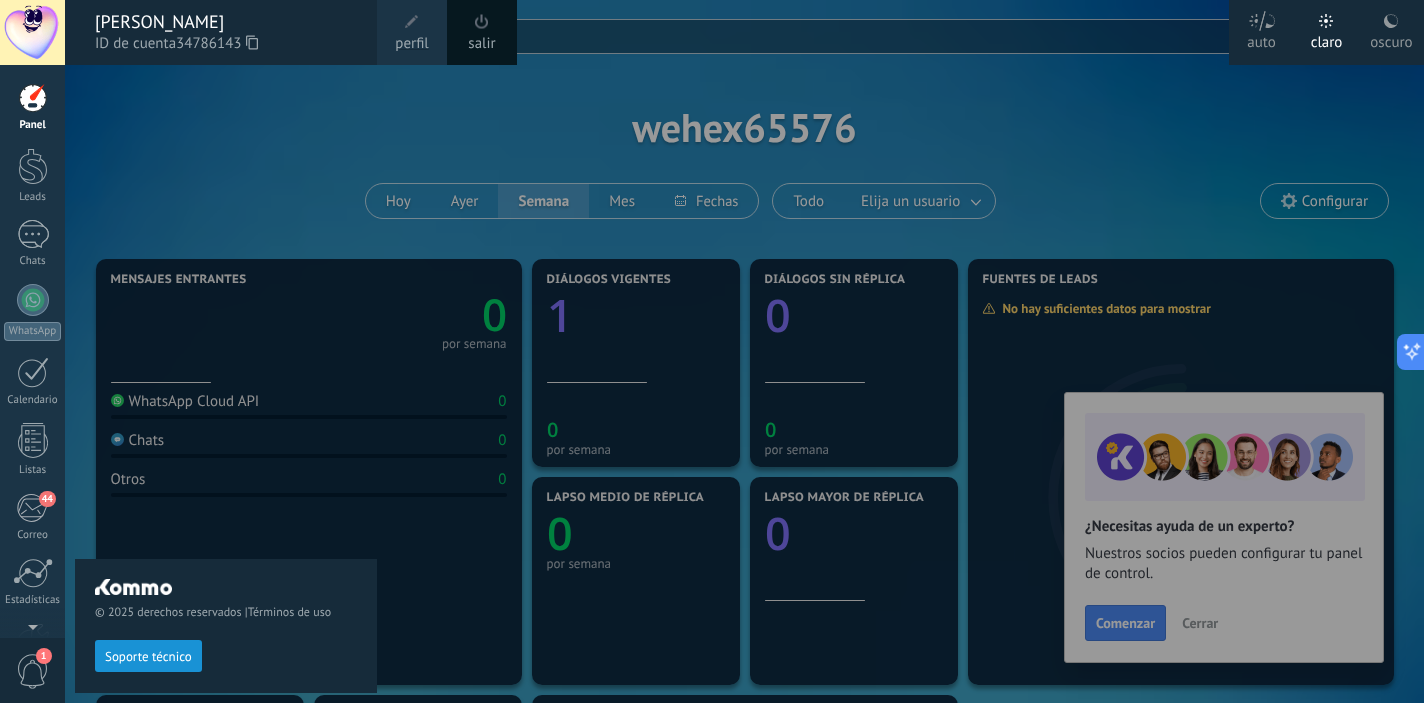 click 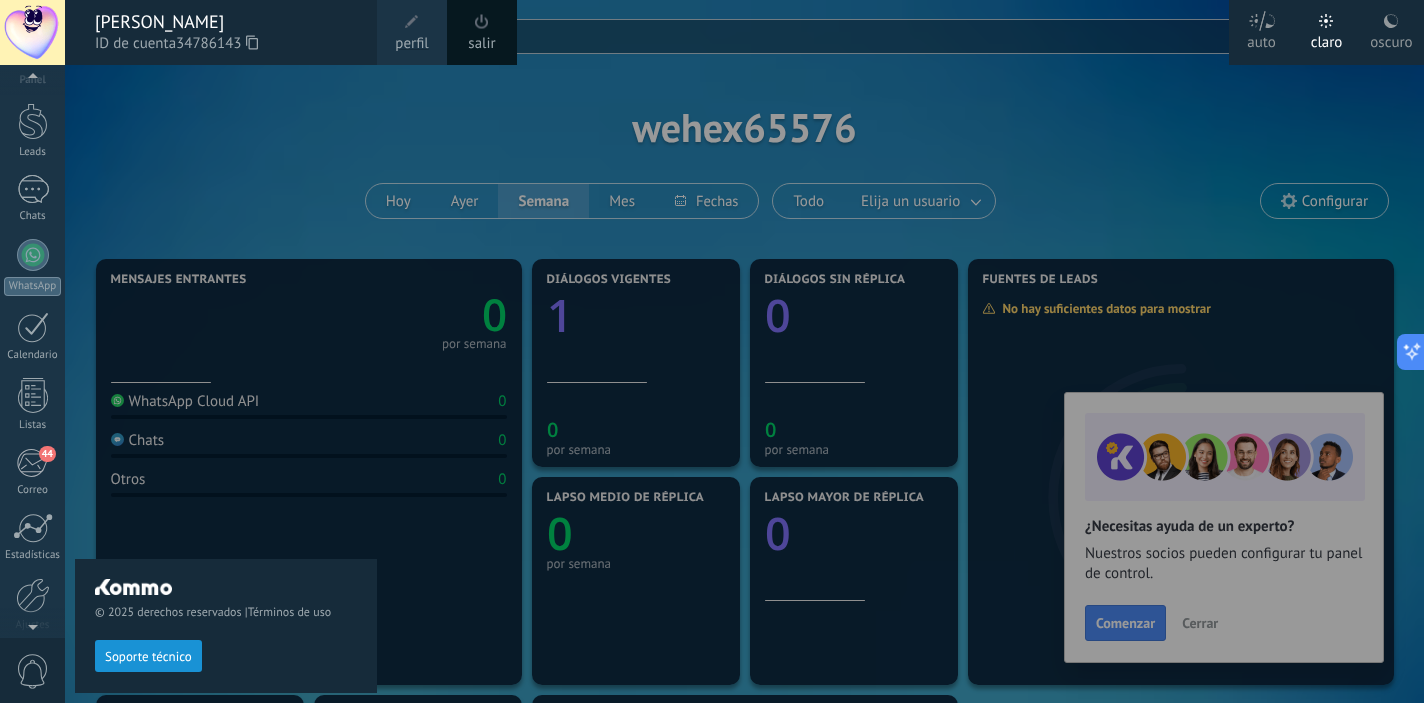scroll, scrollTop: 57, scrollLeft: 0, axis: vertical 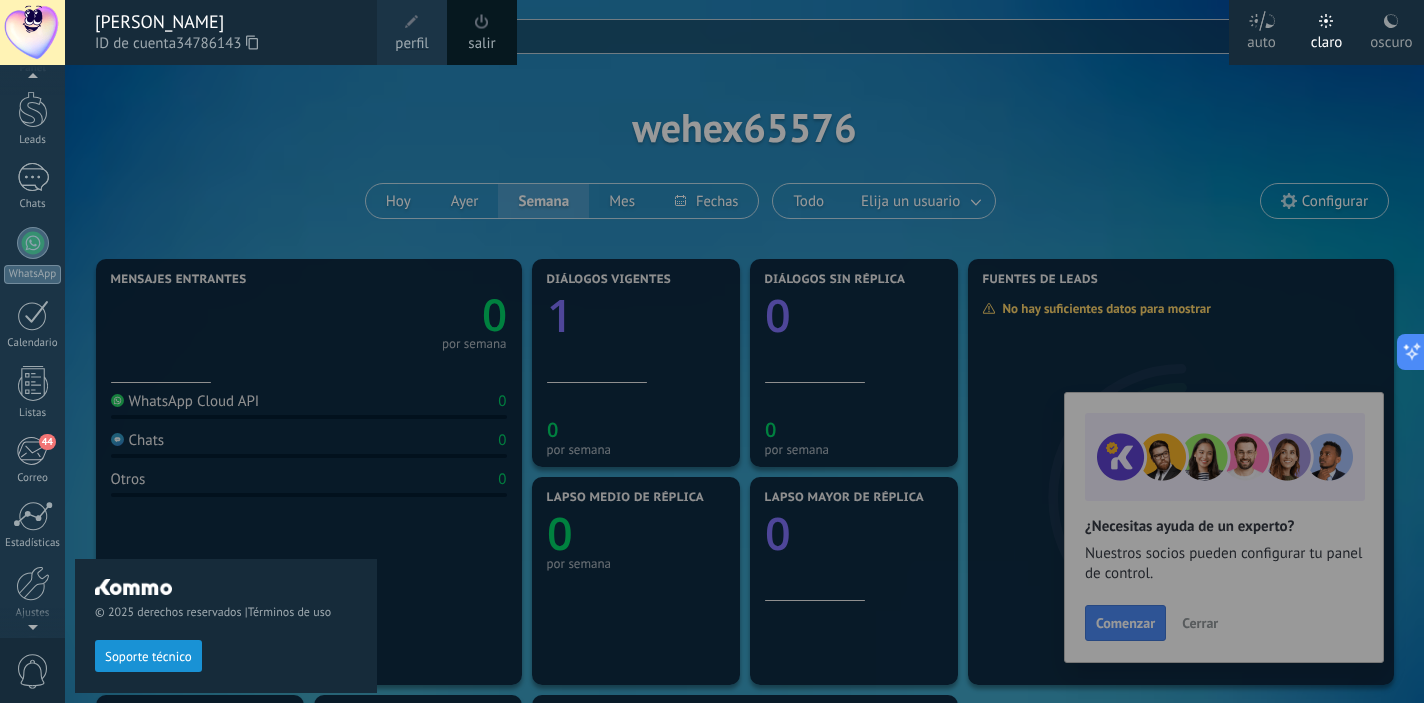 click at bounding box center (777, 351) 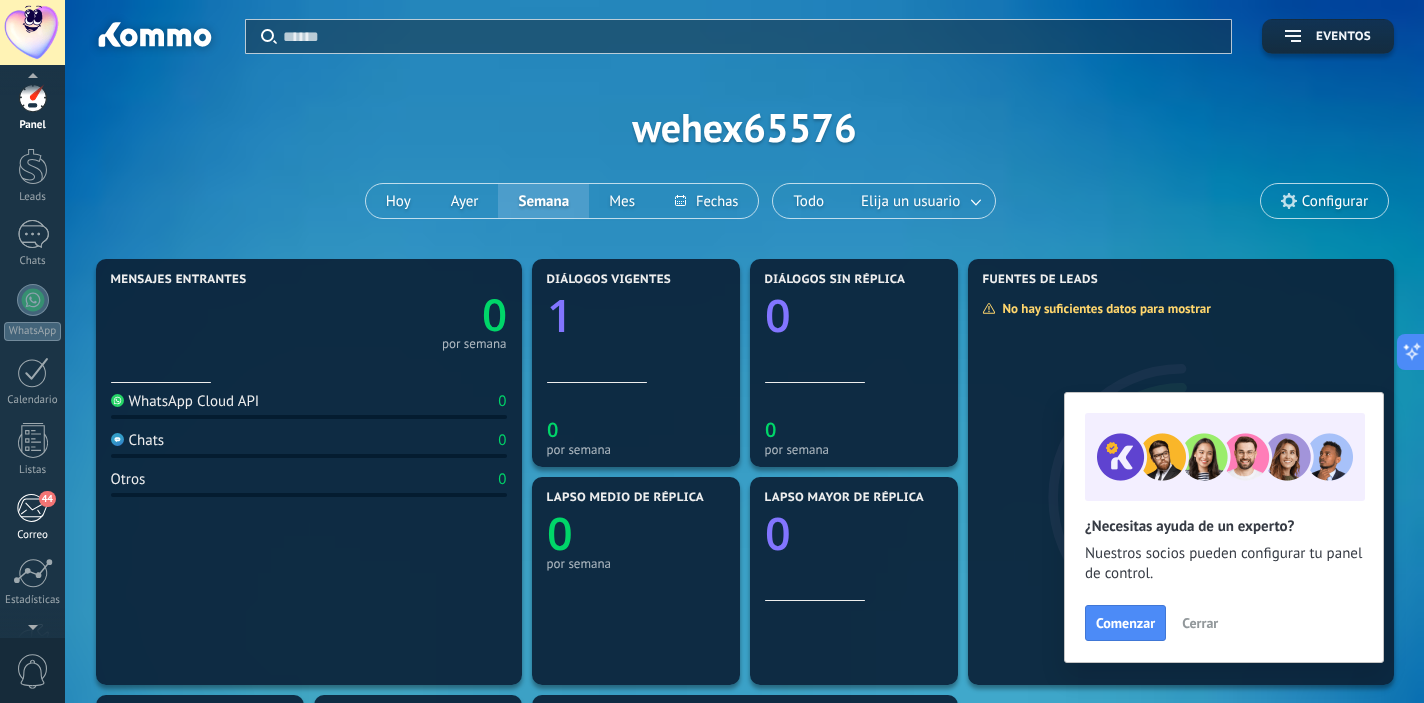 scroll, scrollTop: 129, scrollLeft: 0, axis: vertical 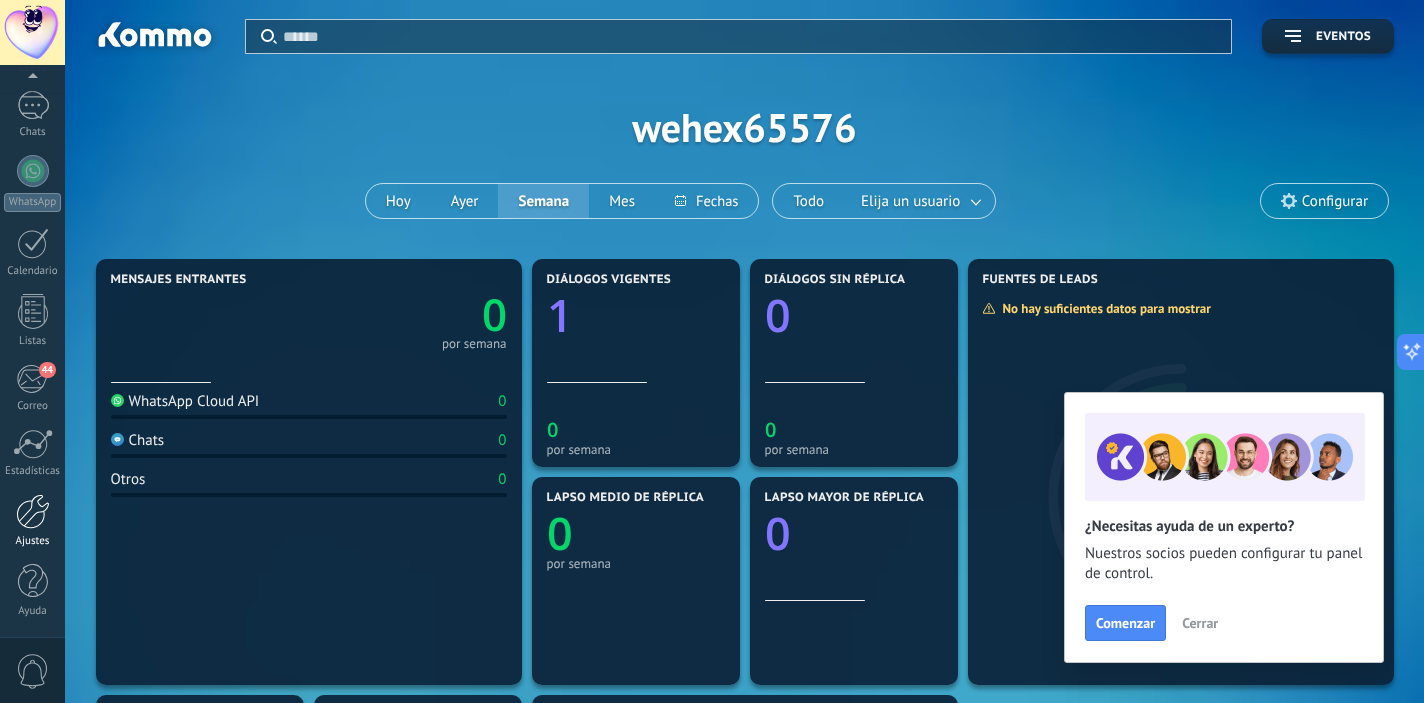 click at bounding box center (33, 511) 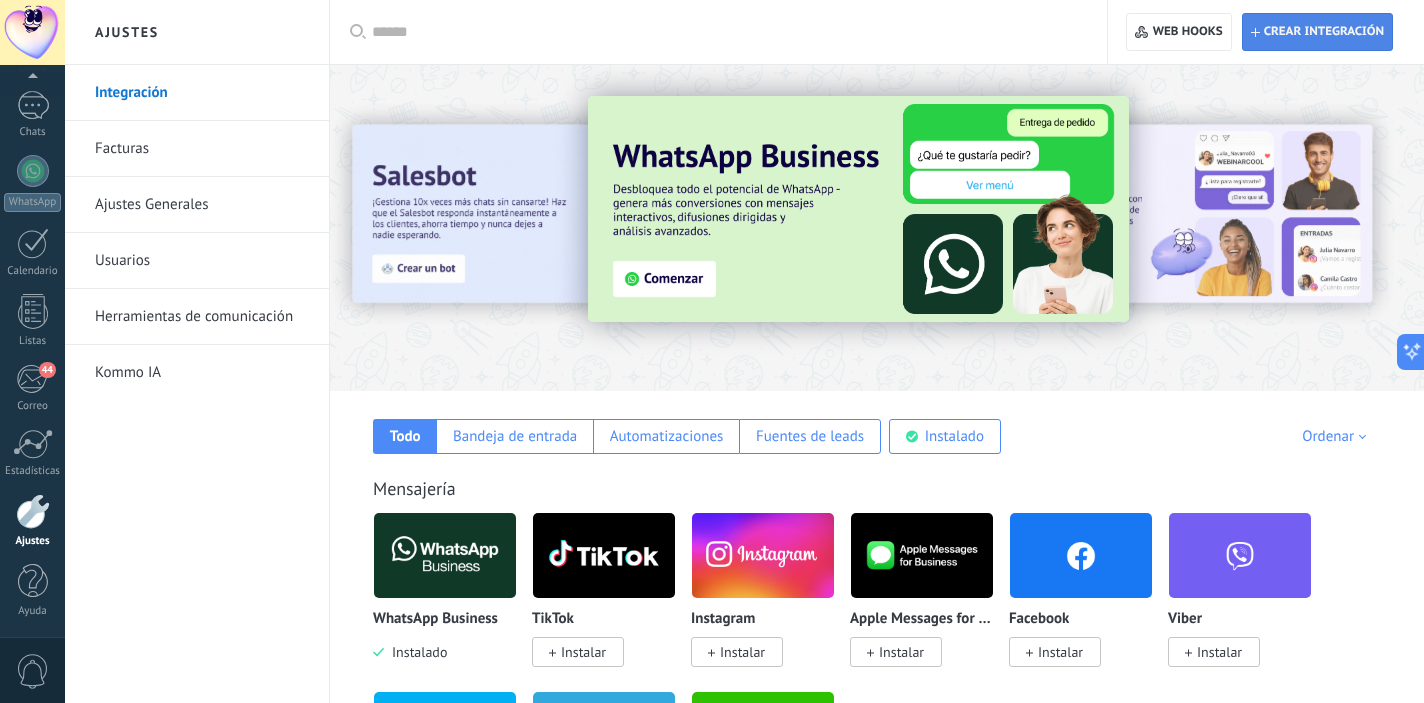 click on "Crear integración" at bounding box center (1317, 32) 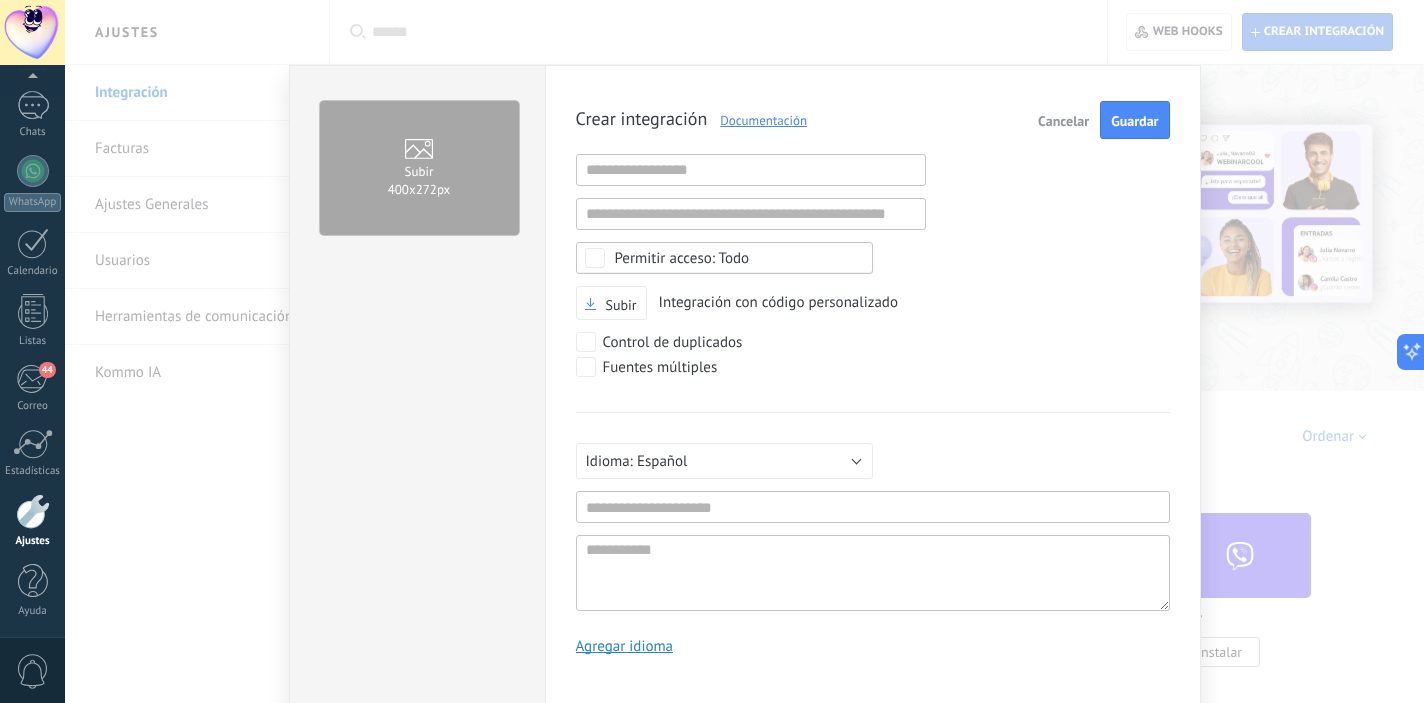 scroll, scrollTop: 19, scrollLeft: 0, axis: vertical 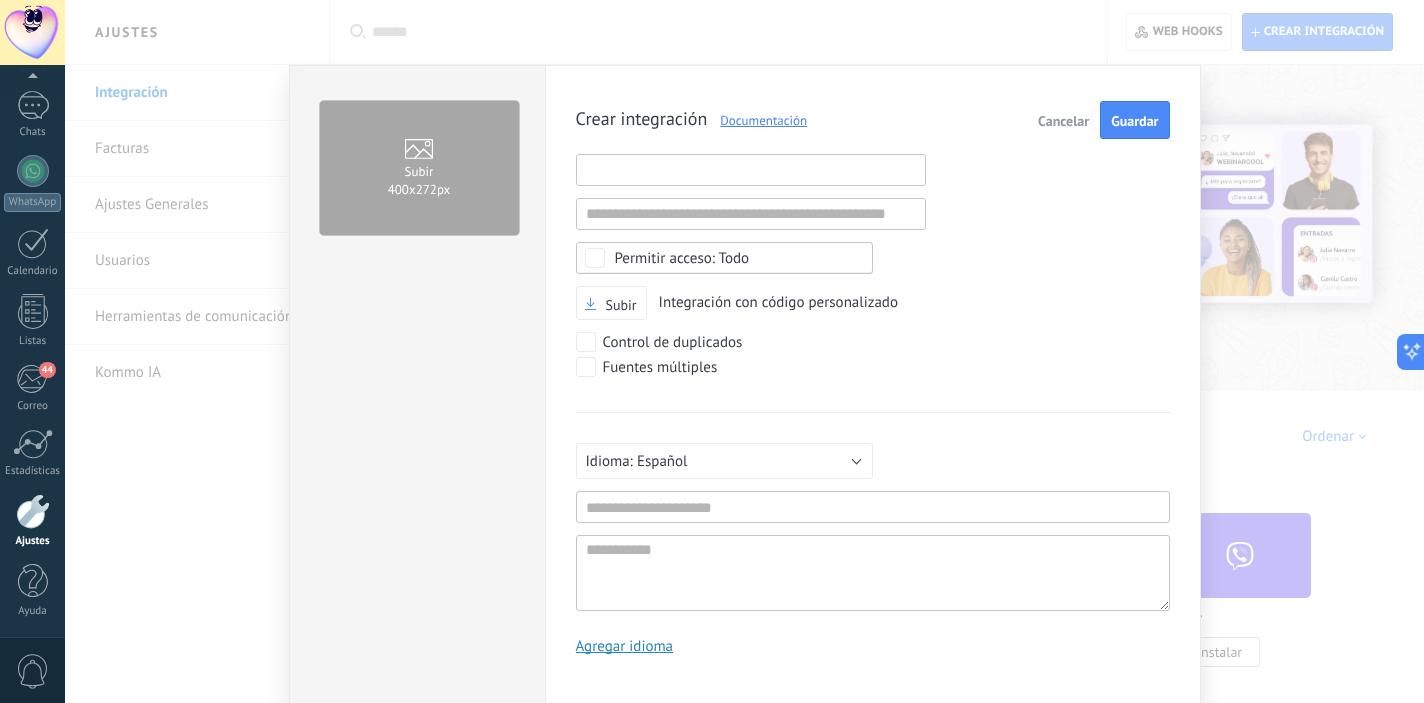 click at bounding box center [751, 170] 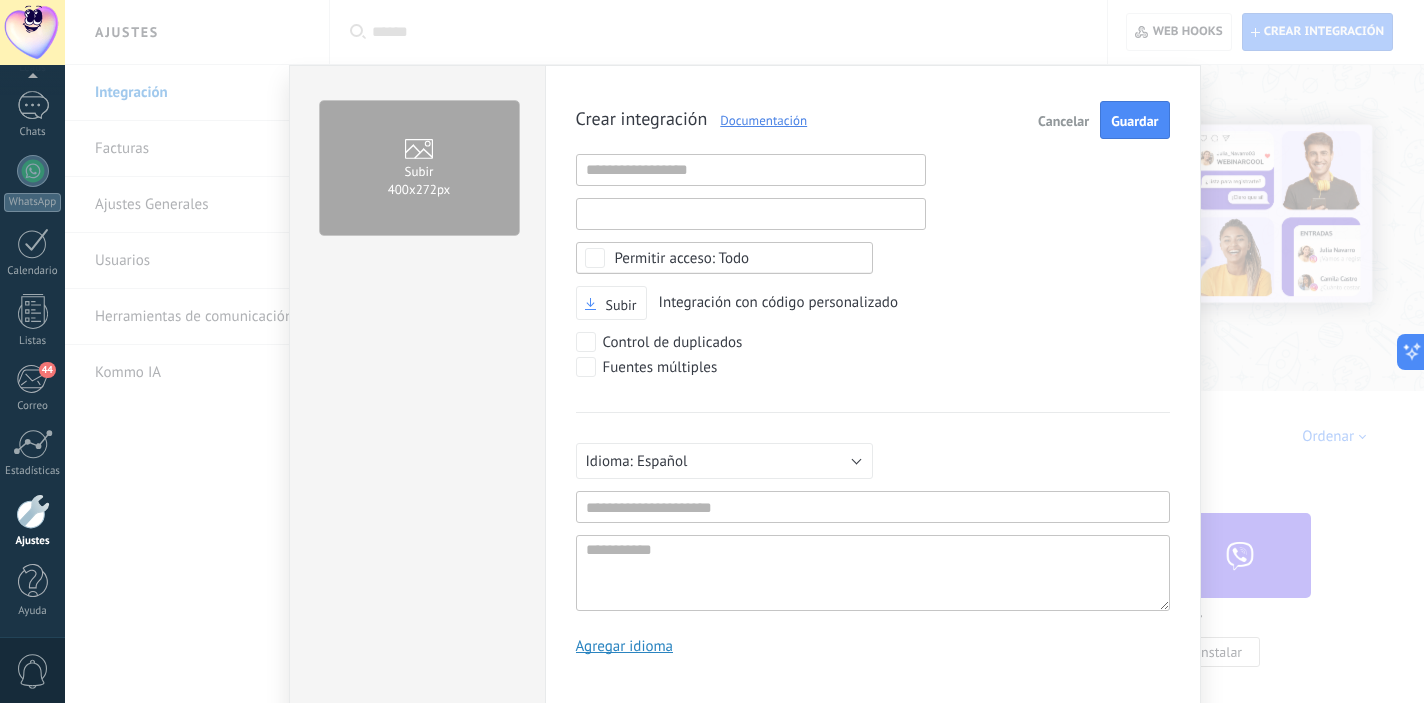 click at bounding box center (751, 214) 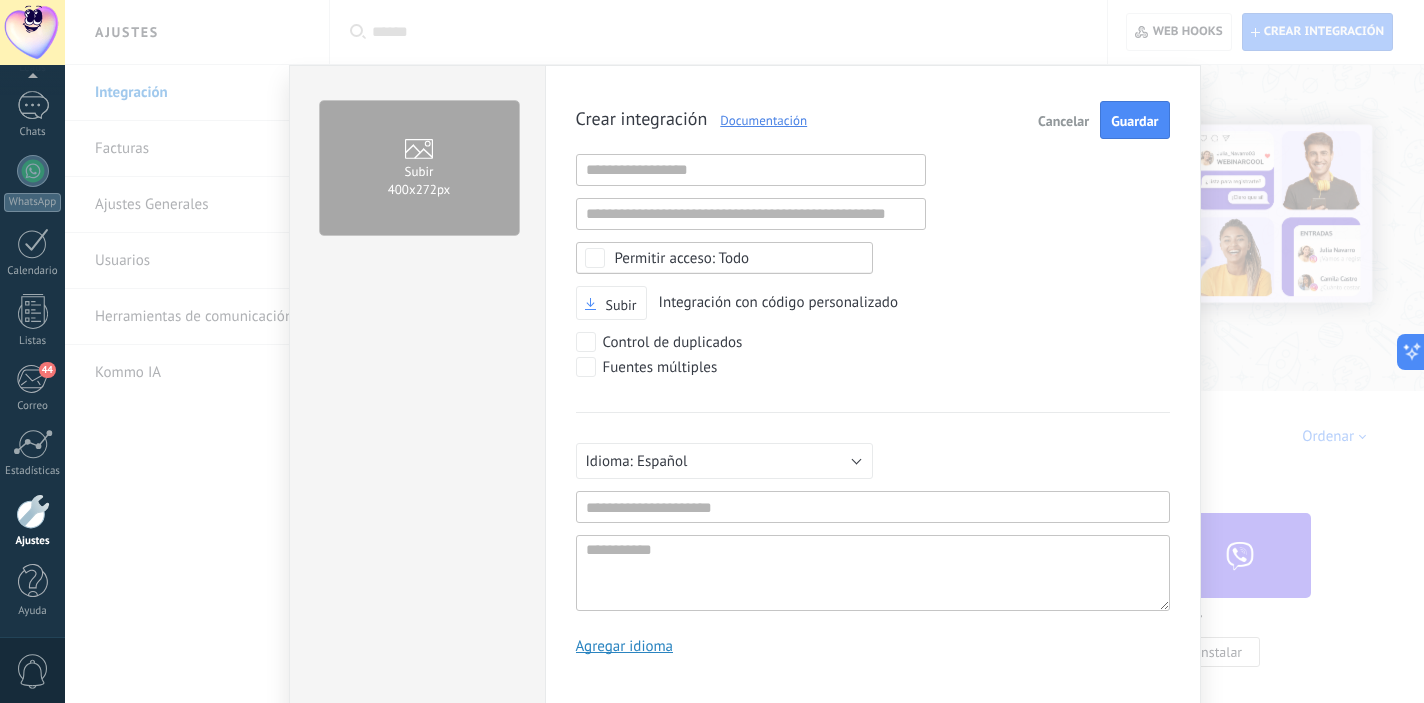 click on "Crear integración Documentación Cancelar Guardar URL inválida URL inválida Ninguno Acceder a la información de la cuenta Centro de notificaciones Acceso a archivos Eliminación de archivos Todo Subir Integración con código personalizado Control de duplicados Fuentes múltiples Русский English Español Português [GEOGRAPHIC_DATA] Türkçe Español Mínimo 3 caracteres Mínimo de 5 caracteres Agregar idioma" at bounding box center [873, 385] 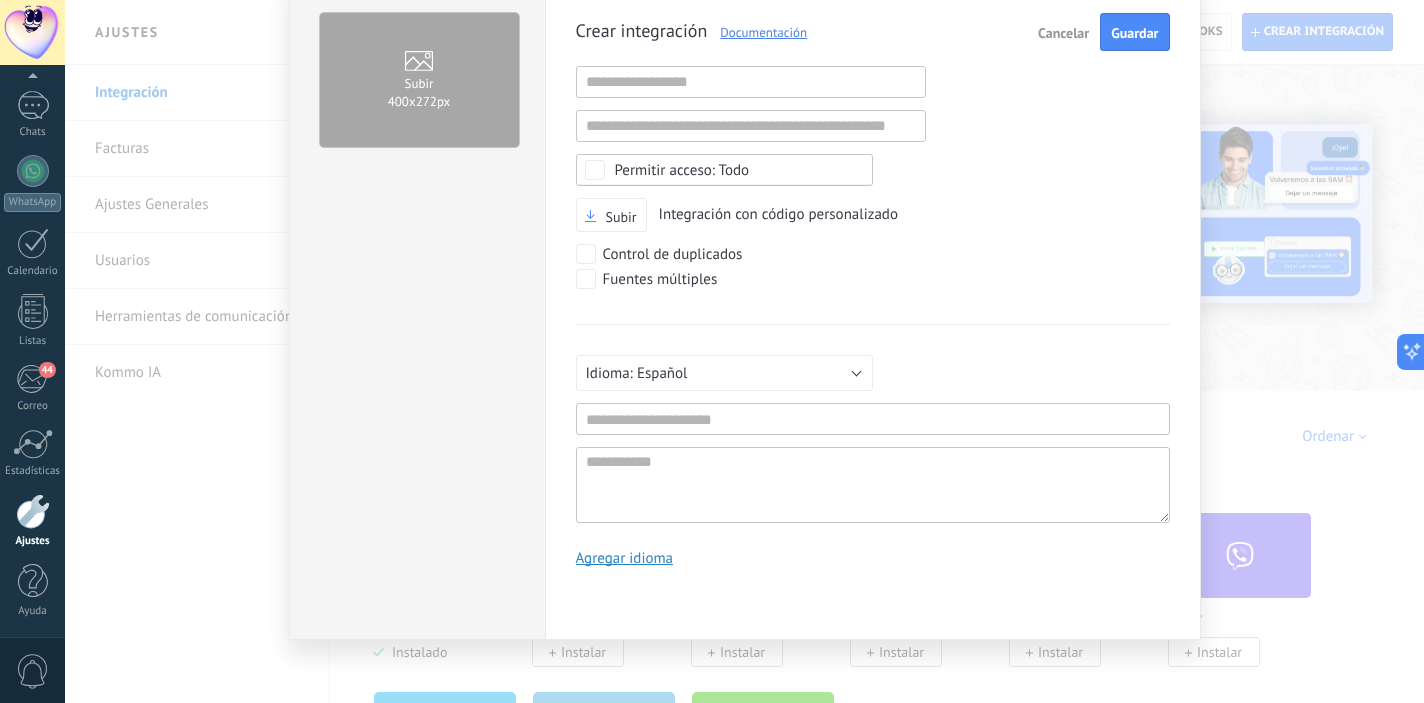 scroll, scrollTop: 0, scrollLeft: 0, axis: both 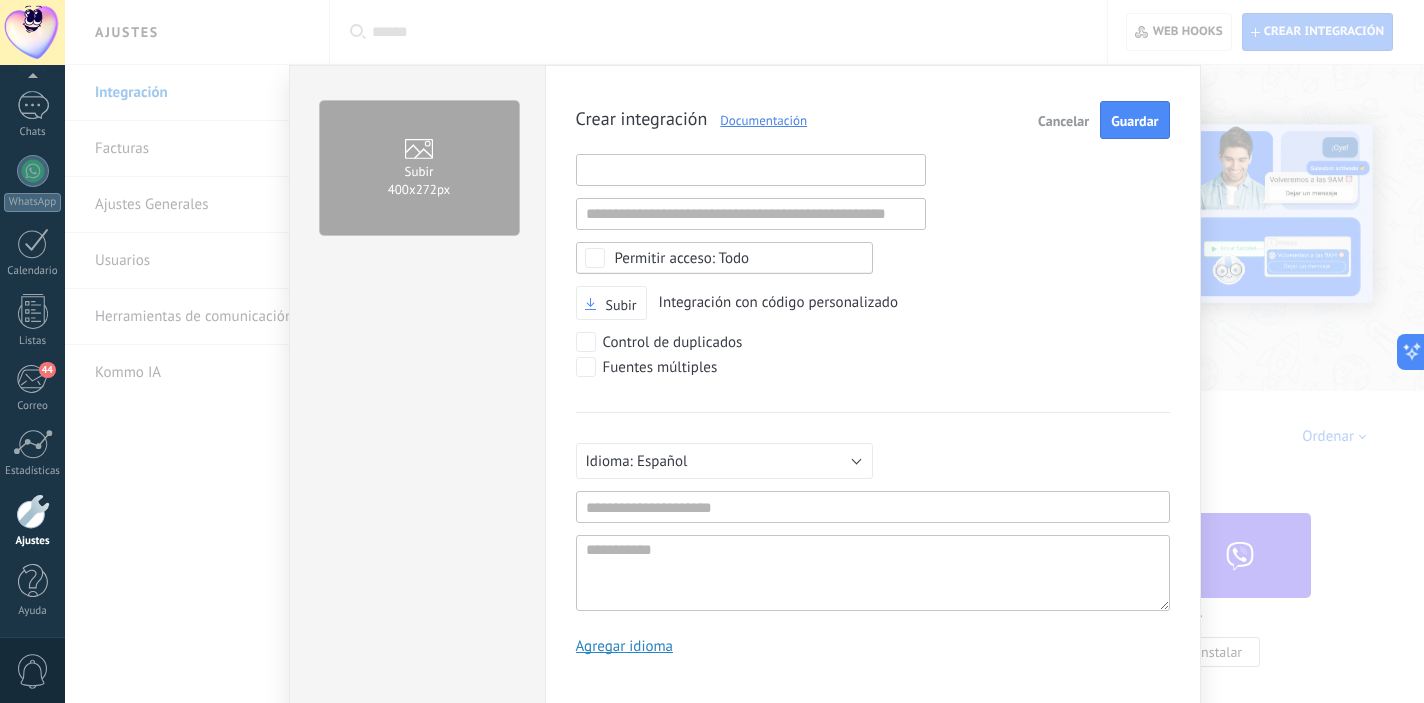 click at bounding box center [751, 170] 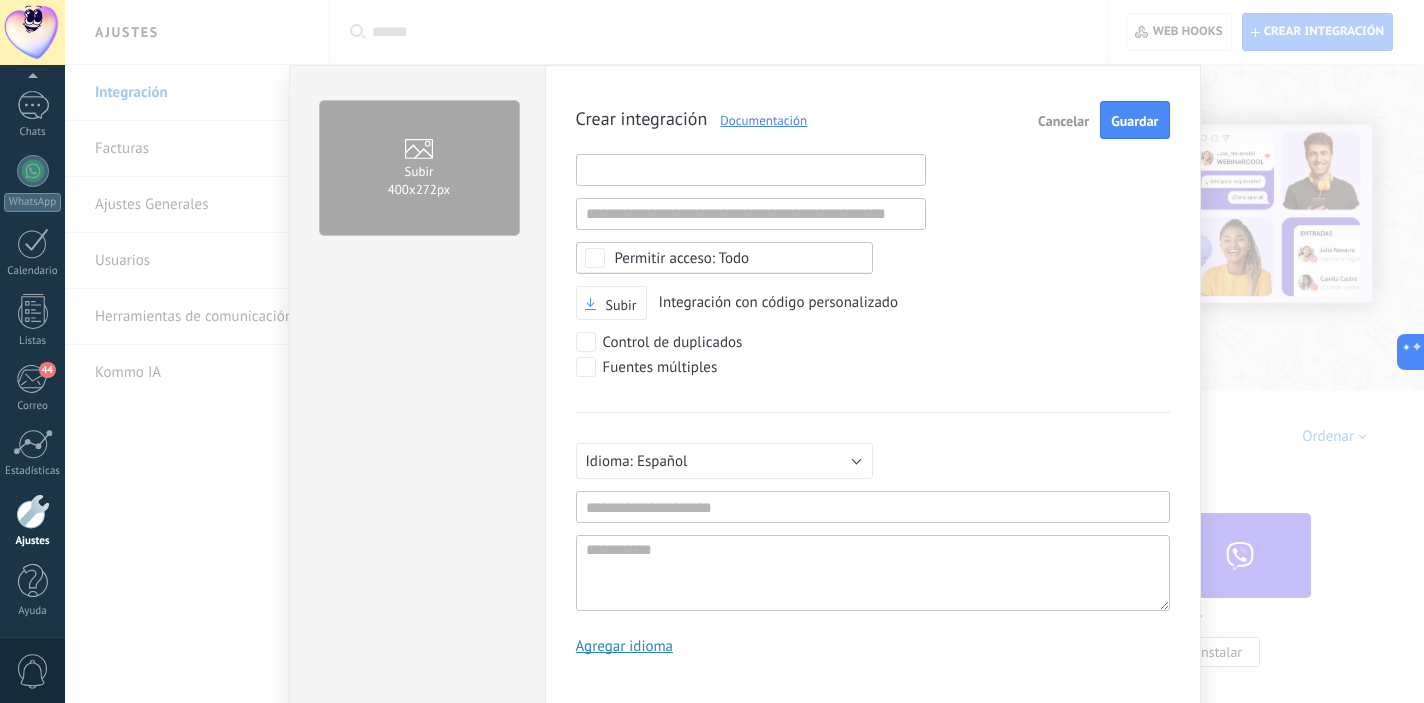 click at bounding box center (751, 170) 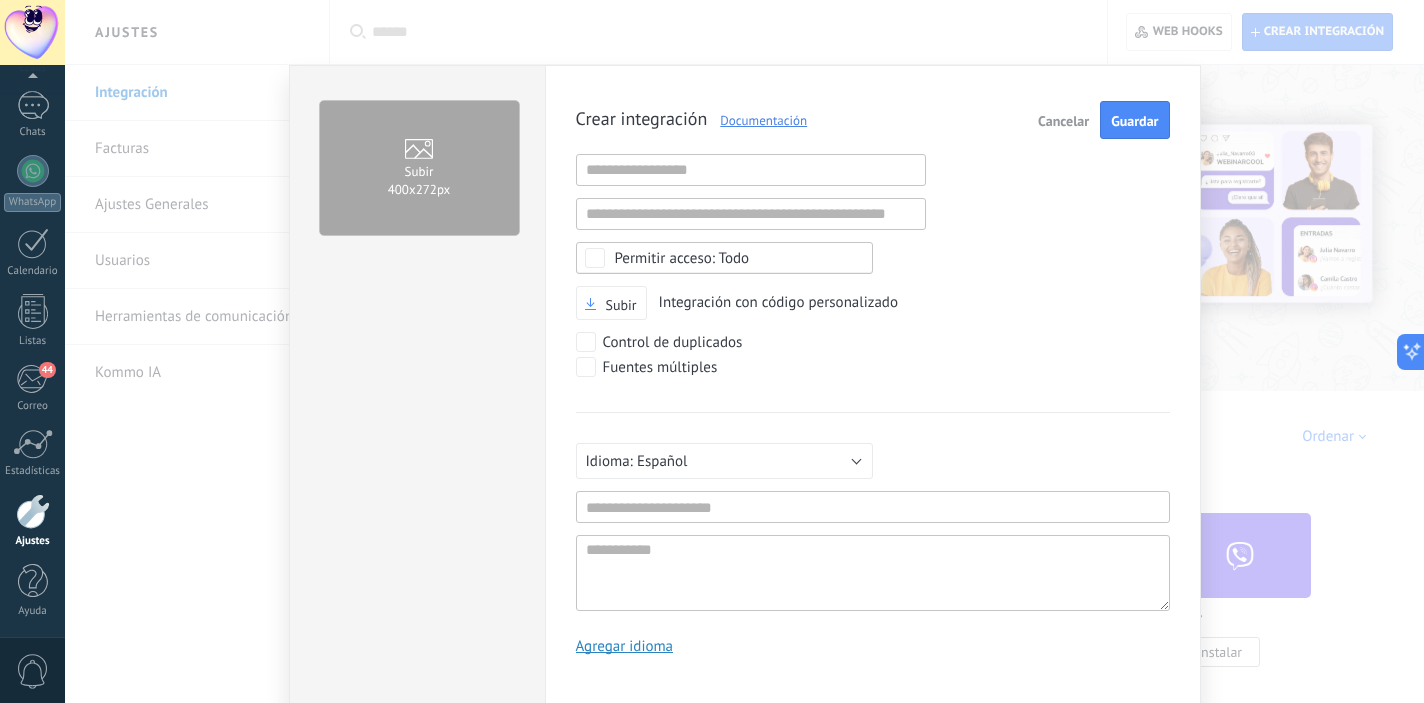 click on "Documentación" at bounding box center [757, 120] 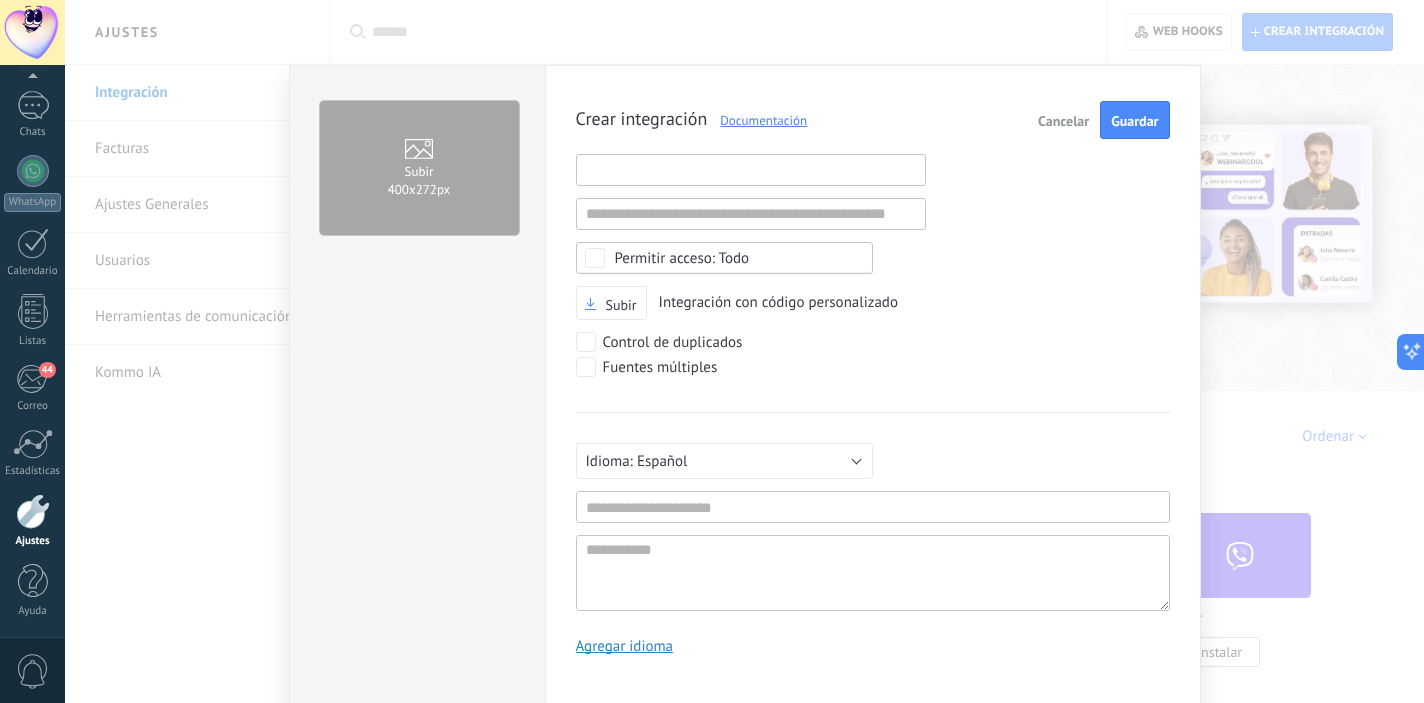 click at bounding box center (751, 170) 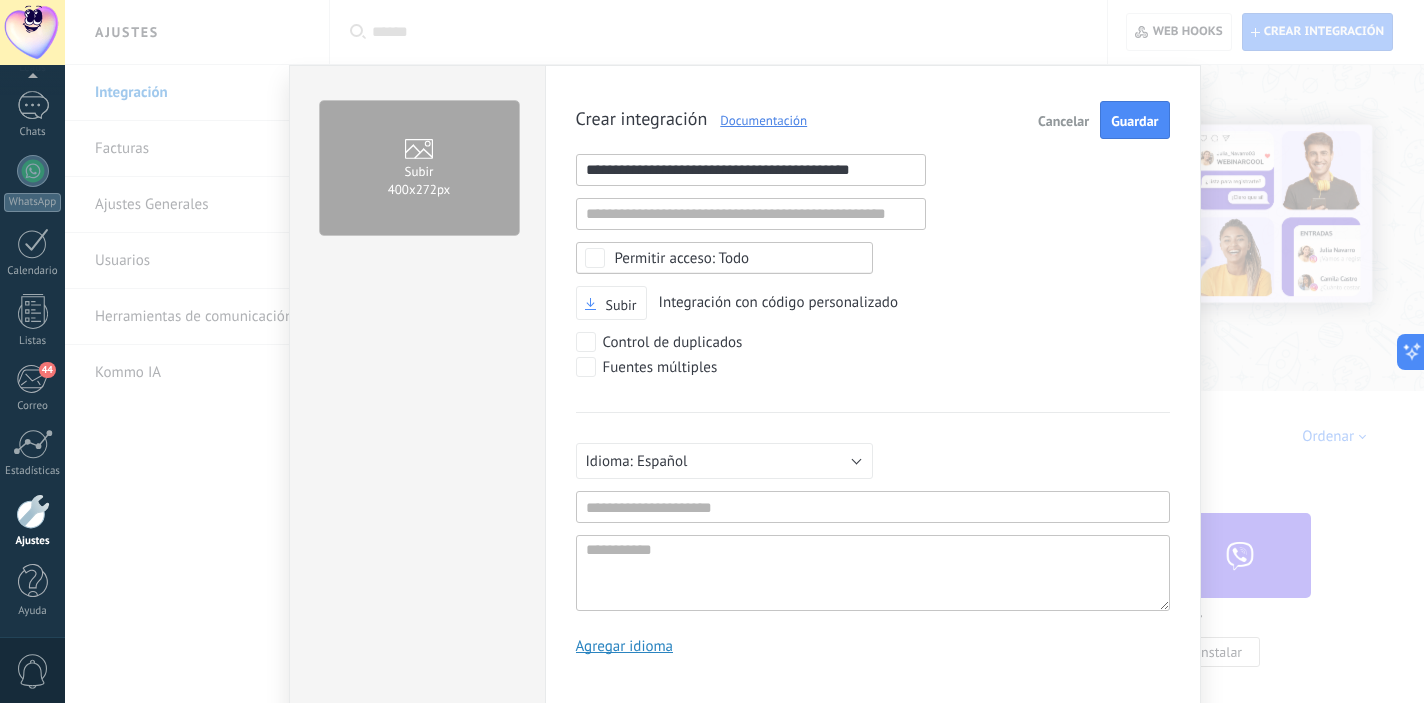 type on "**********" 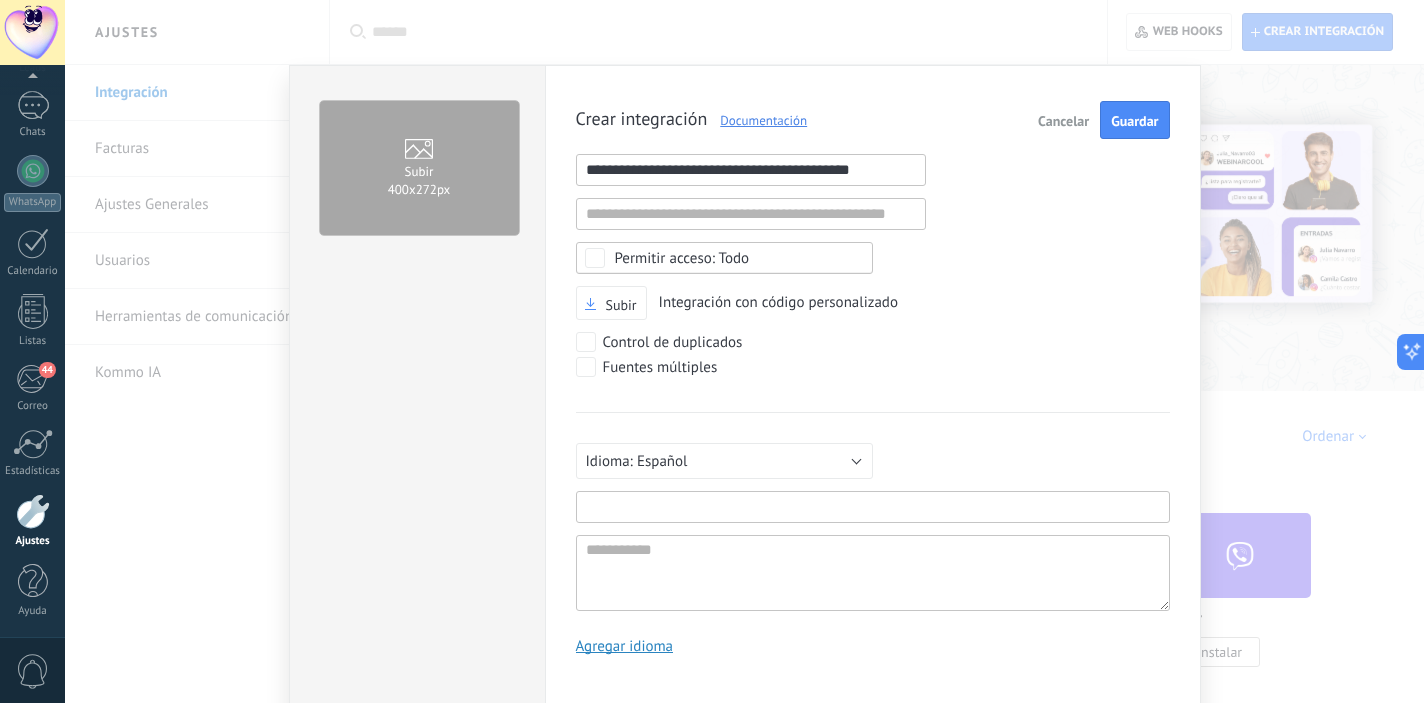 click at bounding box center [873, 507] 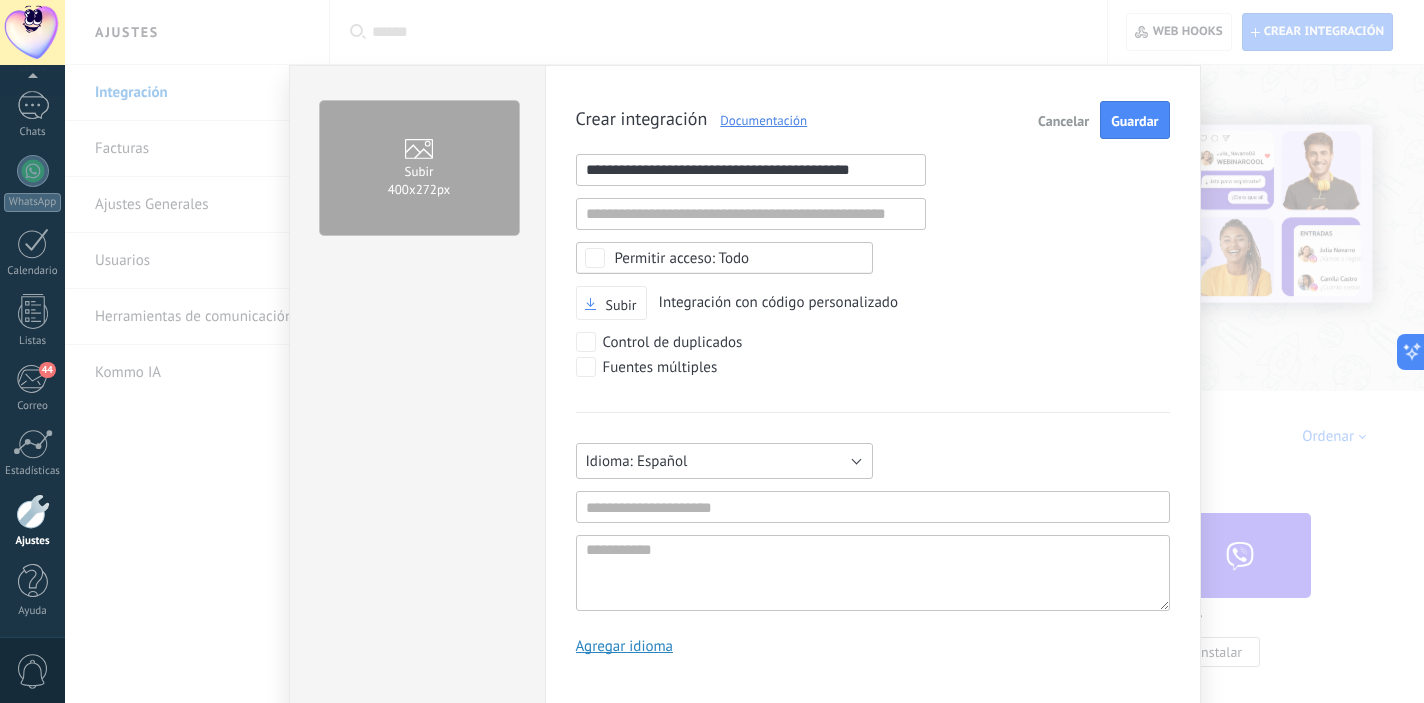 click on "Español" at bounding box center [724, 461] 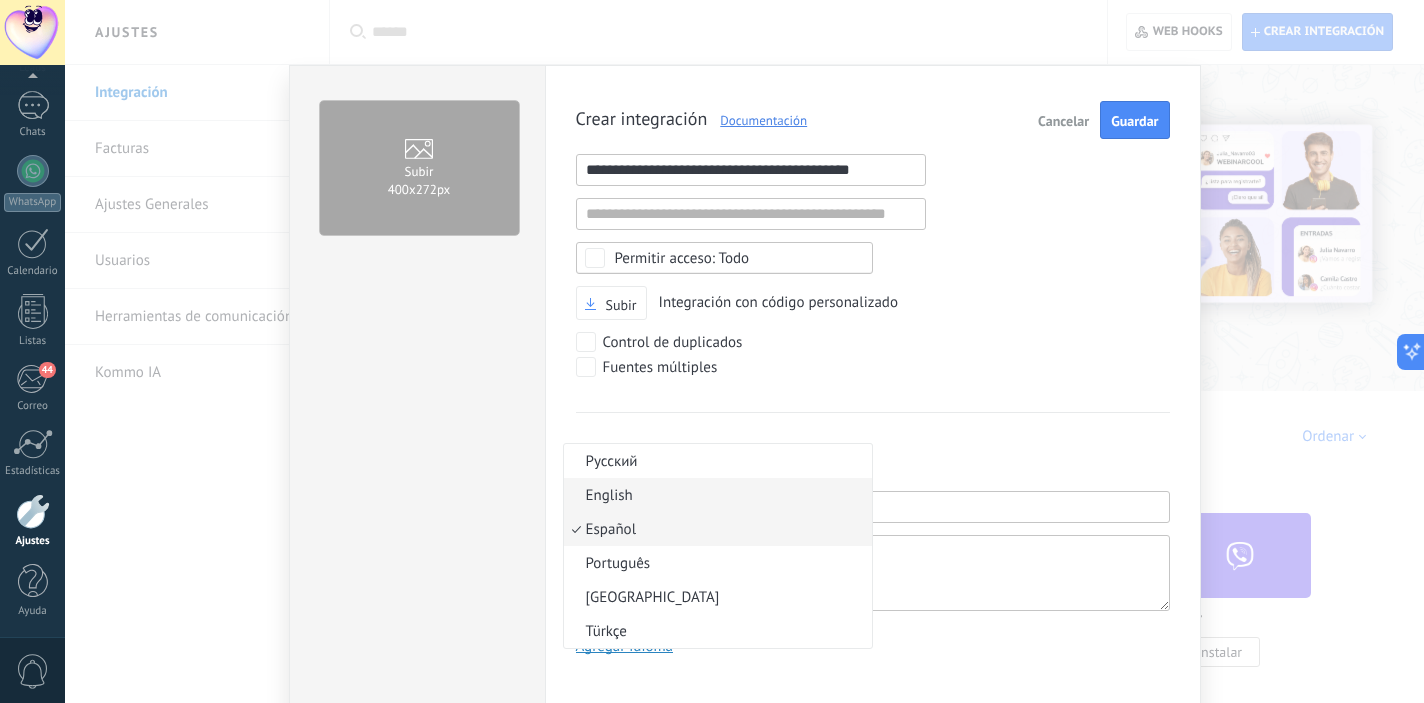 click on "English" at bounding box center [715, 495] 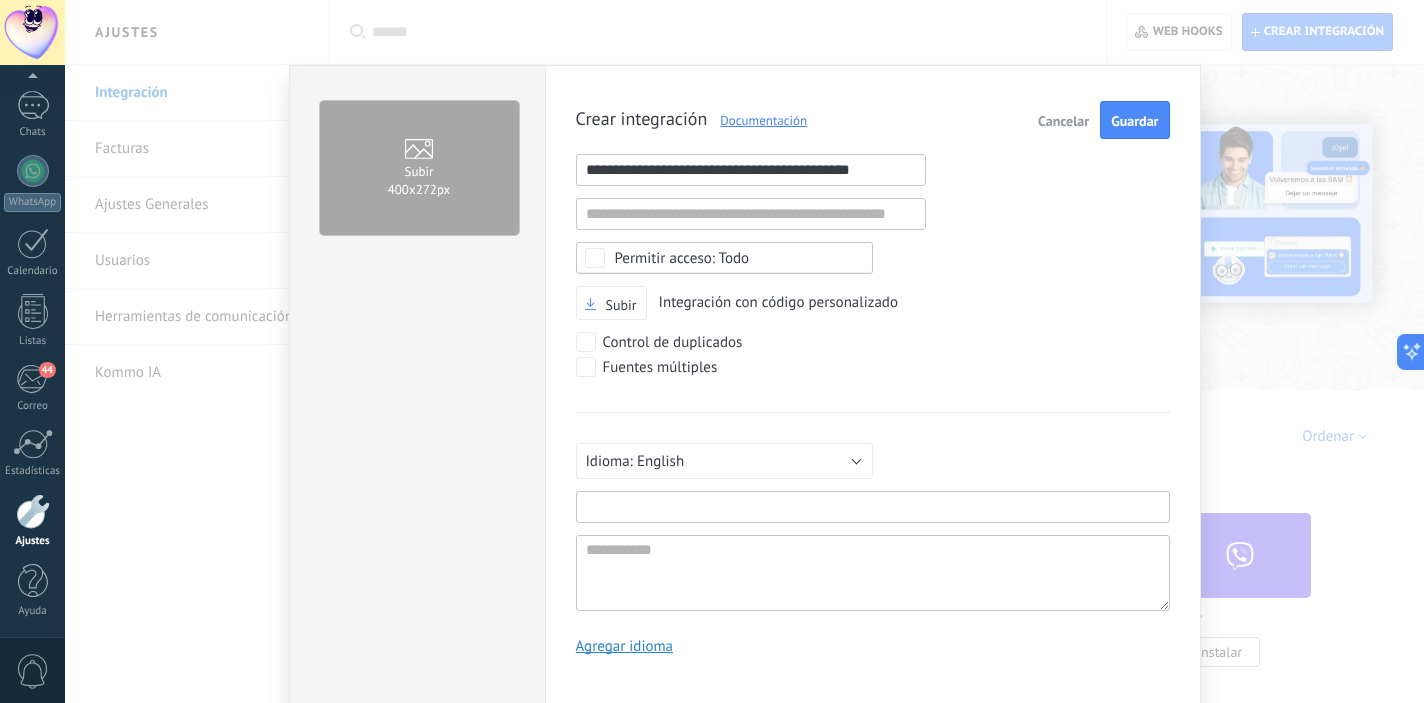 click at bounding box center (873, 507) 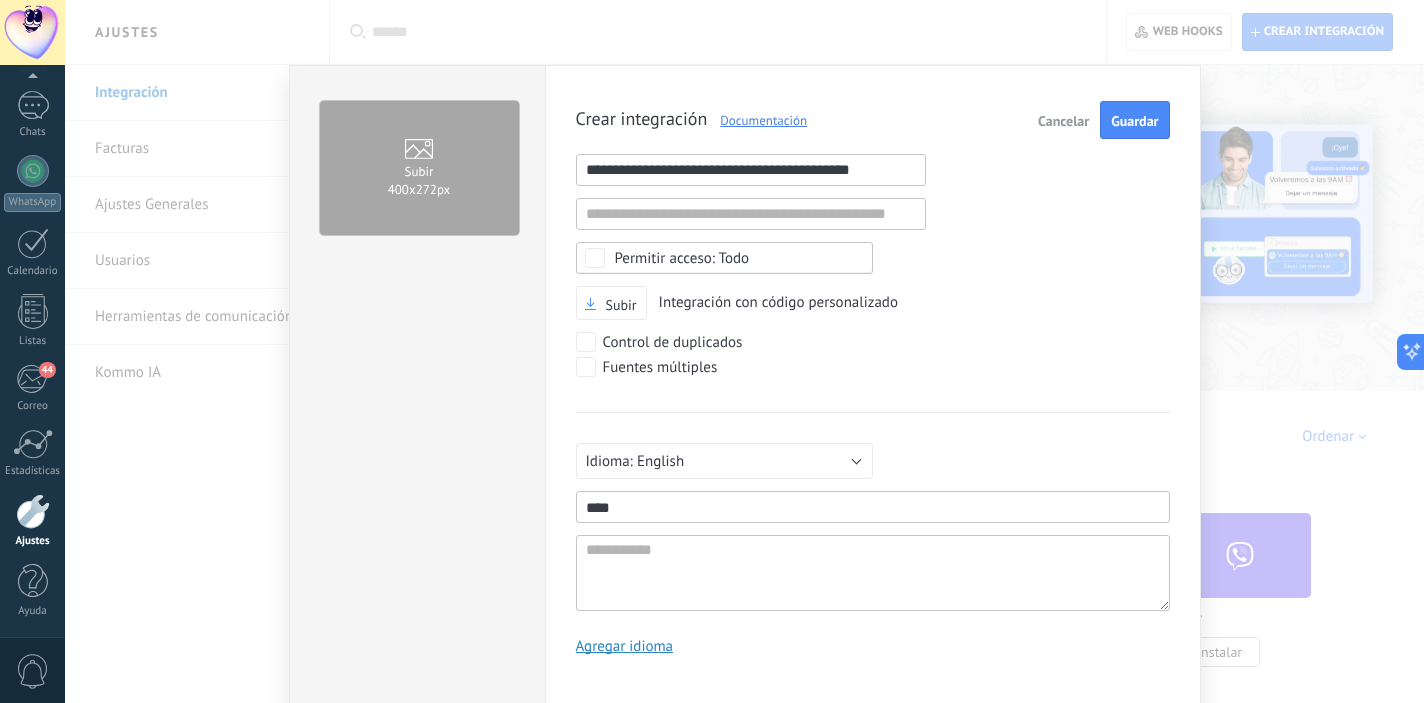type on "****" 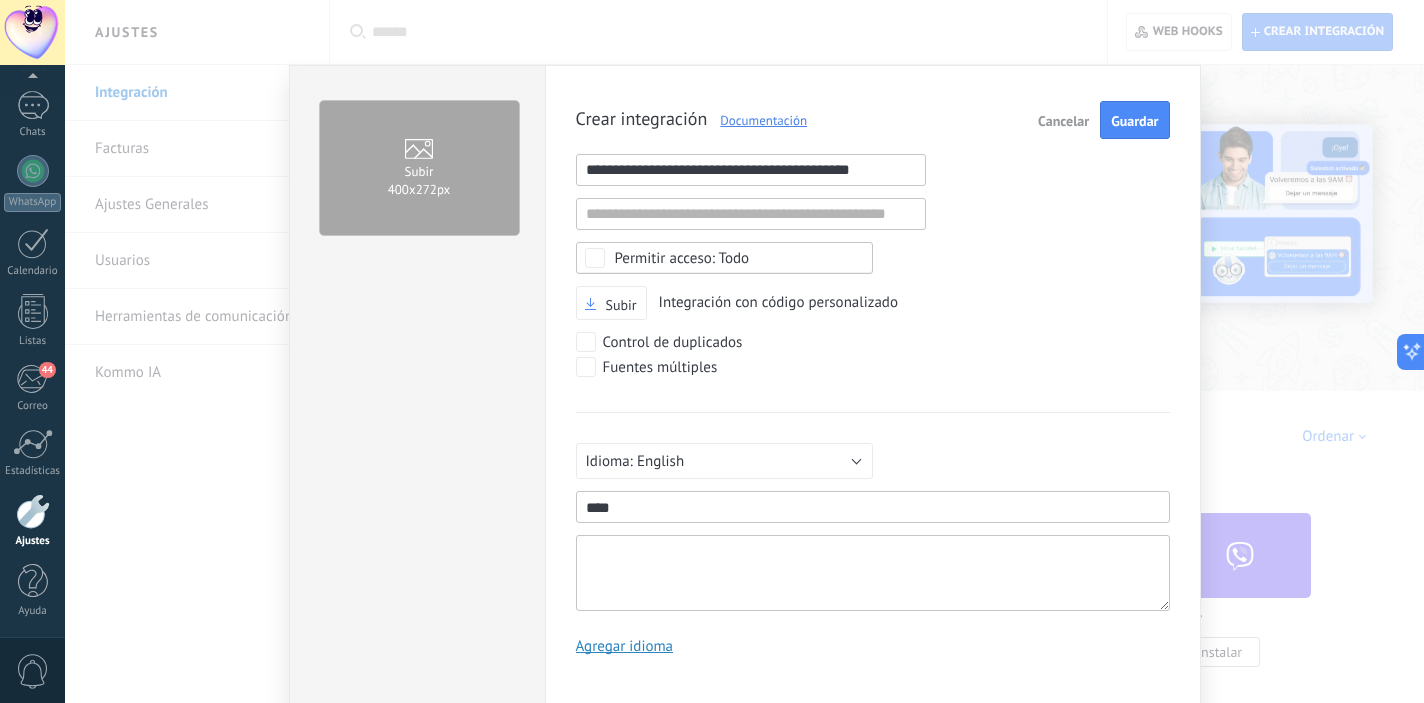 click at bounding box center [873, 573] 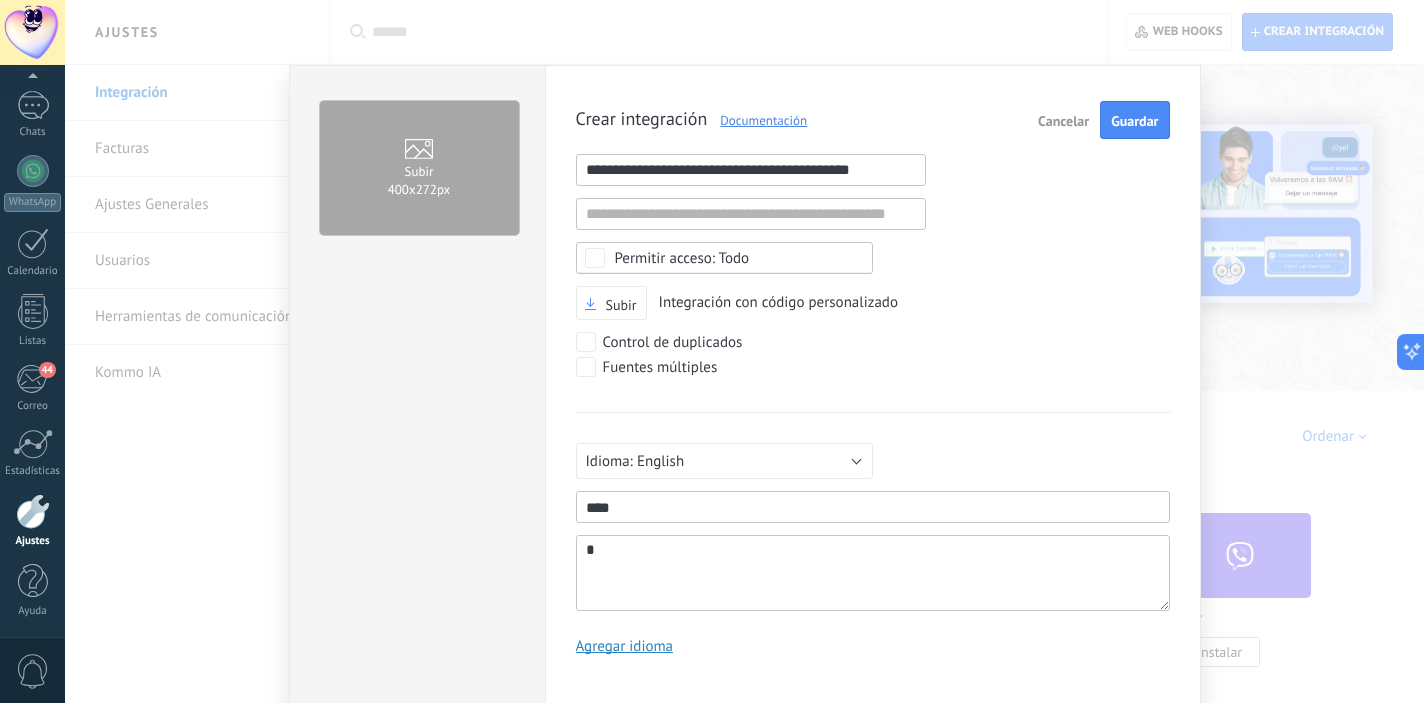 type on "**" 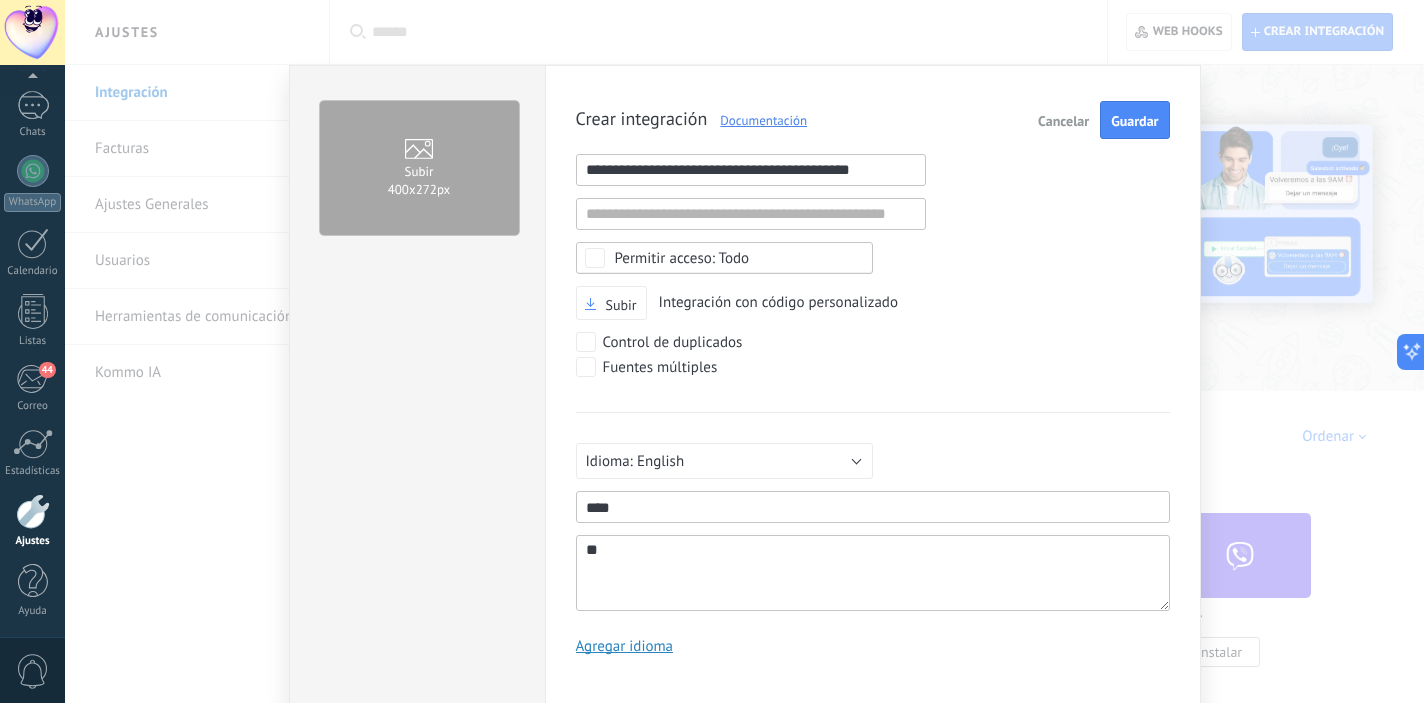 type on "**" 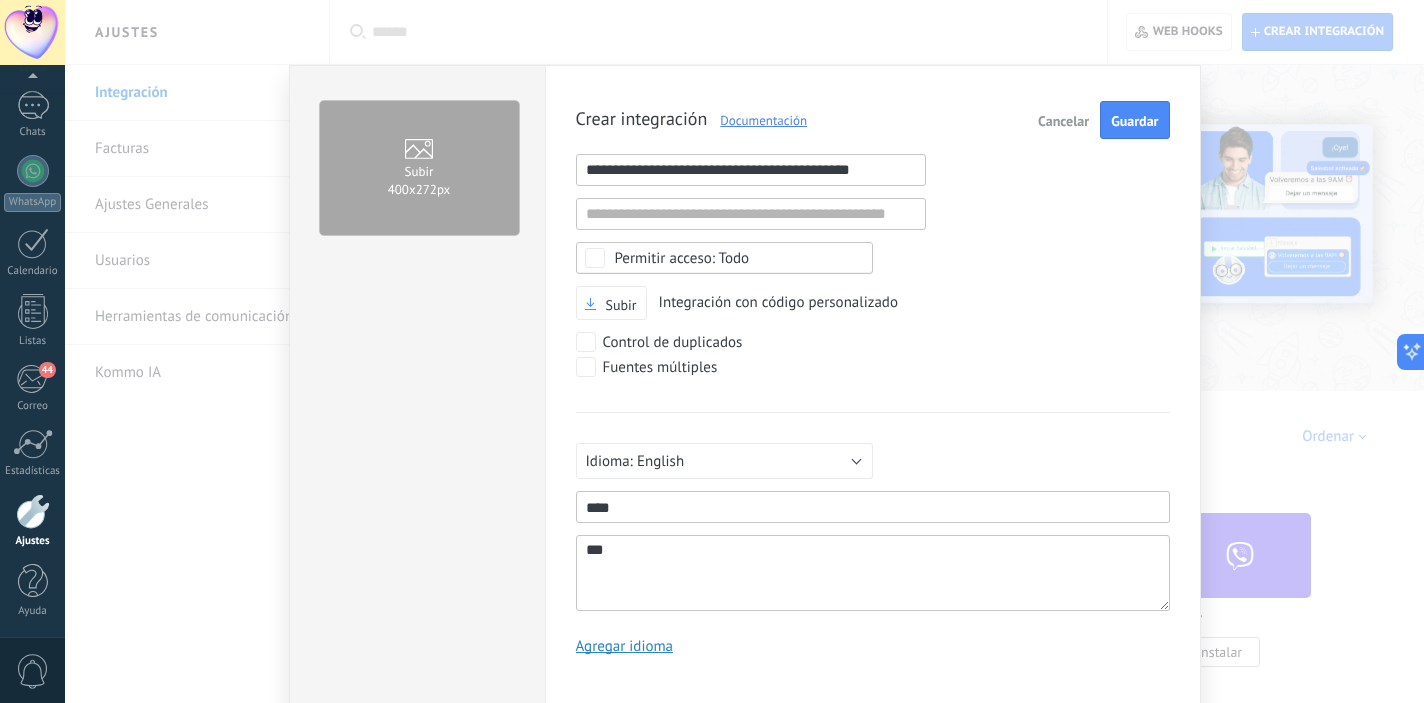 type on "****" 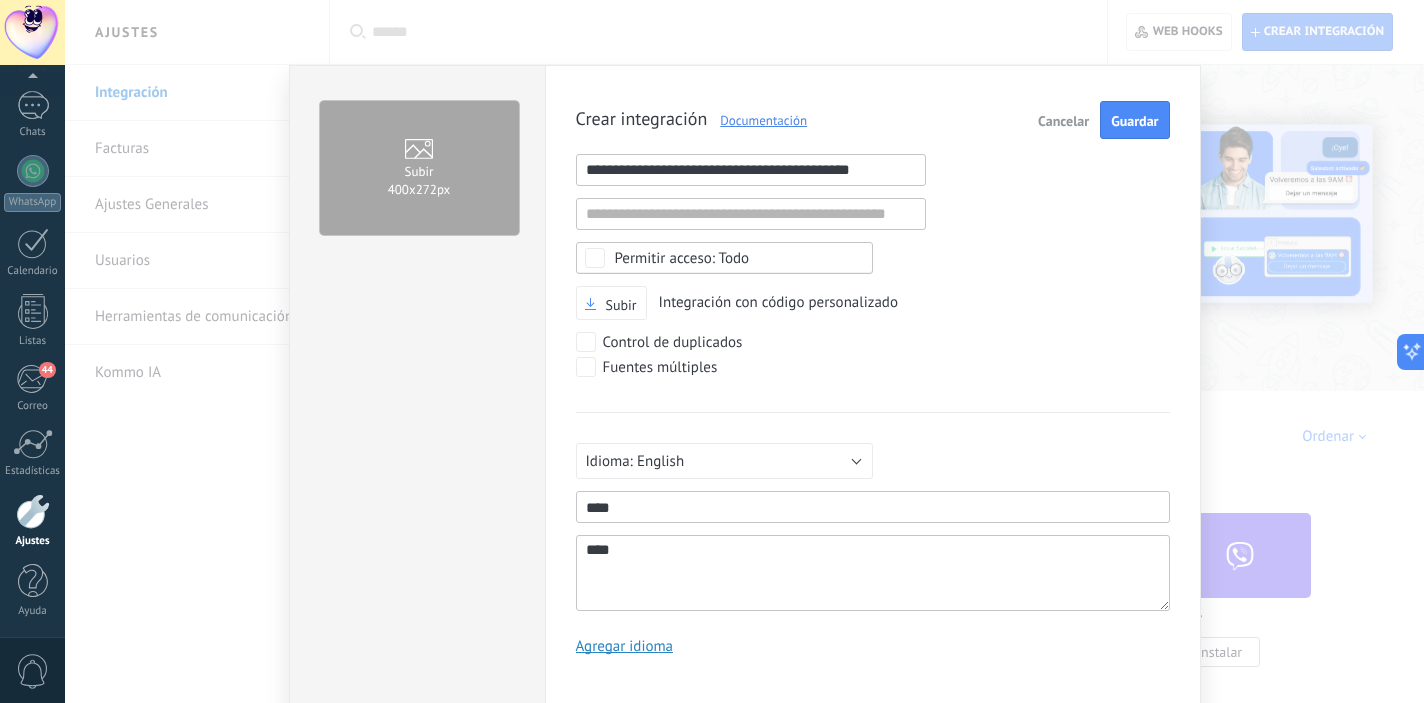 type on "*****" 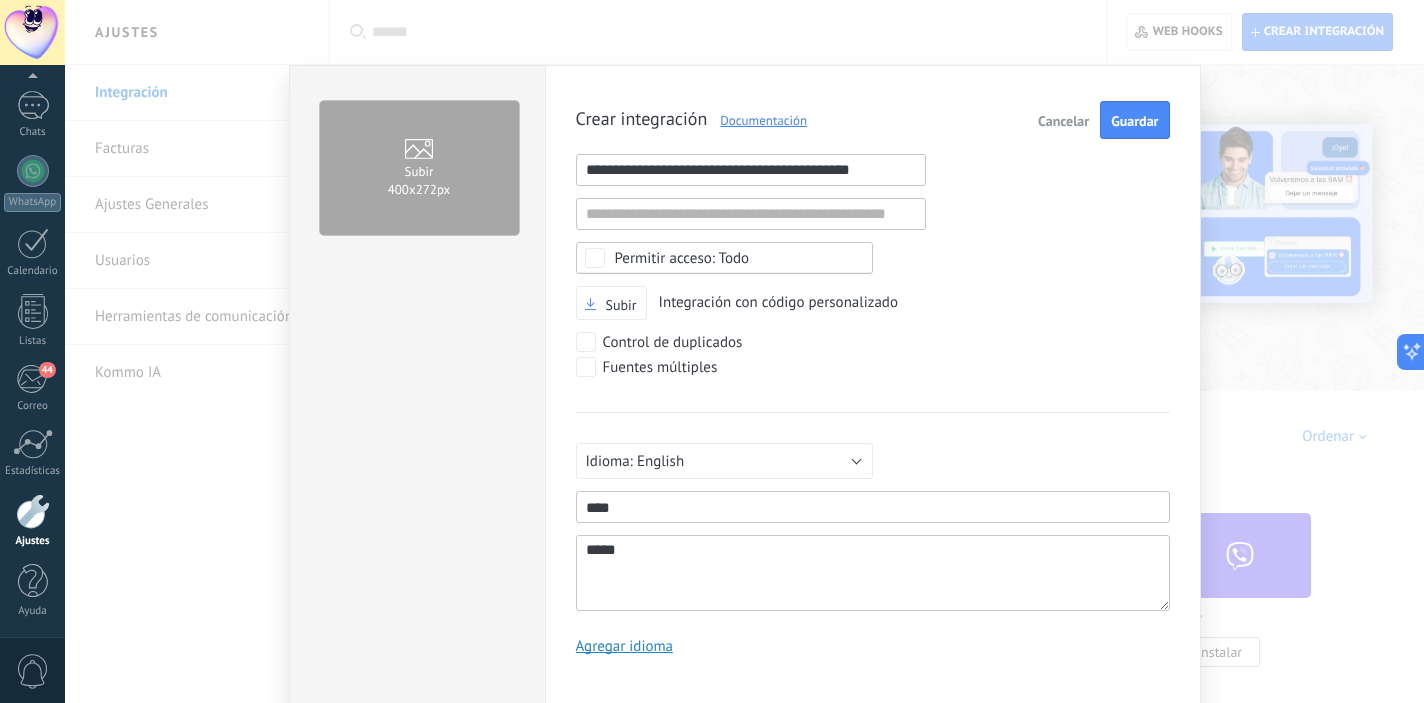 type on "*****" 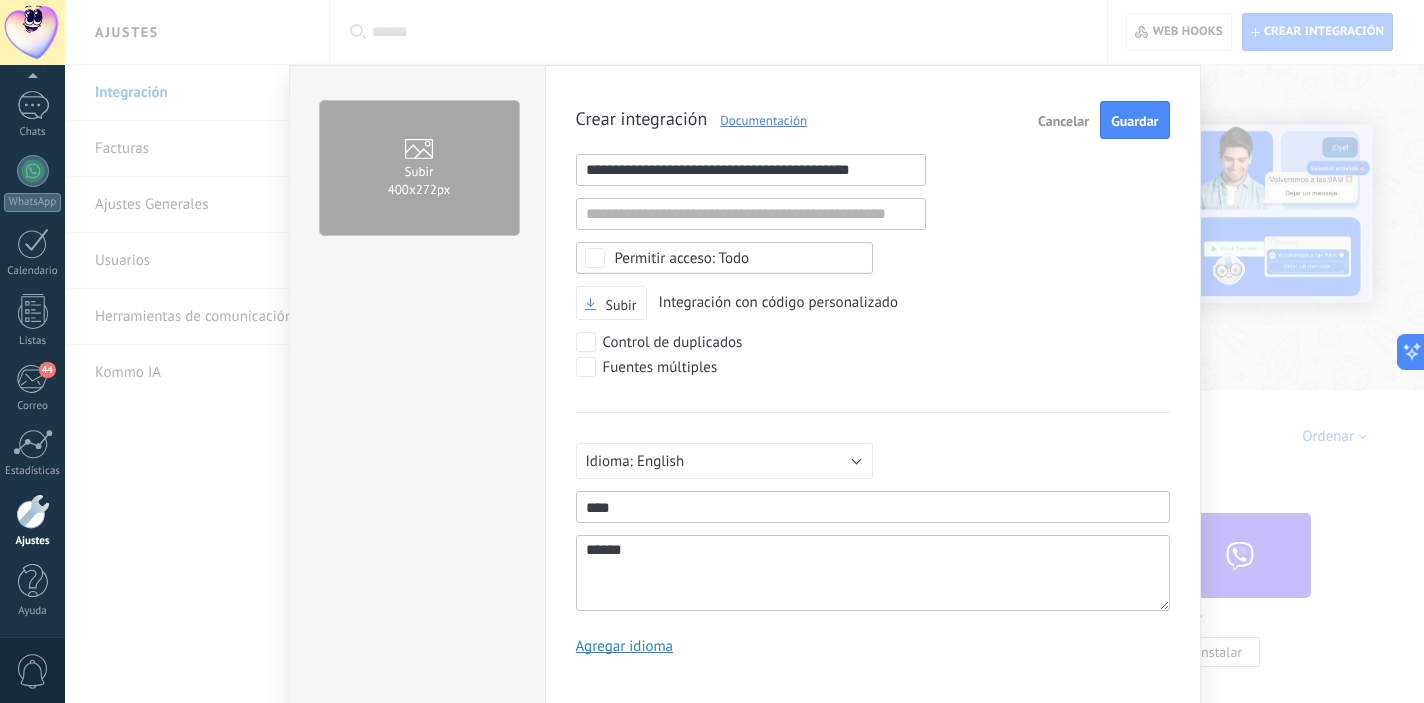 type on "*******" 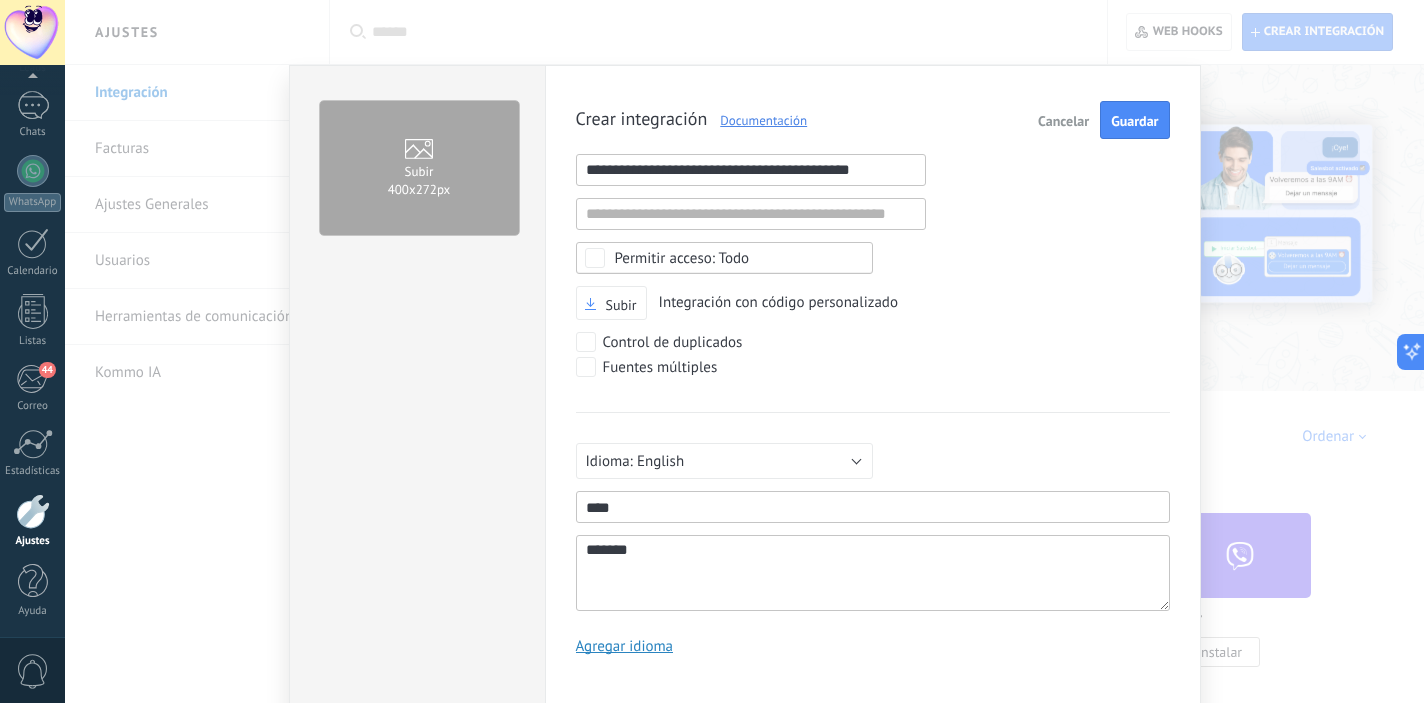 type on "********" 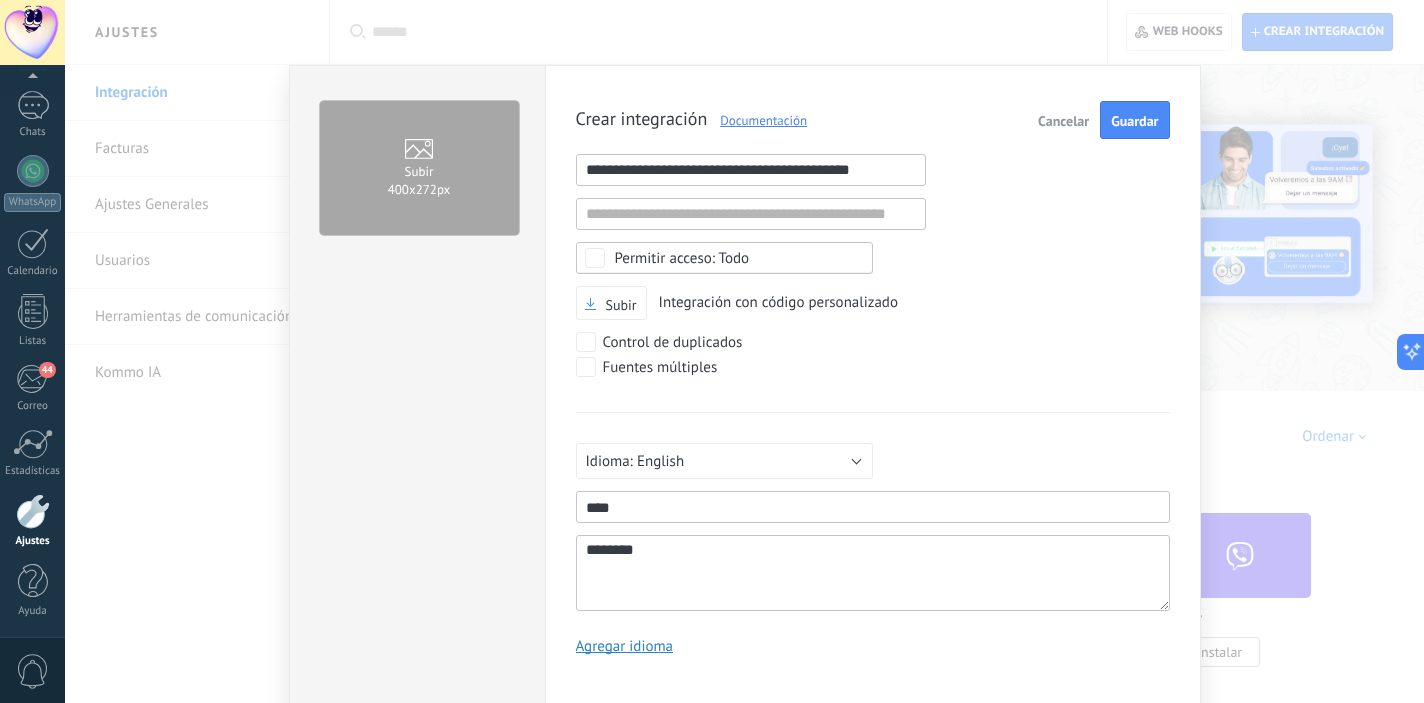 type on "*********" 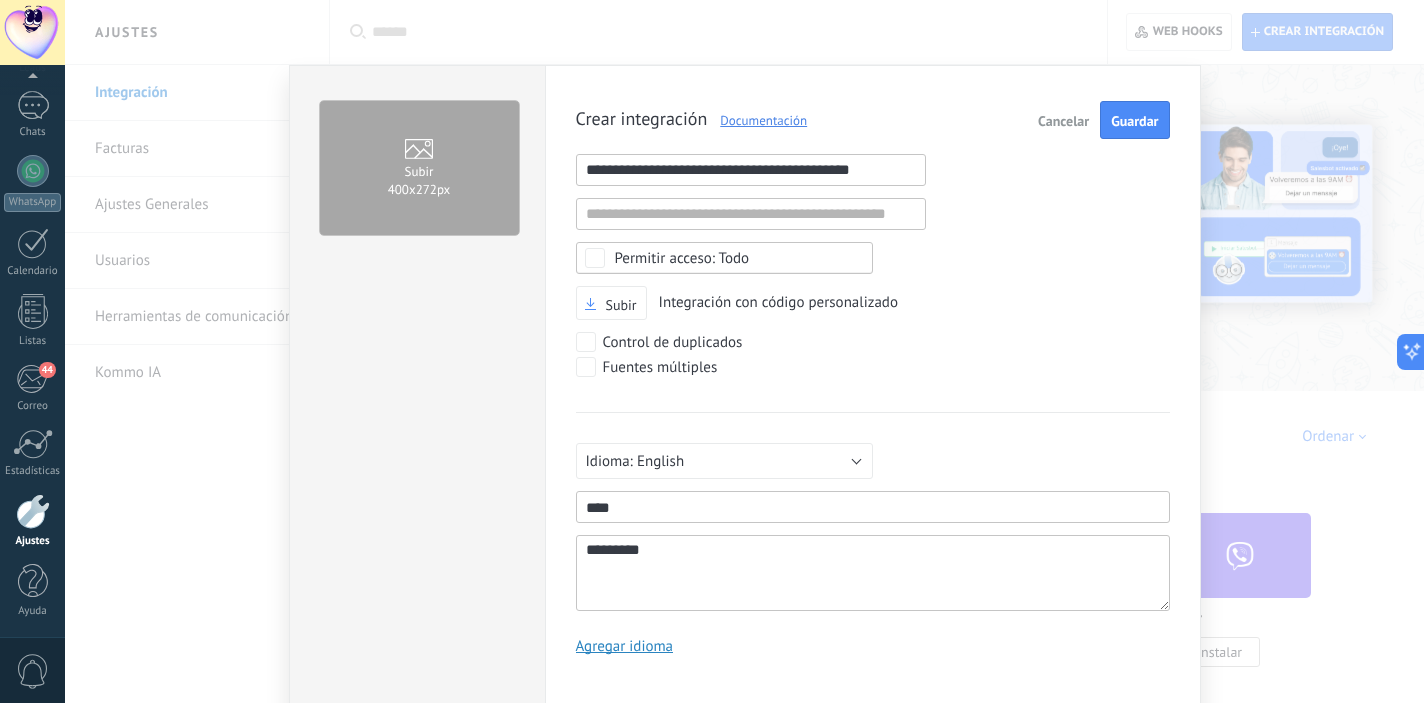 type on "**********" 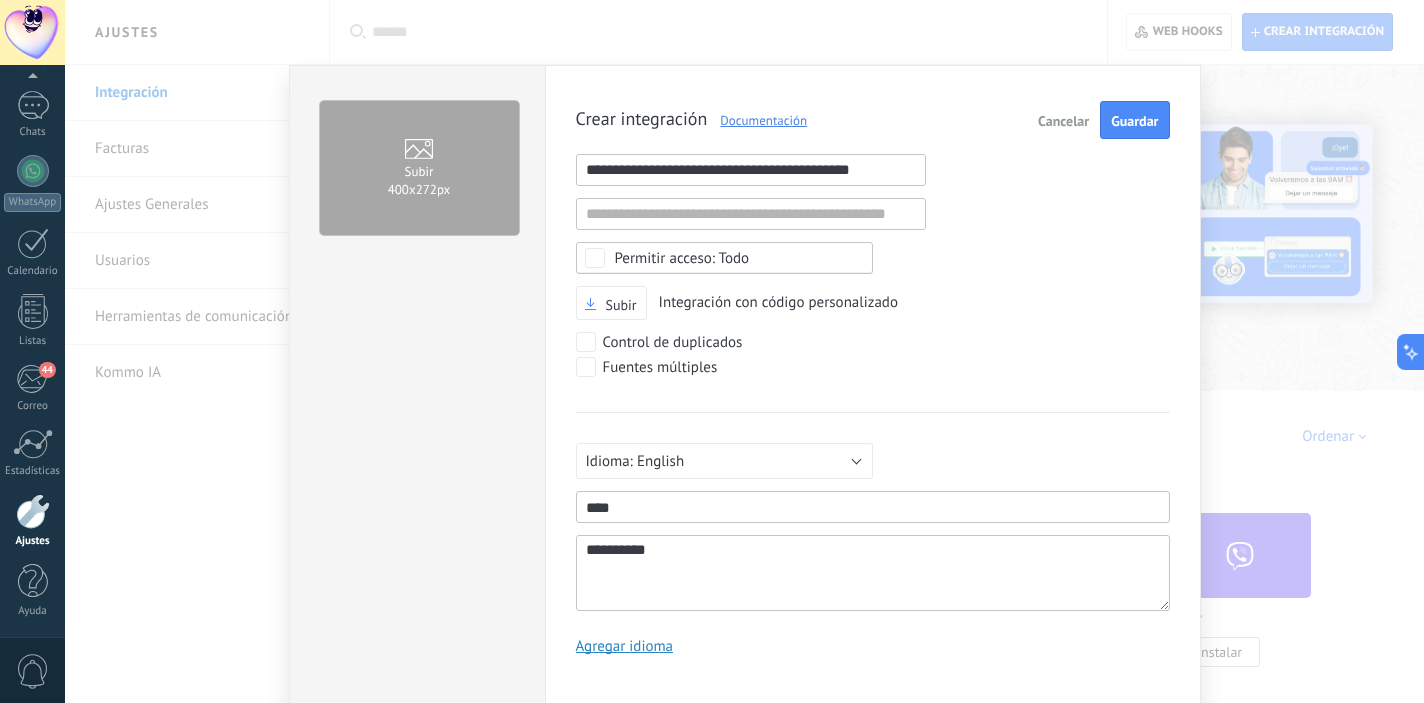 scroll, scrollTop: 19, scrollLeft: 0, axis: vertical 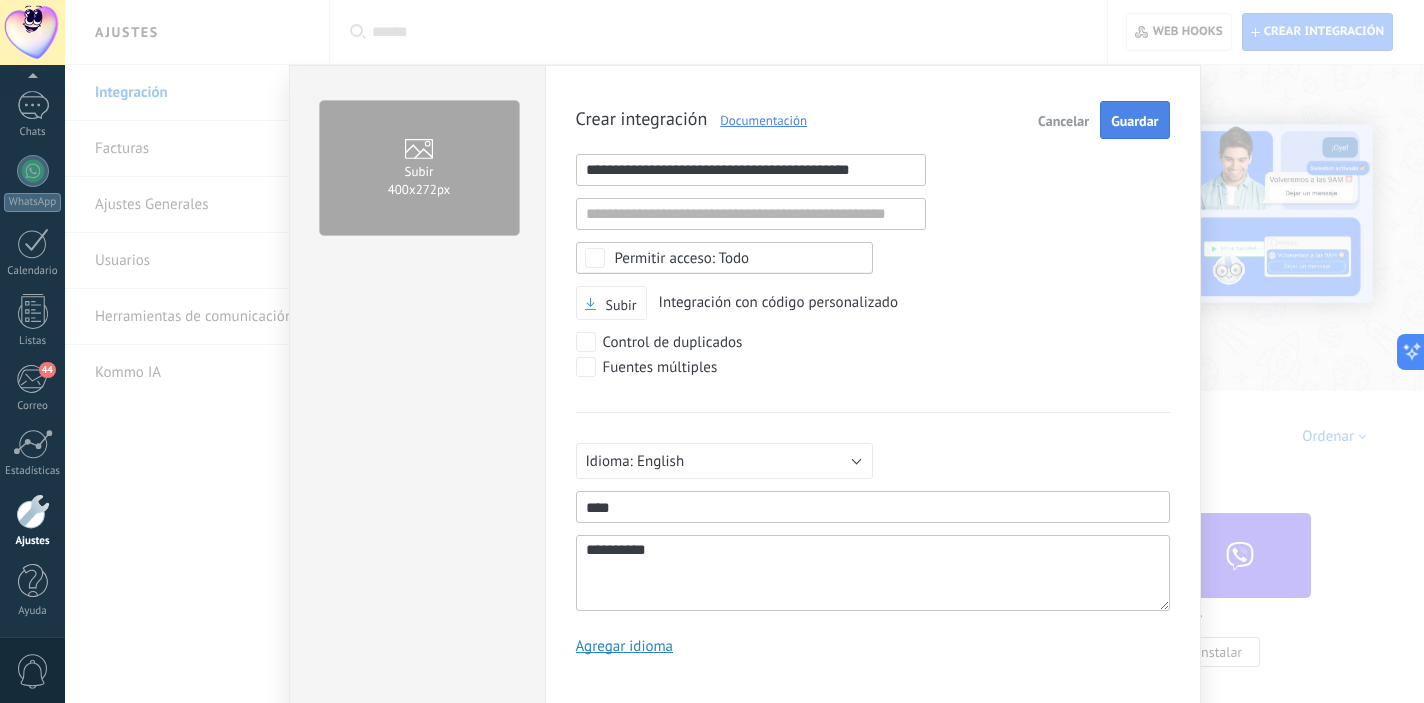type on "**********" 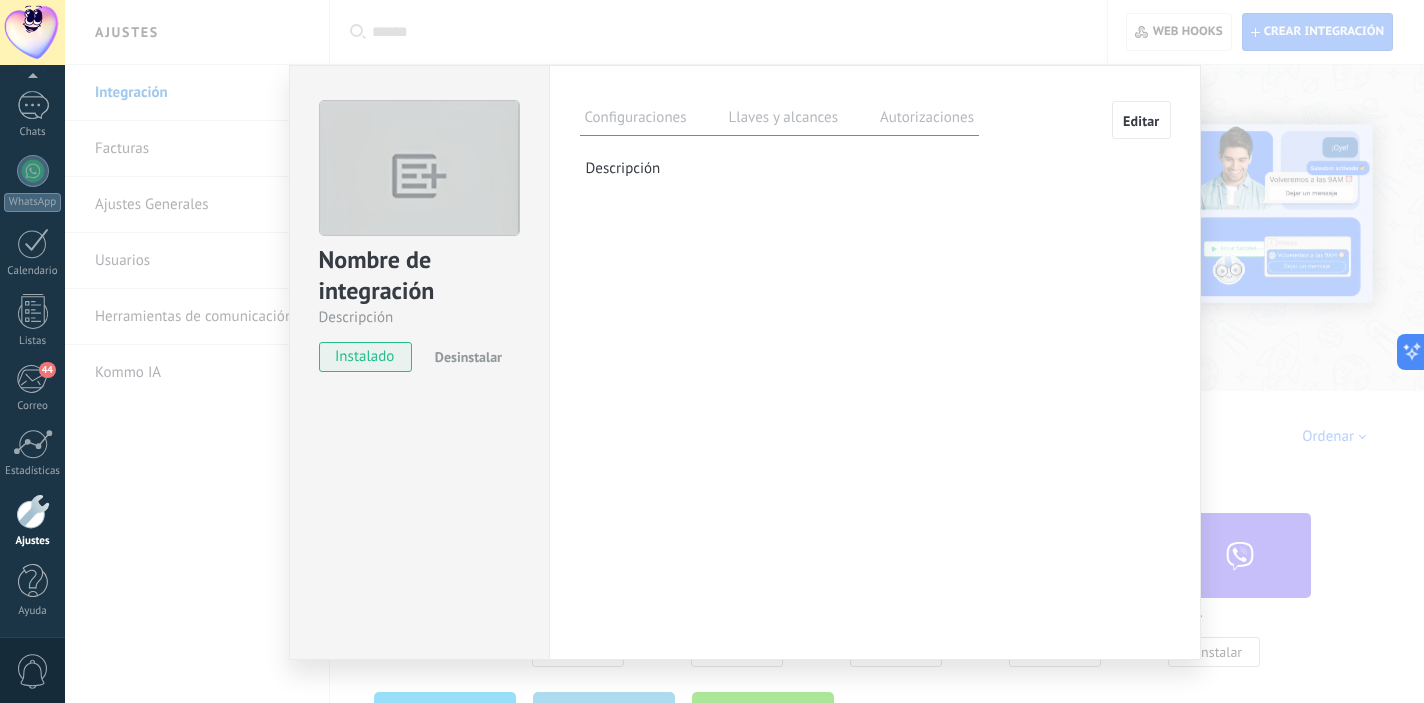 click on "Llaves y alcances" at bounding box center [783, 120] 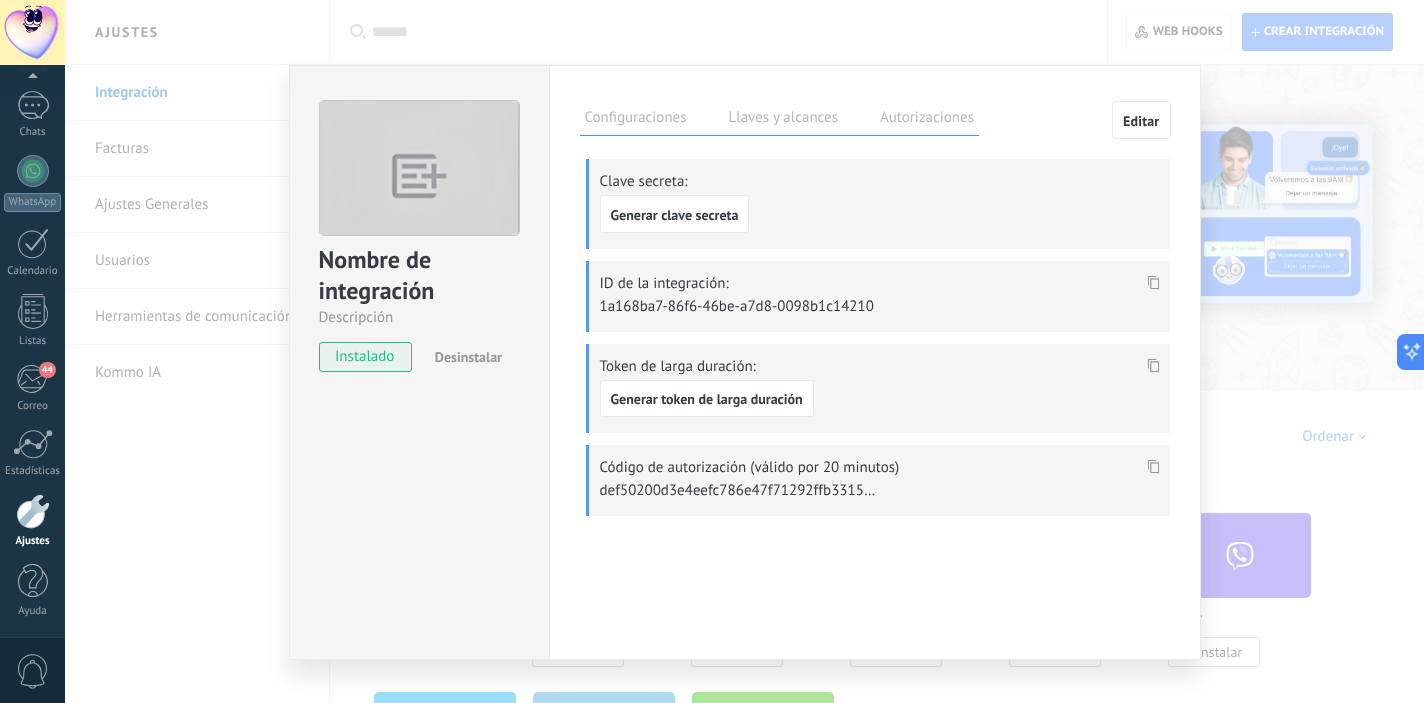 click on "Autorizaciones" at bounding box center [927, 120] 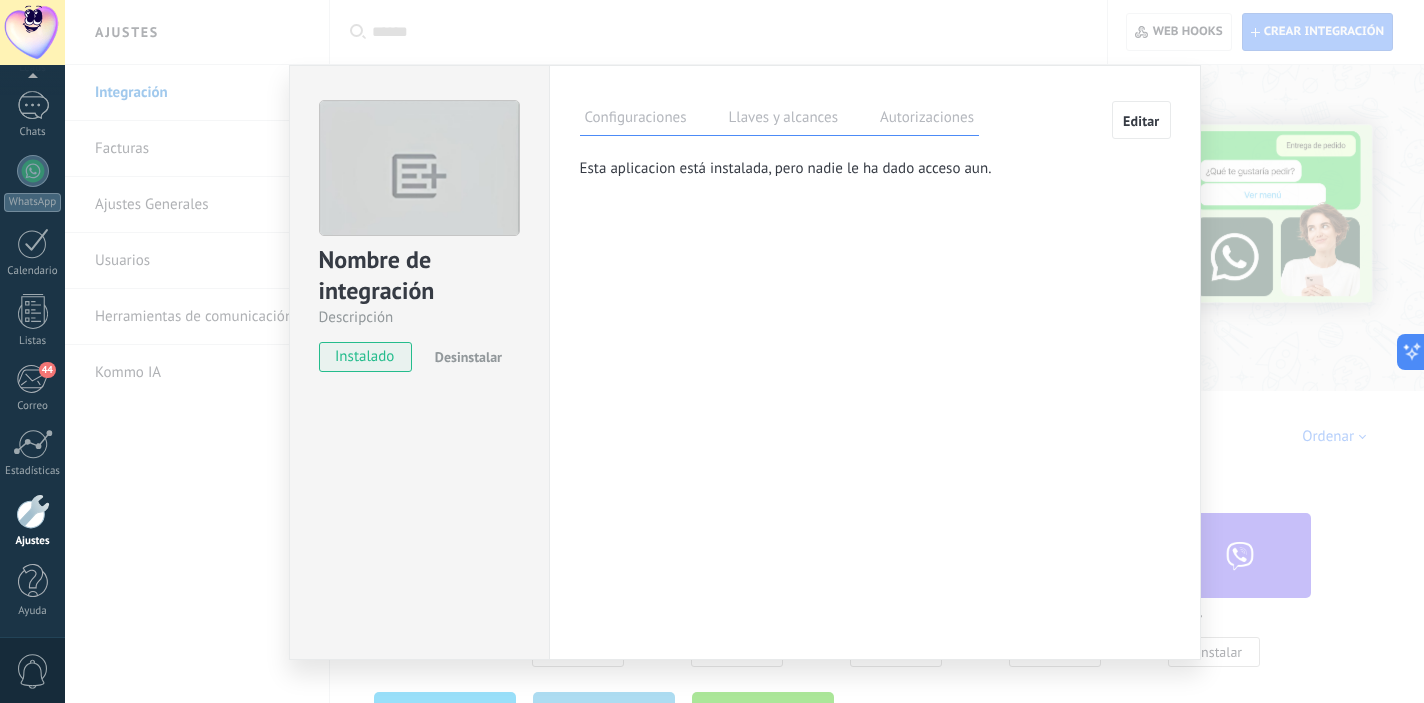 click on "Llaves y alcances" at bounding box center [783, 120] 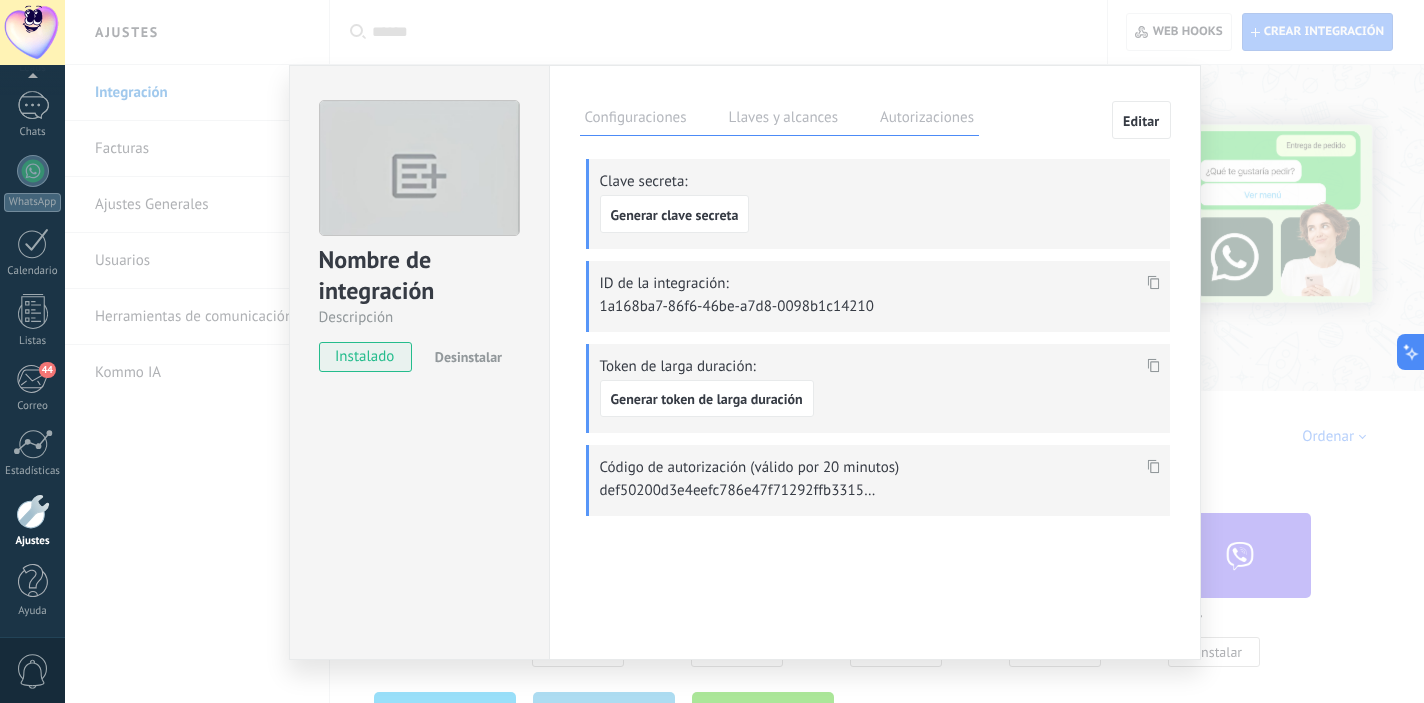 click on "Configuraciones" at bounding box center [636, 120] 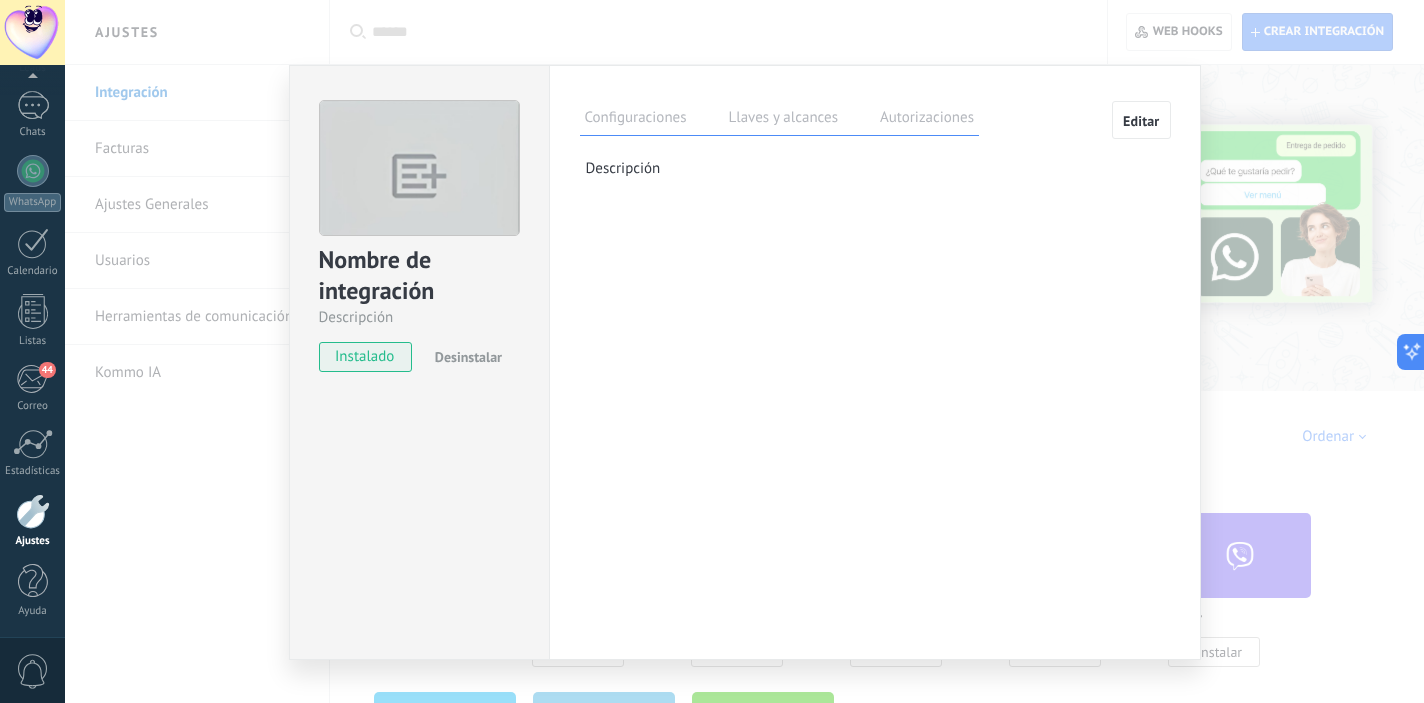 click at bounding box center (419, 177) 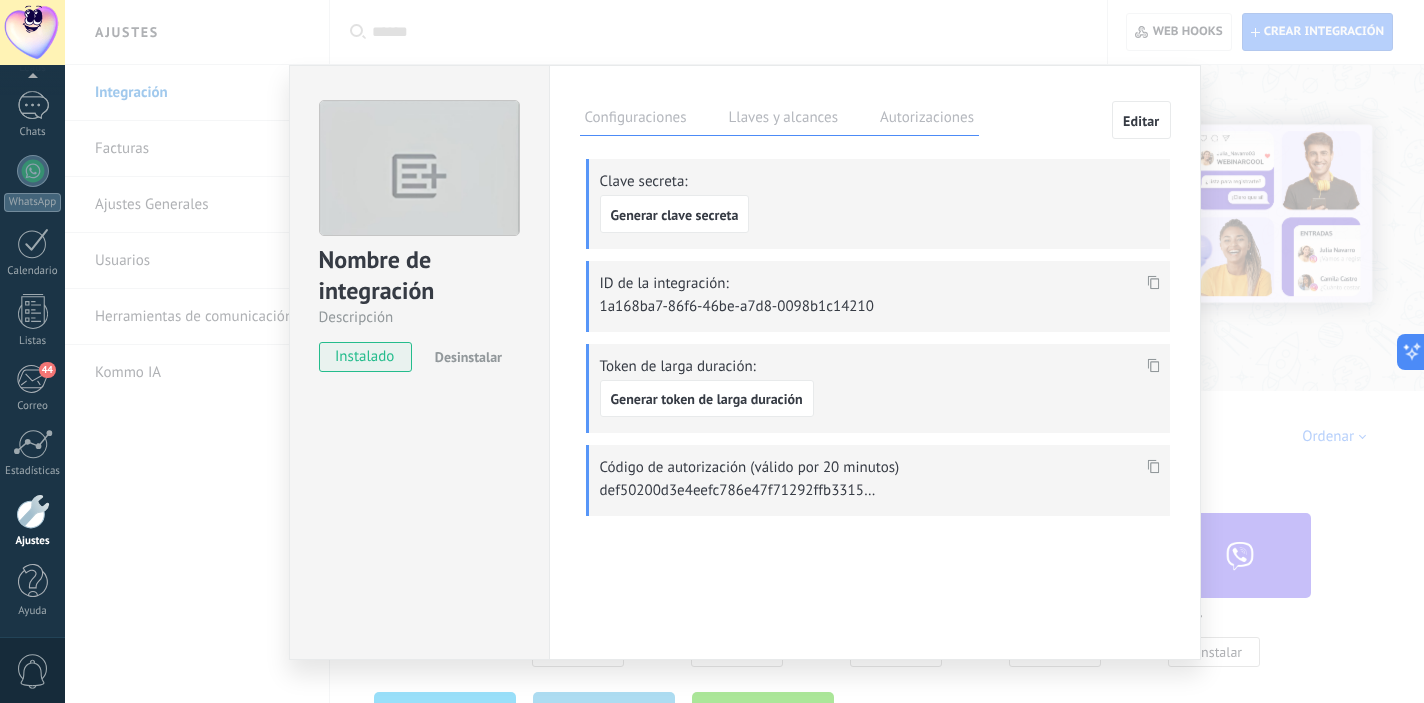 click on "Configuraciones Llaves y alcances Autorizaciones" at bounding box center (780, 118) 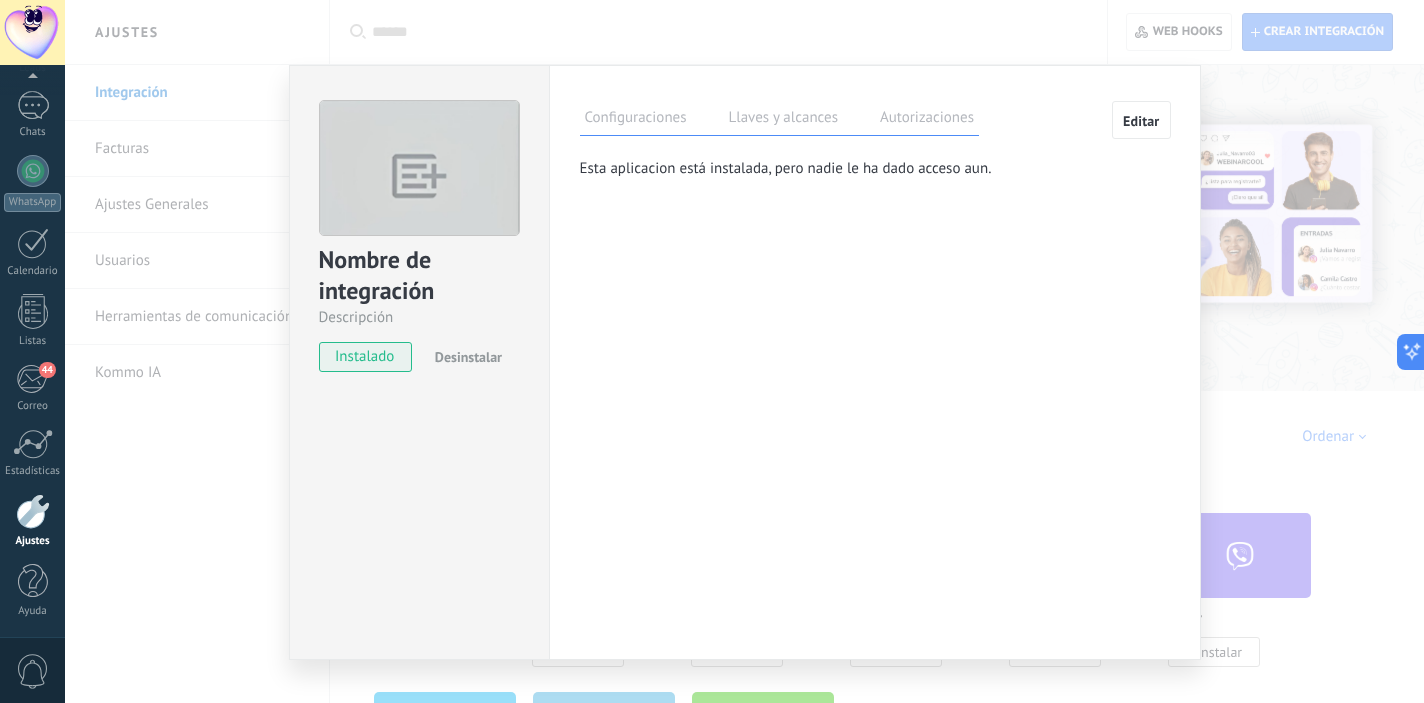 click on "Nombre de integración Descripción instalado Desinstalar Configuraciones Llaves y alcances Autorizaciones Editar Clave secreta: Generar clave secreta ID de la integración: 1a168ba7-86f6-46be-a7d8-0098b1c14210 Token de larga duración: Generar token de larga duración Código de autorización (válido por 20 minutos) Esta pestaña registra a los usuarios que han concedido acceso a las integración a esta cuenta. Si deseas remover la posibilidad que un usuario pueda enviar solicitudes a la cuenta en nombre de esta integración, puedes revocar el acceso. Si el acceso a todos los usuarios es revocado, la integración dejará de funcionar. Esta aplicacion está instalada, pero nadie le ha dado acceso aun. Descripción" at bounding box center [744, 351] 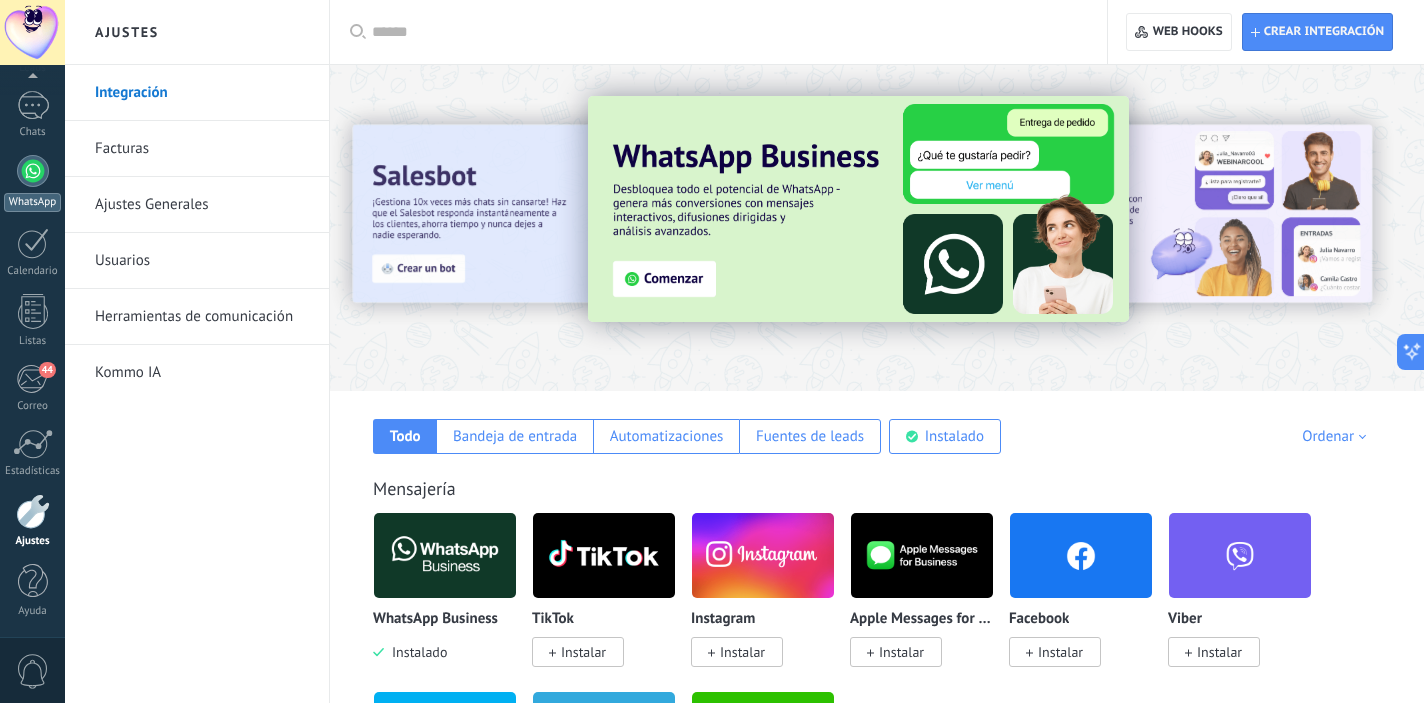 click on "WhatsApp" at bounding box center [32, 202] 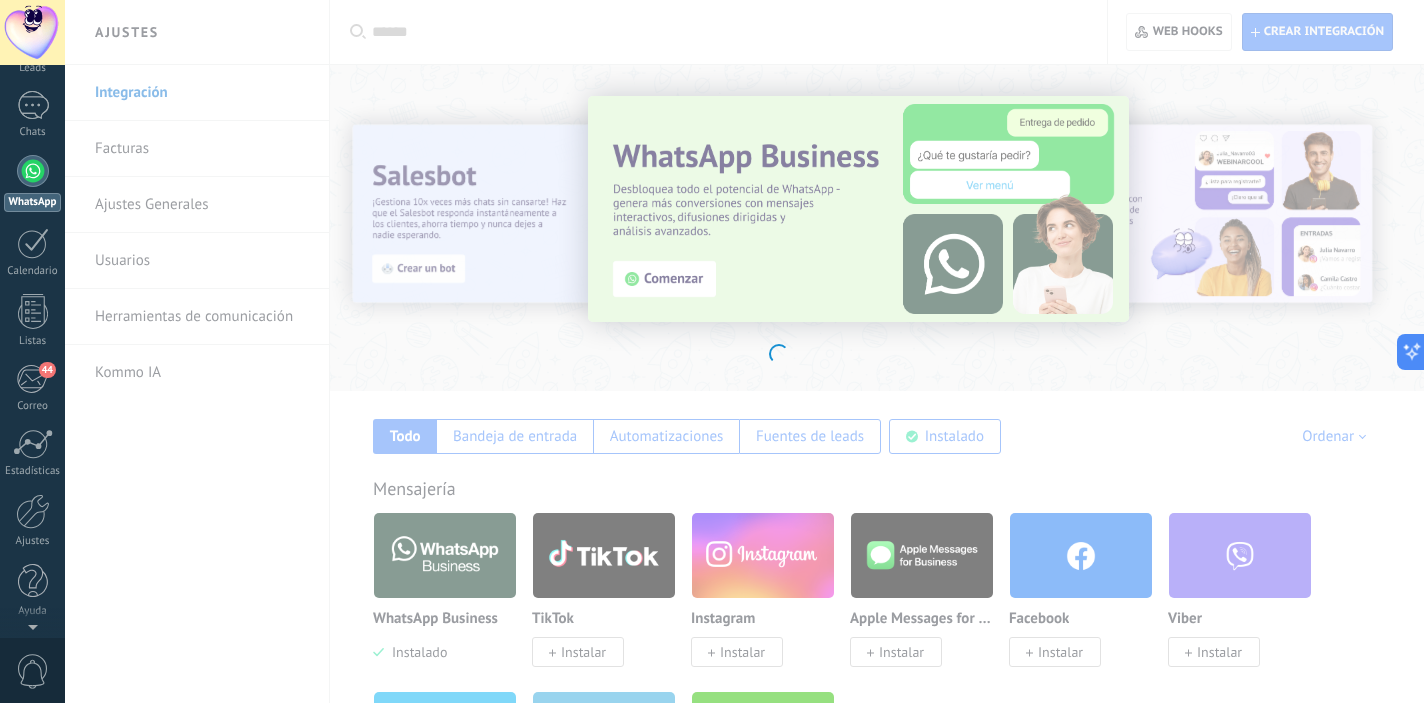 scroll, scrollTop: 0, scrollLeft: 0, axis: both 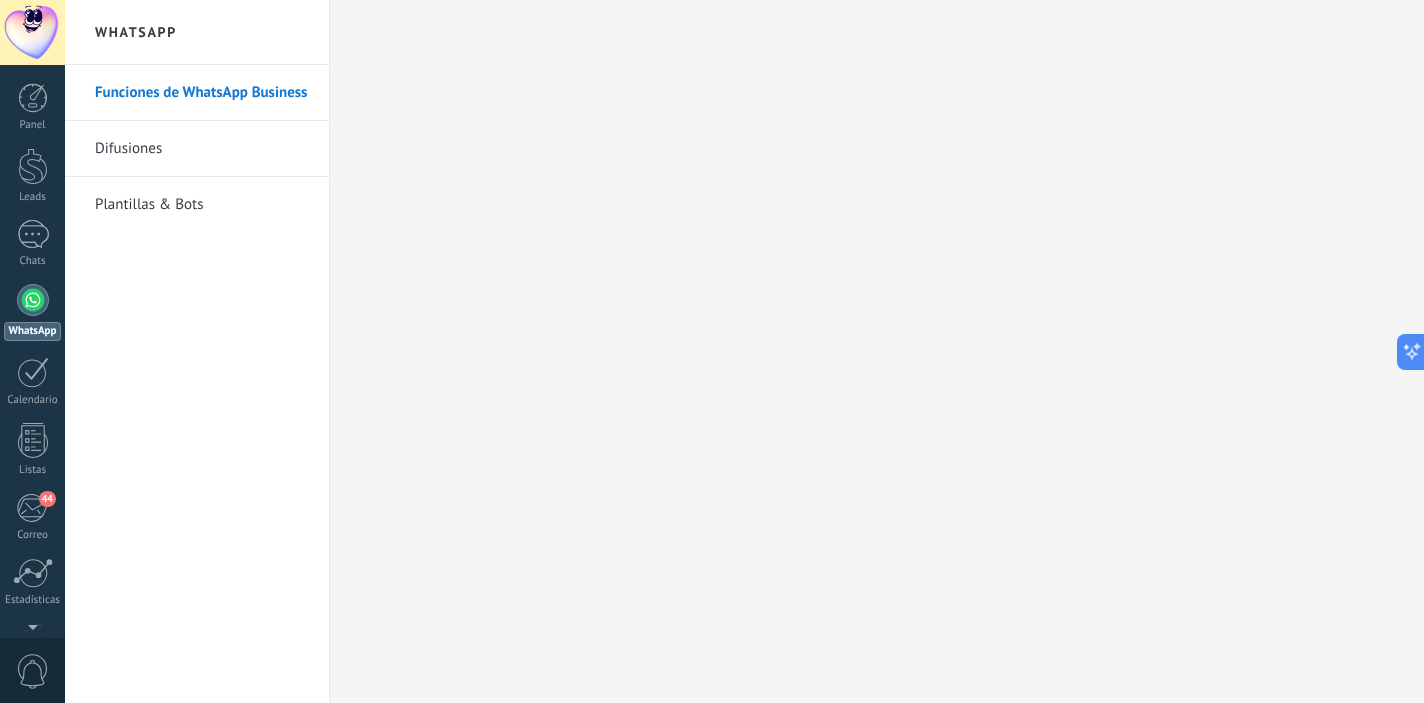 click on "Plantillas & Bots" at bounding box center [202, 205] 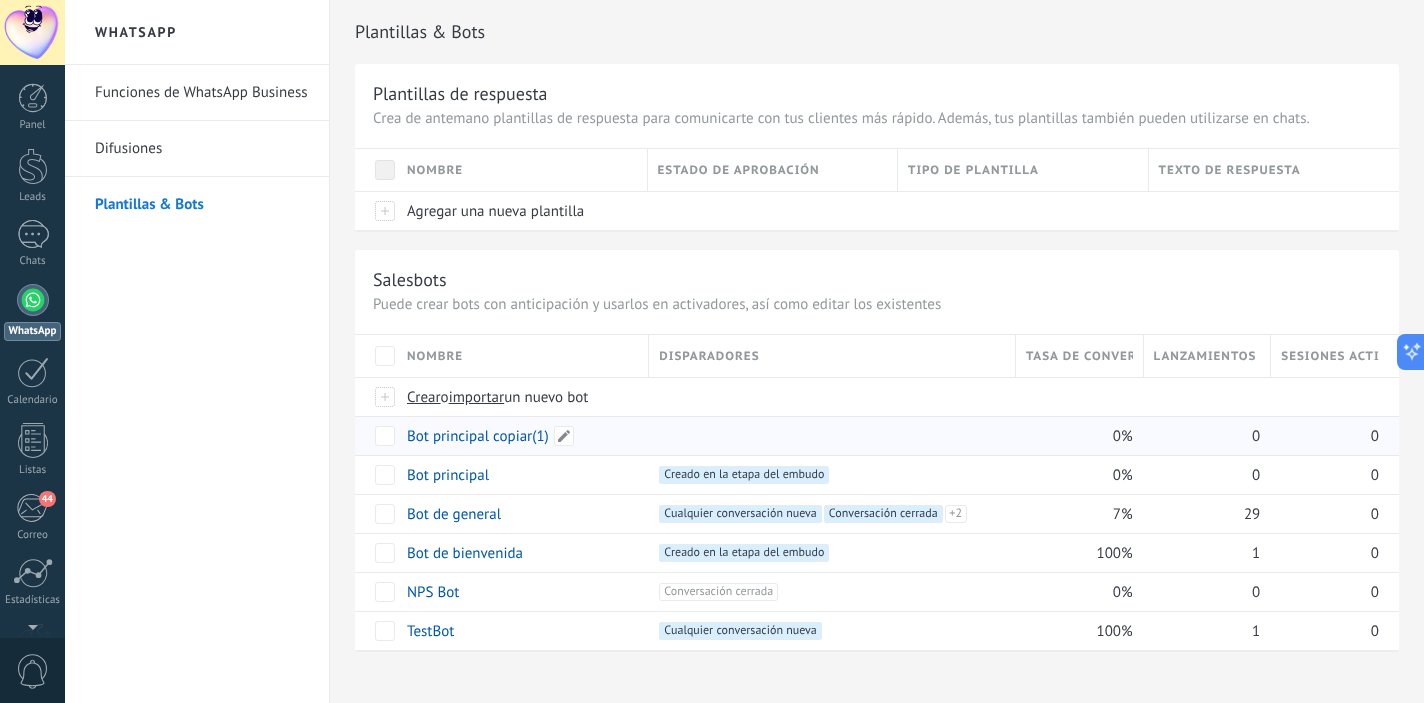 click on "Bot principal copiar(1)" at bounding box center (478, 436) 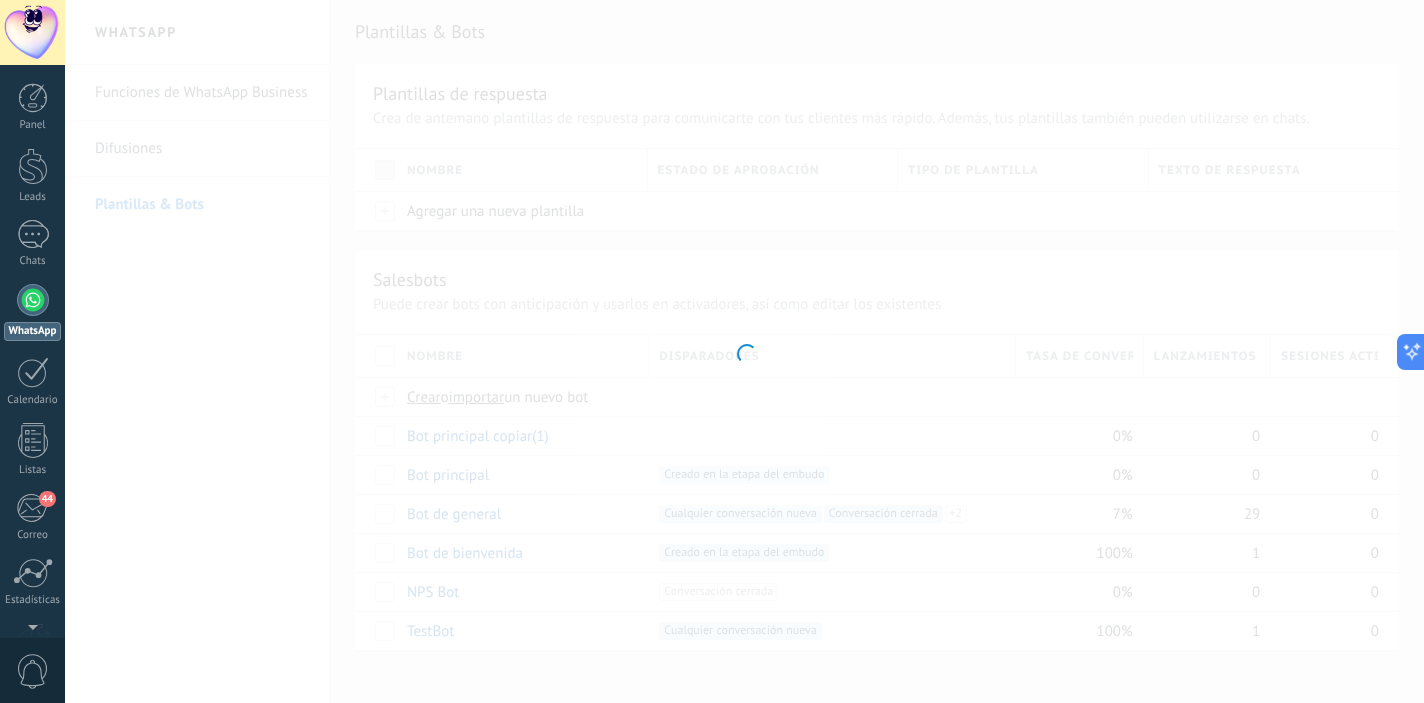 type on "**********" 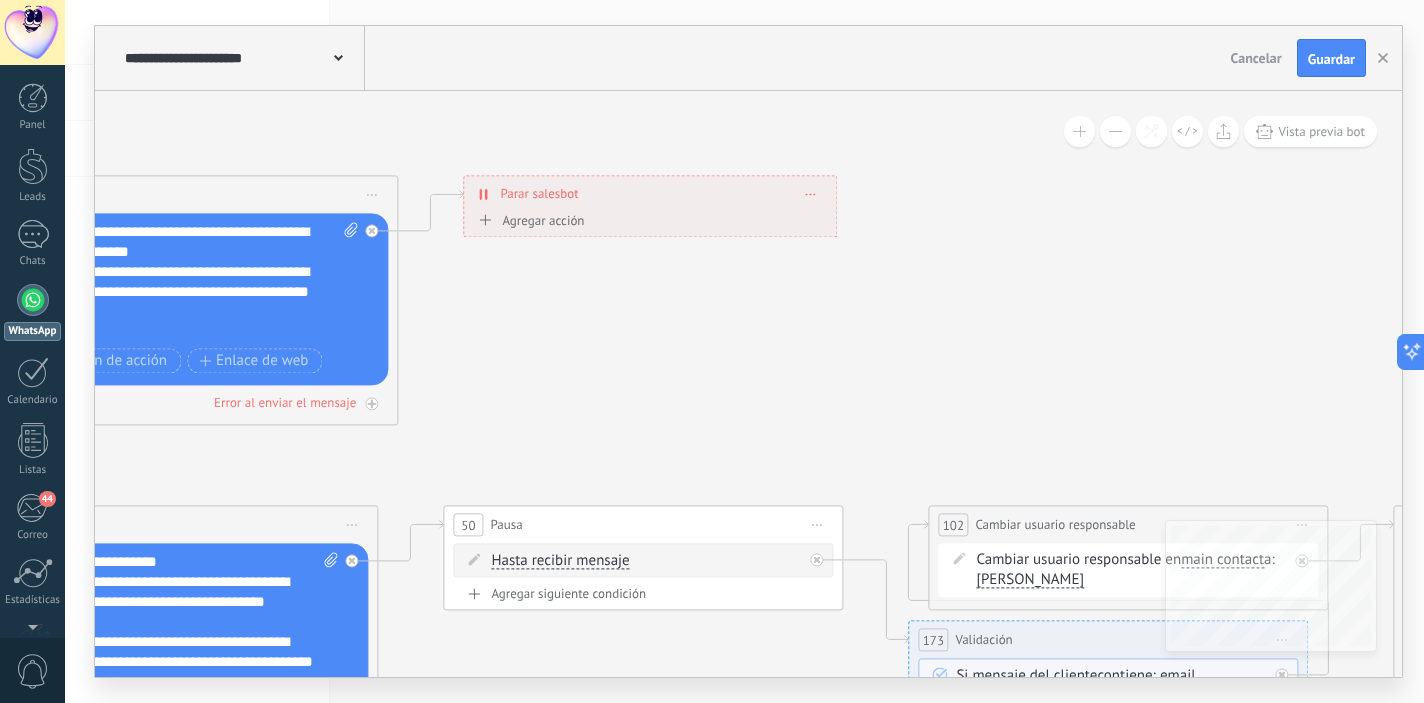 click on "Borrar" at bounding box center (810, 193) 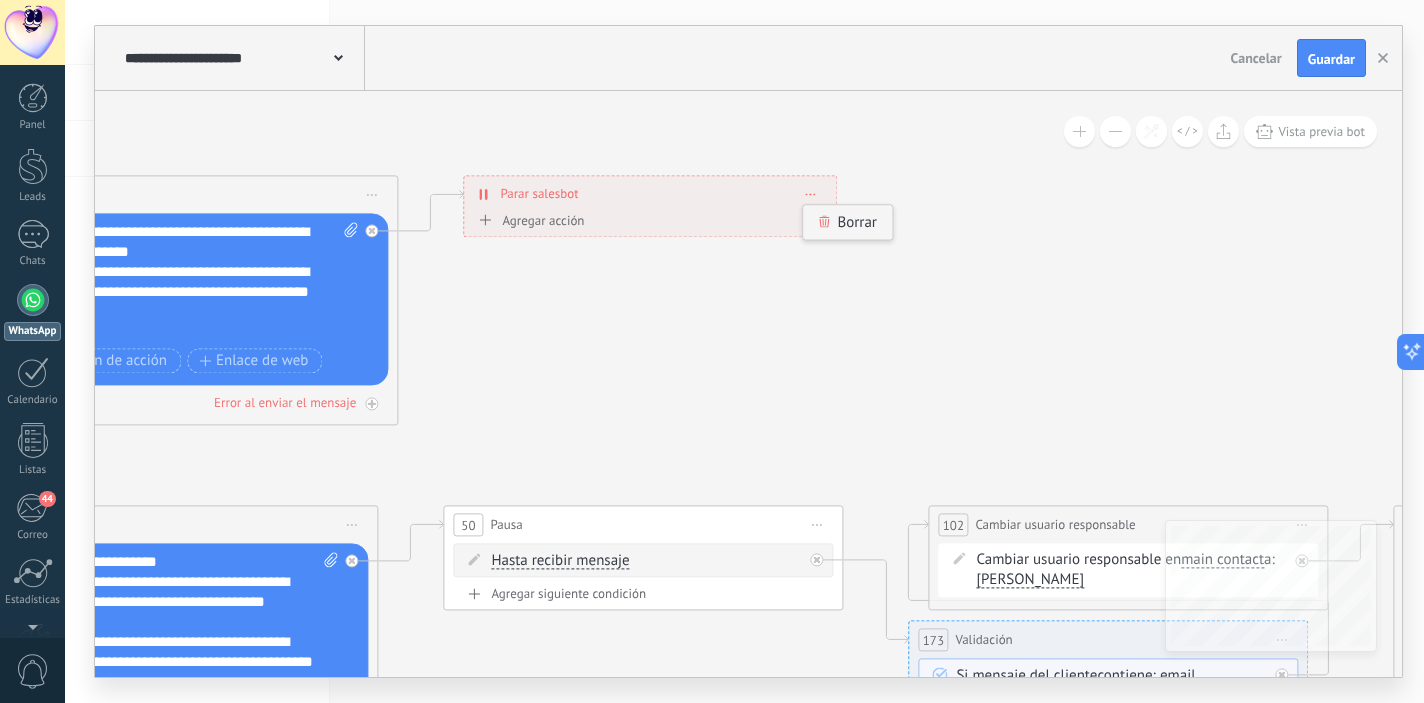 click on "Borrar" at bounding box center [847, 222] 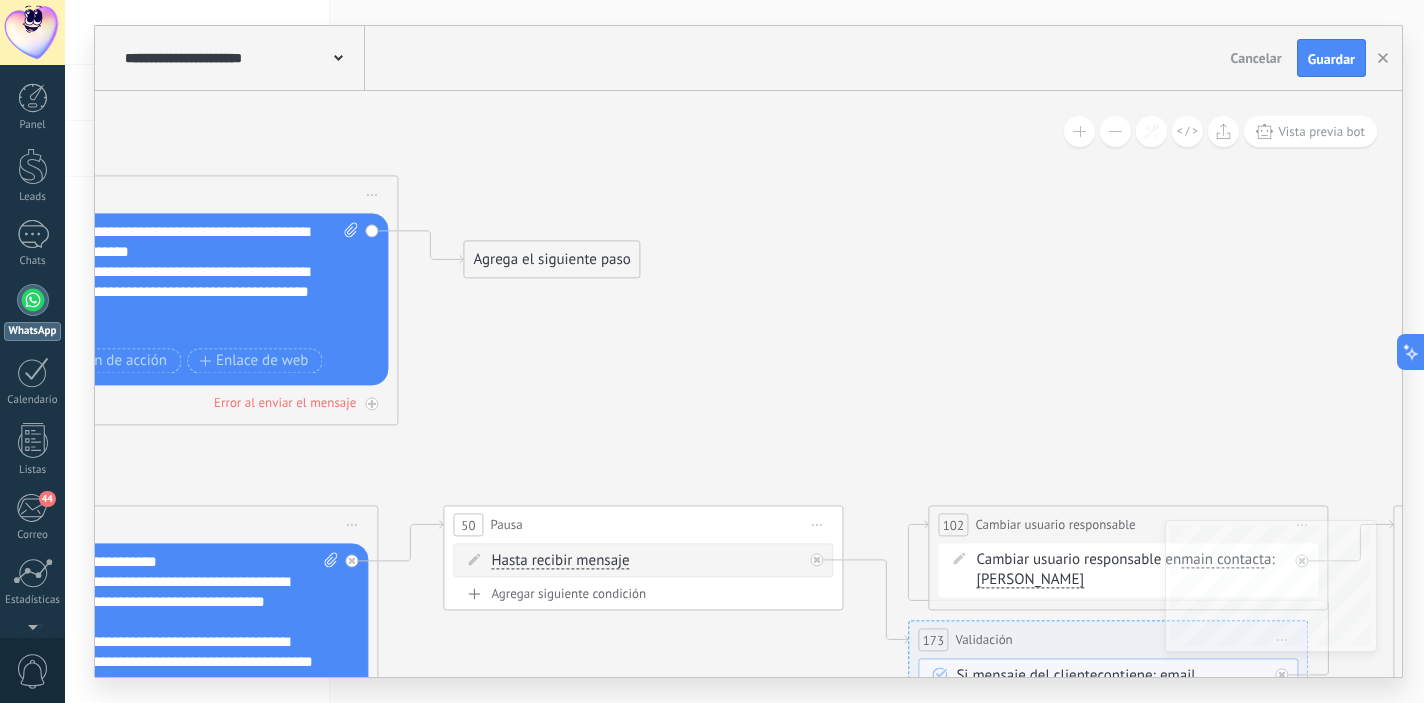 click on "Agrega el siguiente paso" at bounding box center [551, 259] 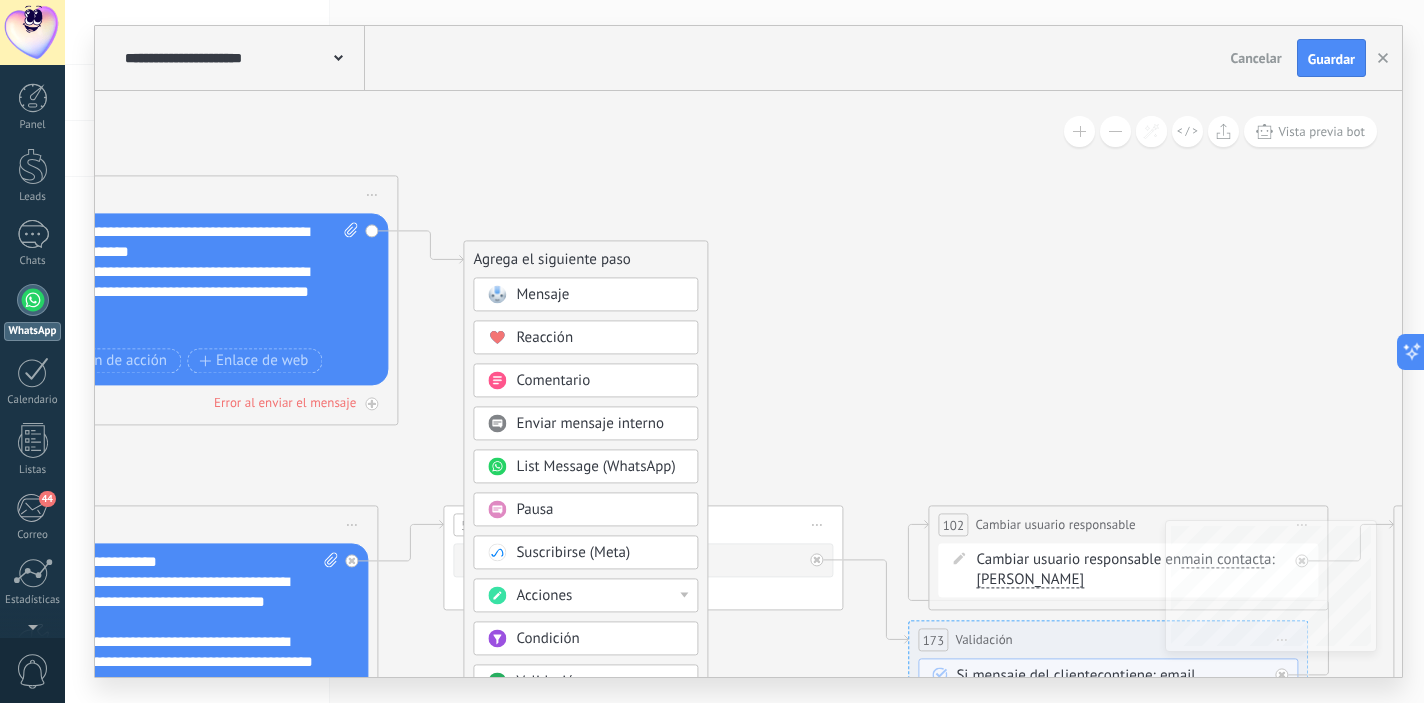 click on "Acciones" at bounding box center [544, 595] 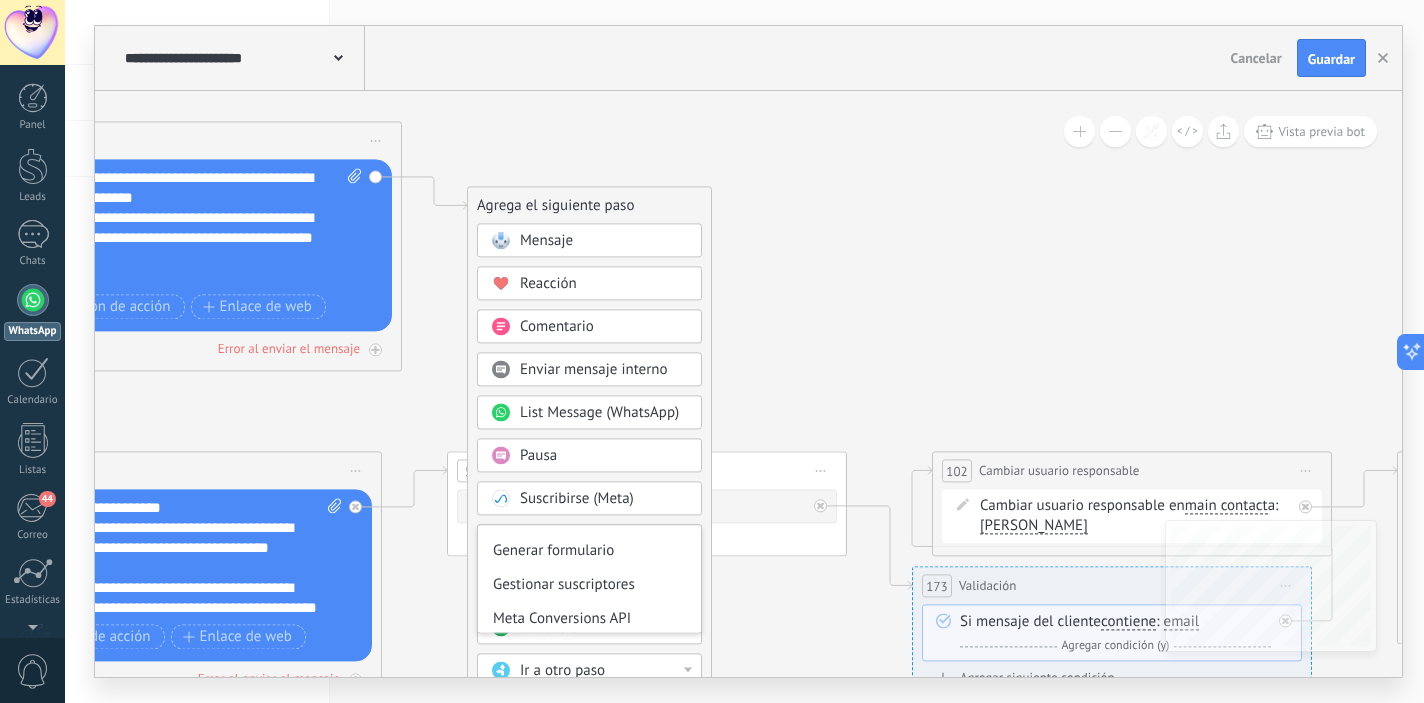 scroll, scrollTop: 369, scrollLeft: 0, axis: vertical 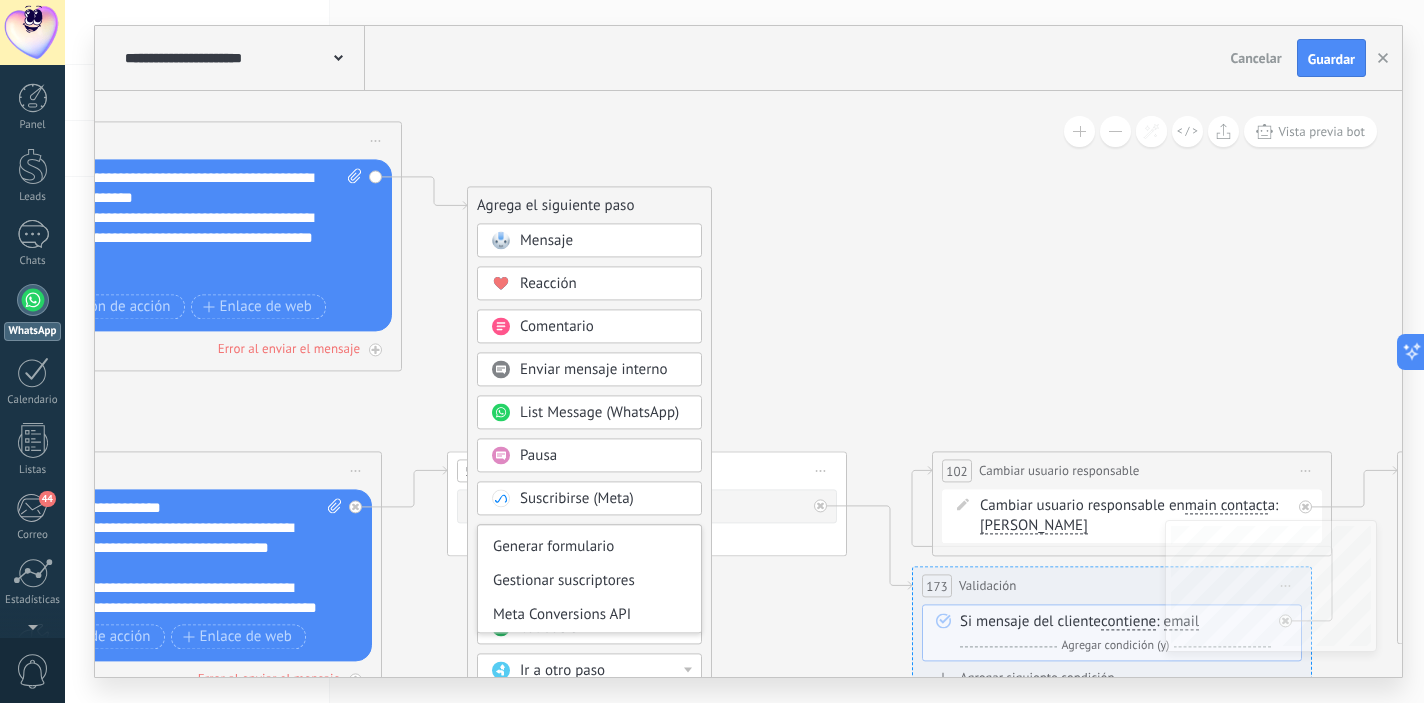 click on "Agrega el siguiente paso
Mensaje
Mensaje
Mensaje
Reacción
Comentario
Enviar mensaje interno" at bounding box center [589, 553] 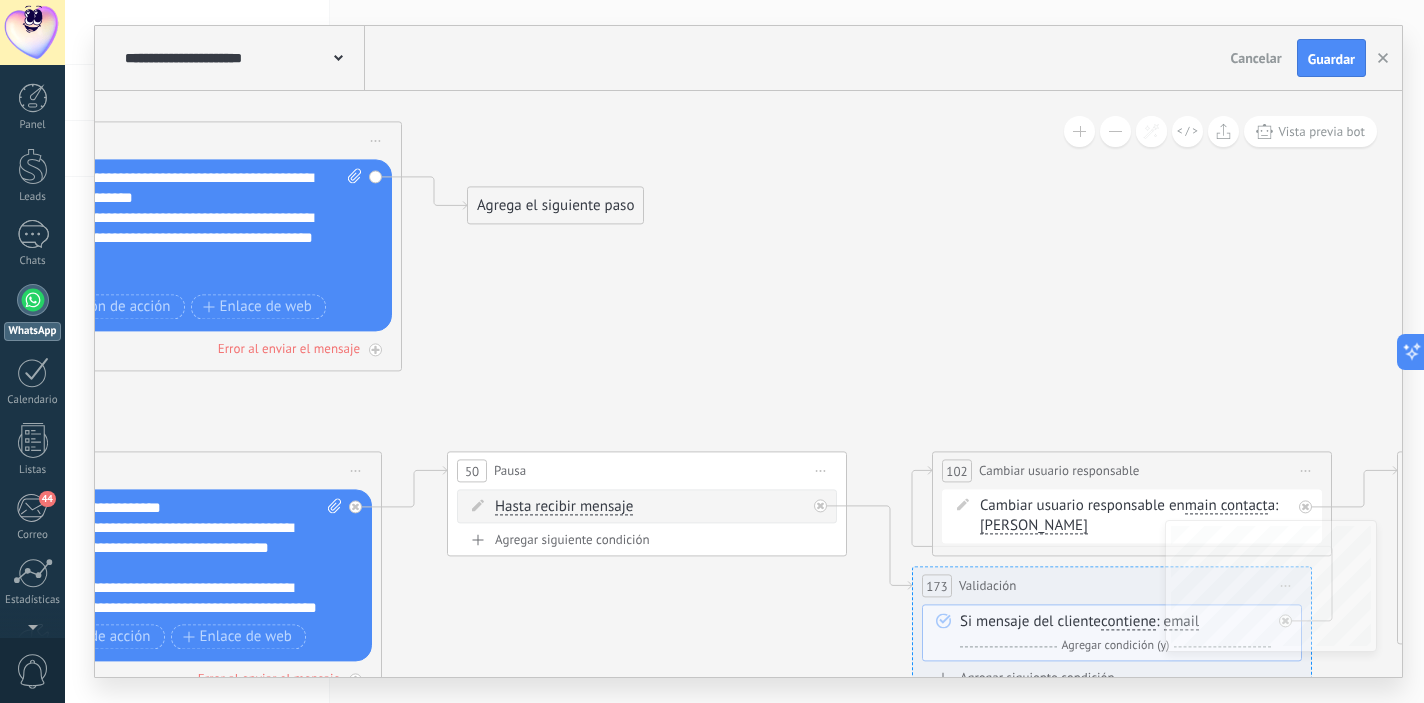 click on "Agrega el siguiente paso" at bounding box center (555, 205) 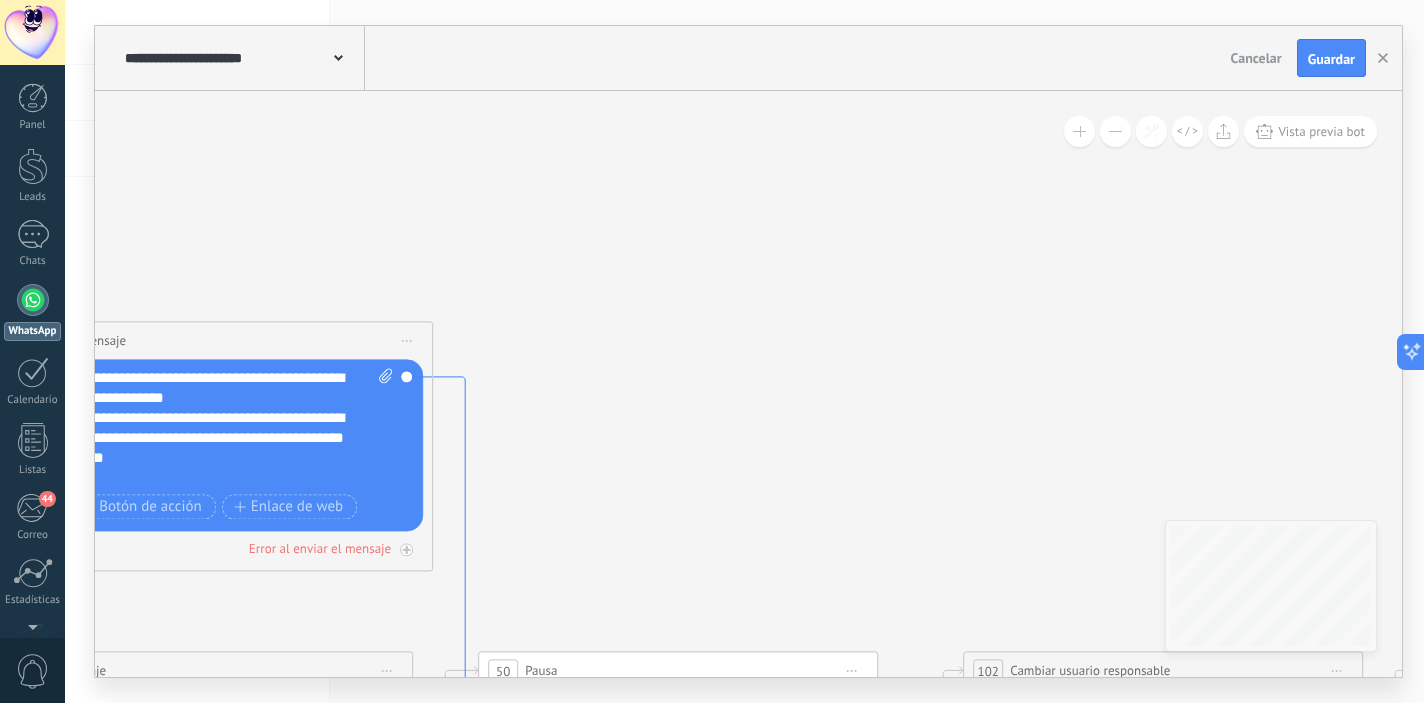 click 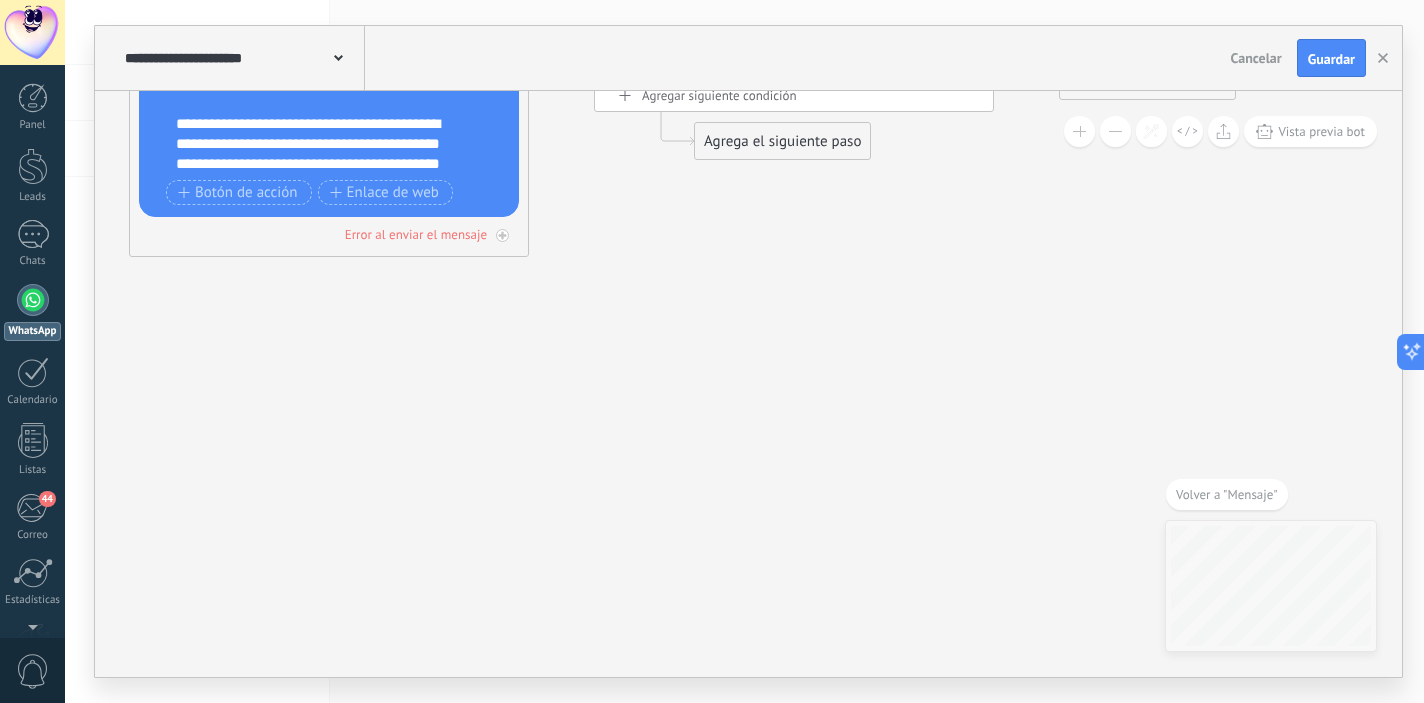 click on "Agrega el siguiente paso" at bounding box center (782, 141) 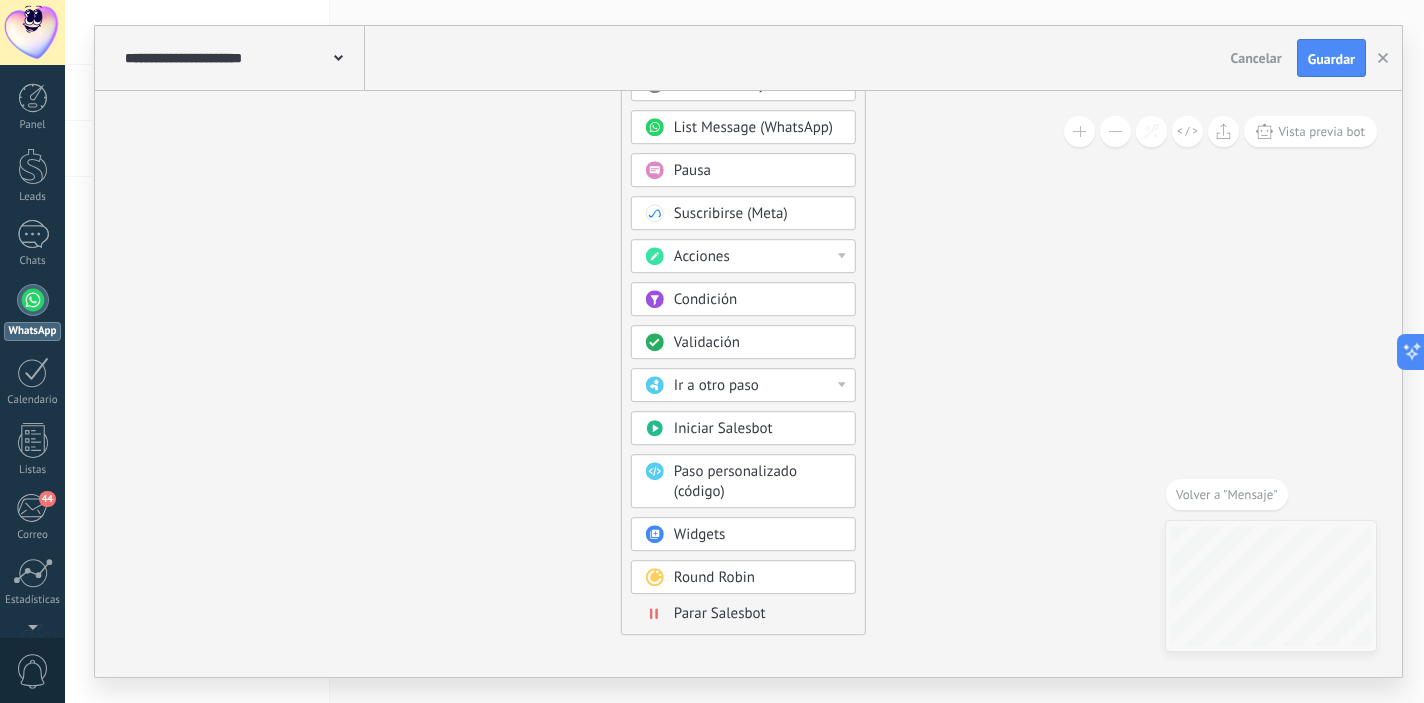 click on "Ir a otro paso" at bounding box center (758, 386) 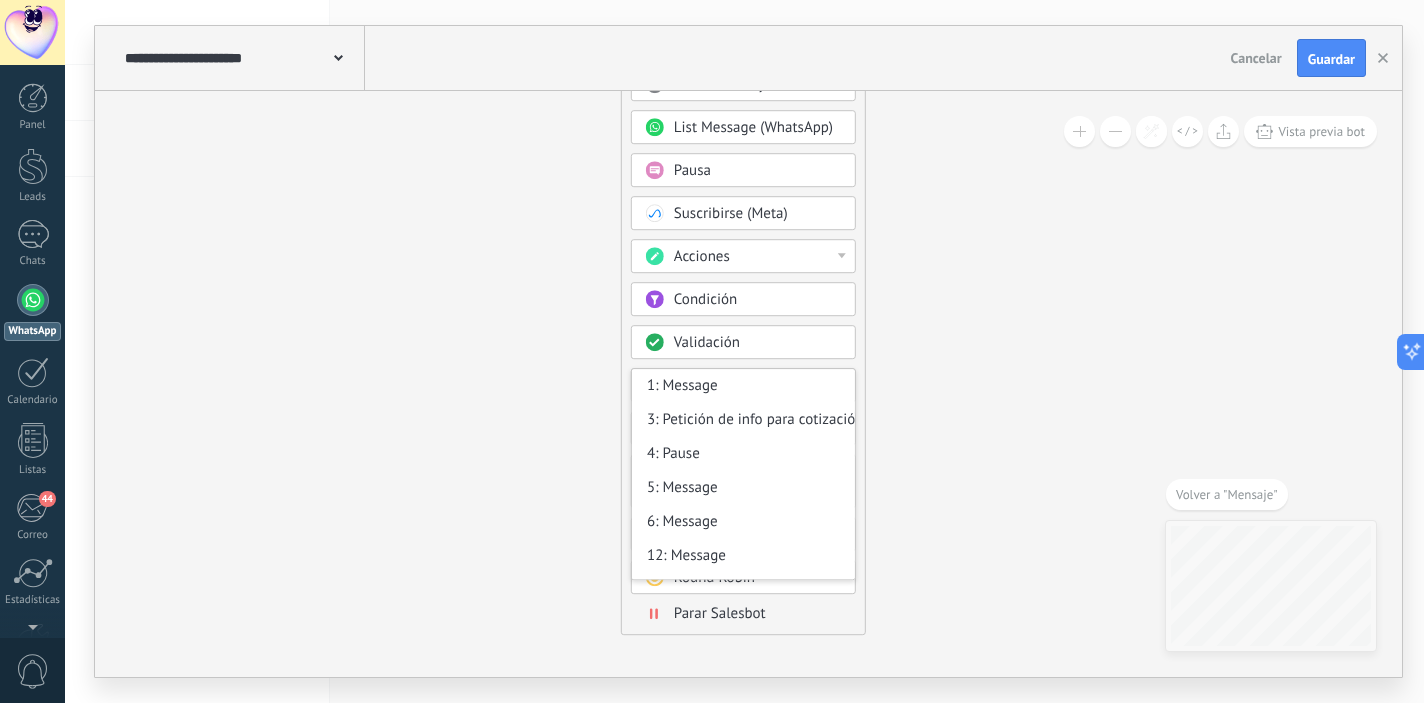 click on "Agrega el siguiente paso
Mensaje
Mensaje
Mensaje
Reacción
Comentario
Enviar mensaje interno" at bounding box center (743, 268) 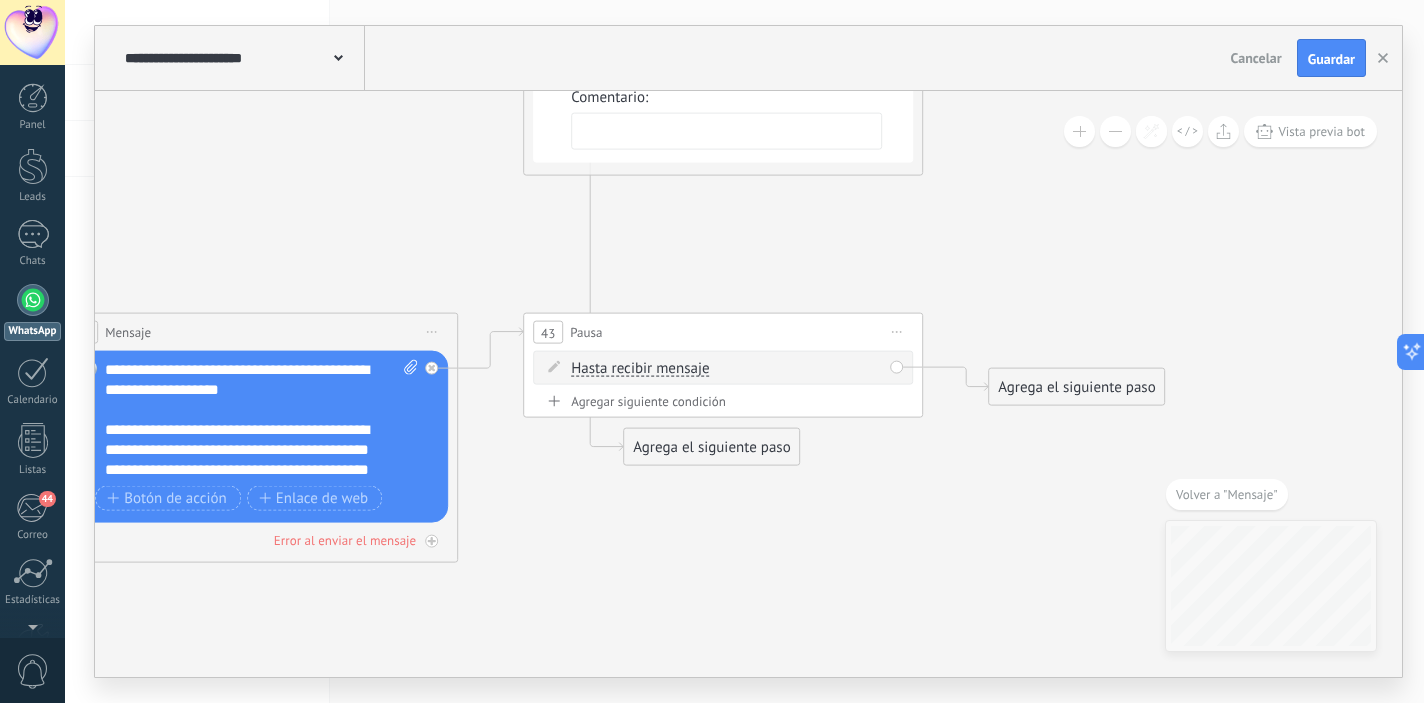 click on "Agrega el siguiente paso" at bounding box center [711, 447] 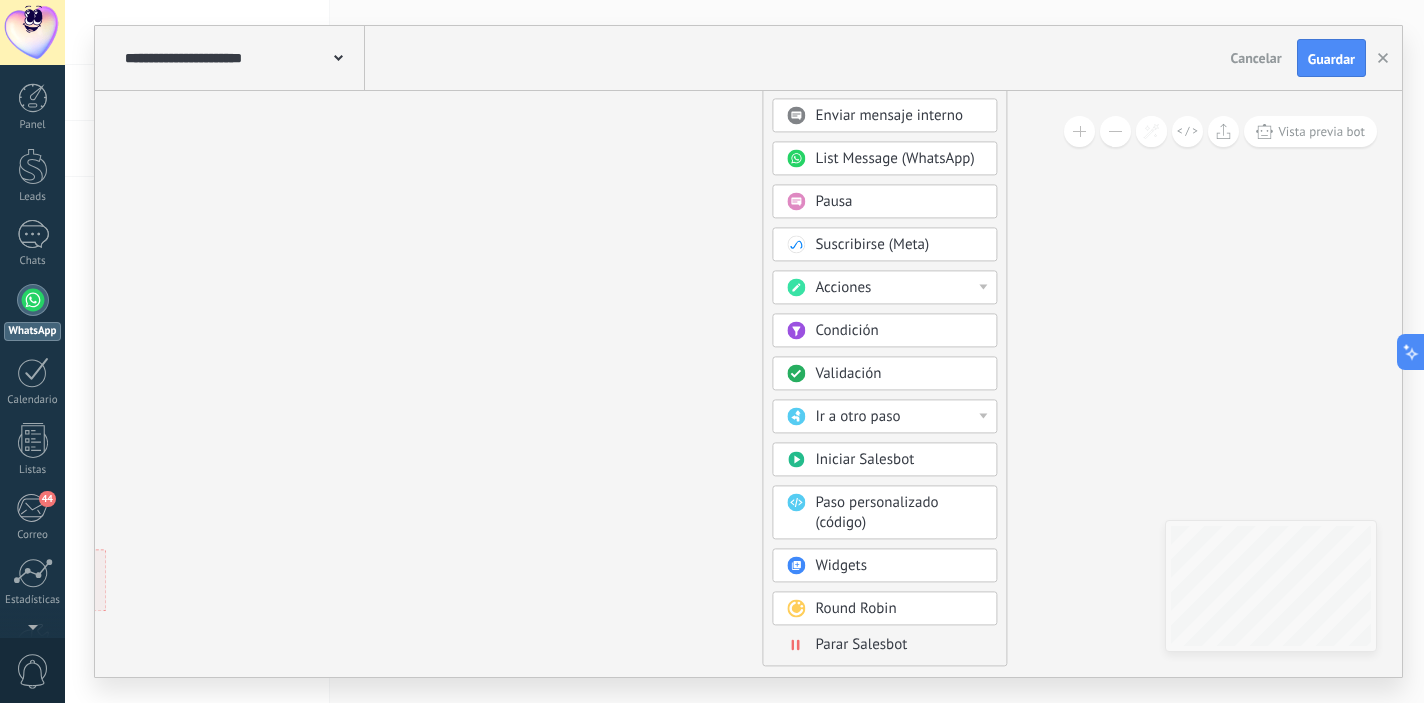 click on "Paso personalizado (código)" at bounding box center [876, 512] 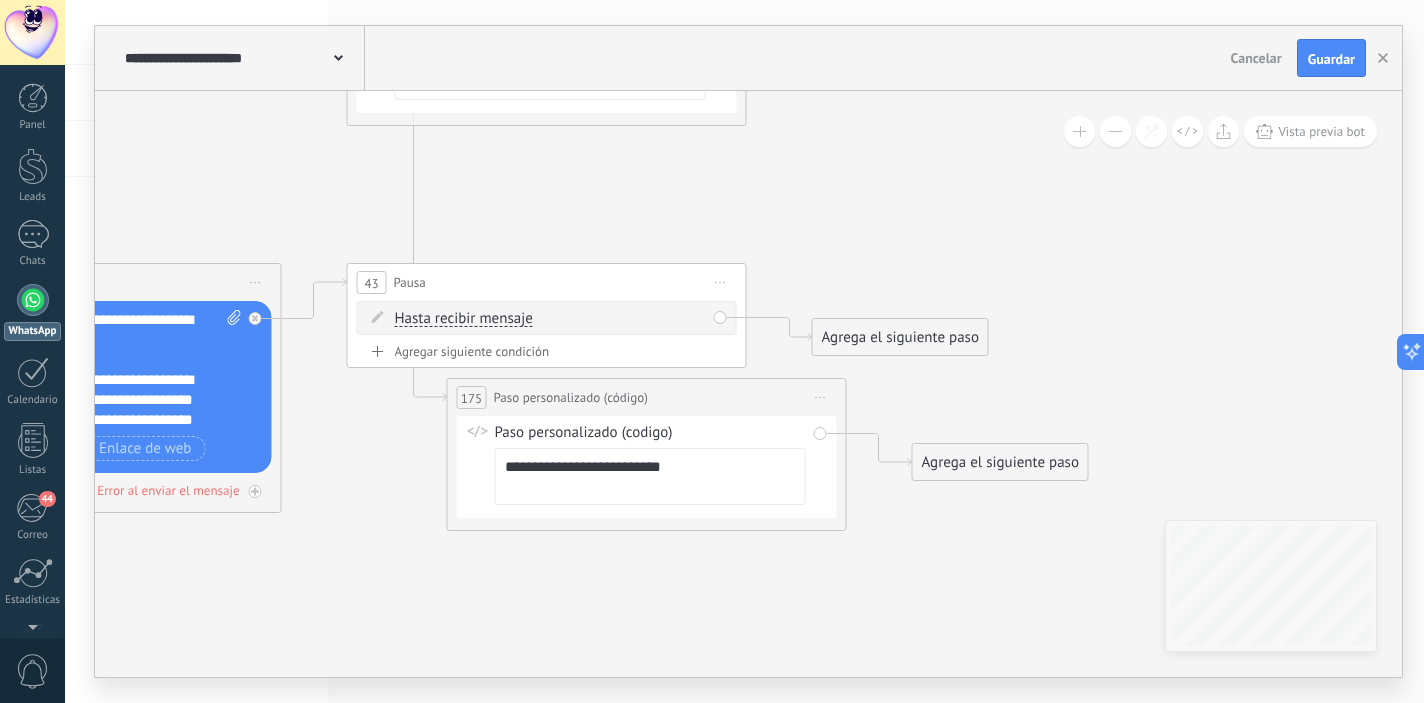 click on "**********" at bounding box center (650, 476) 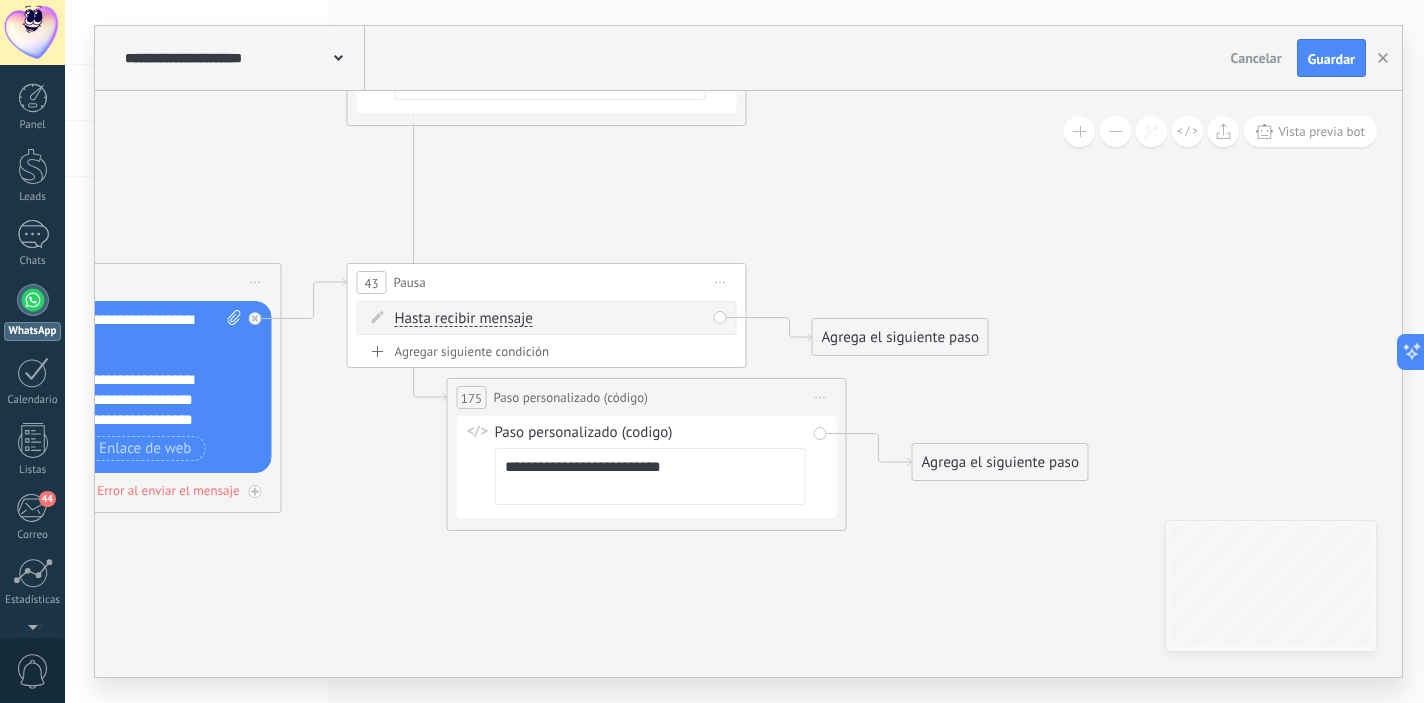 click on "Iniciar vista previa aquí
Cambiar nombre
Duplicar
[GEOGRAPHIC_DATA]" at bounding box center (821, 397) 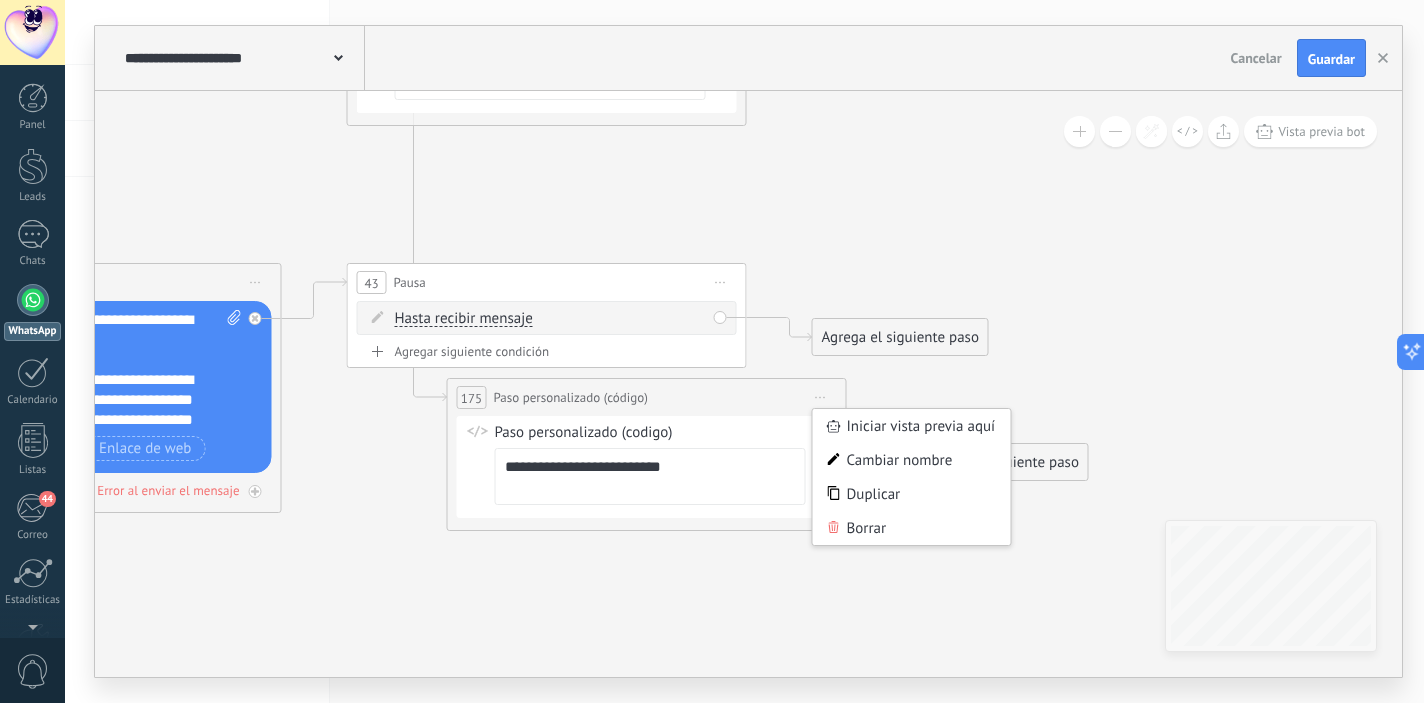 click on "5 Message 6 Message 12 Message 4 Pause 12 Message" 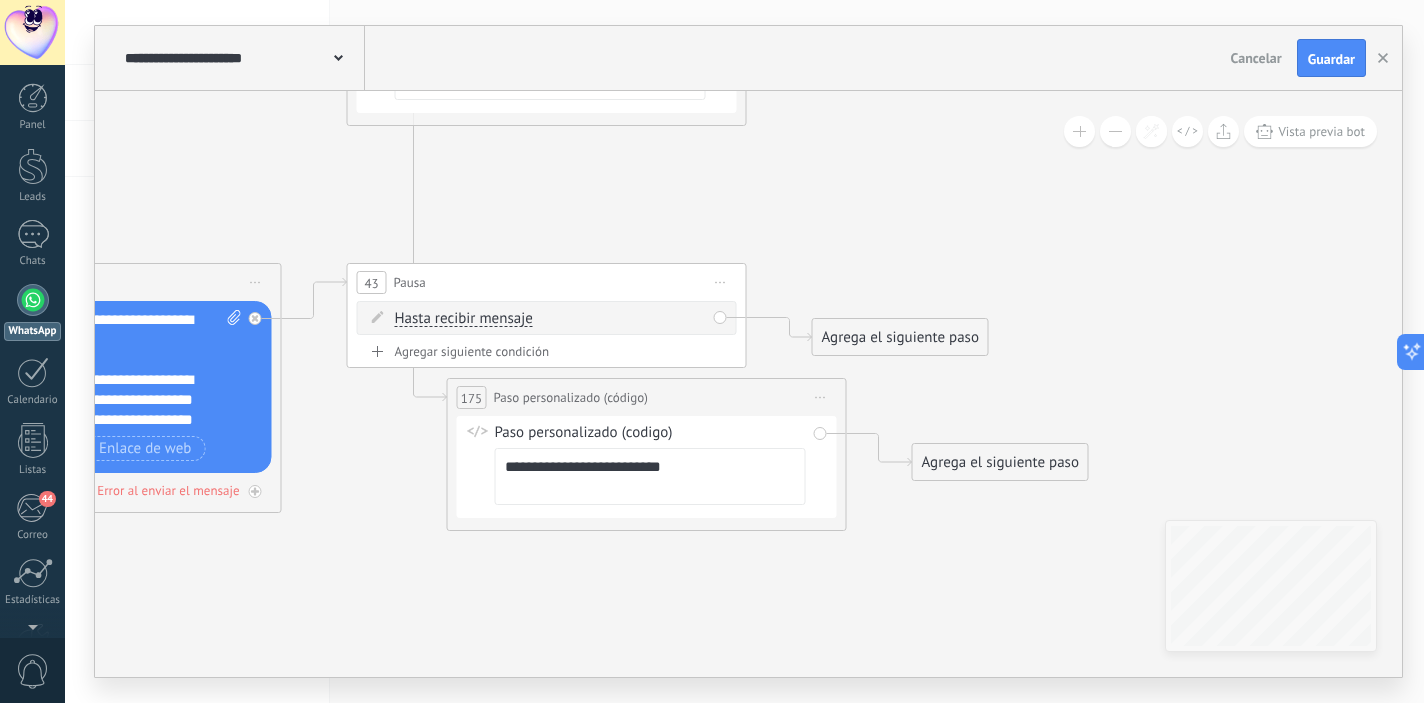 click on "Agrega el siguiente paso
Mensaje
Mensaje
Mensaje
Reacción
Comentario
Enviar mensaje interno" at bounding box center (1000, 462) 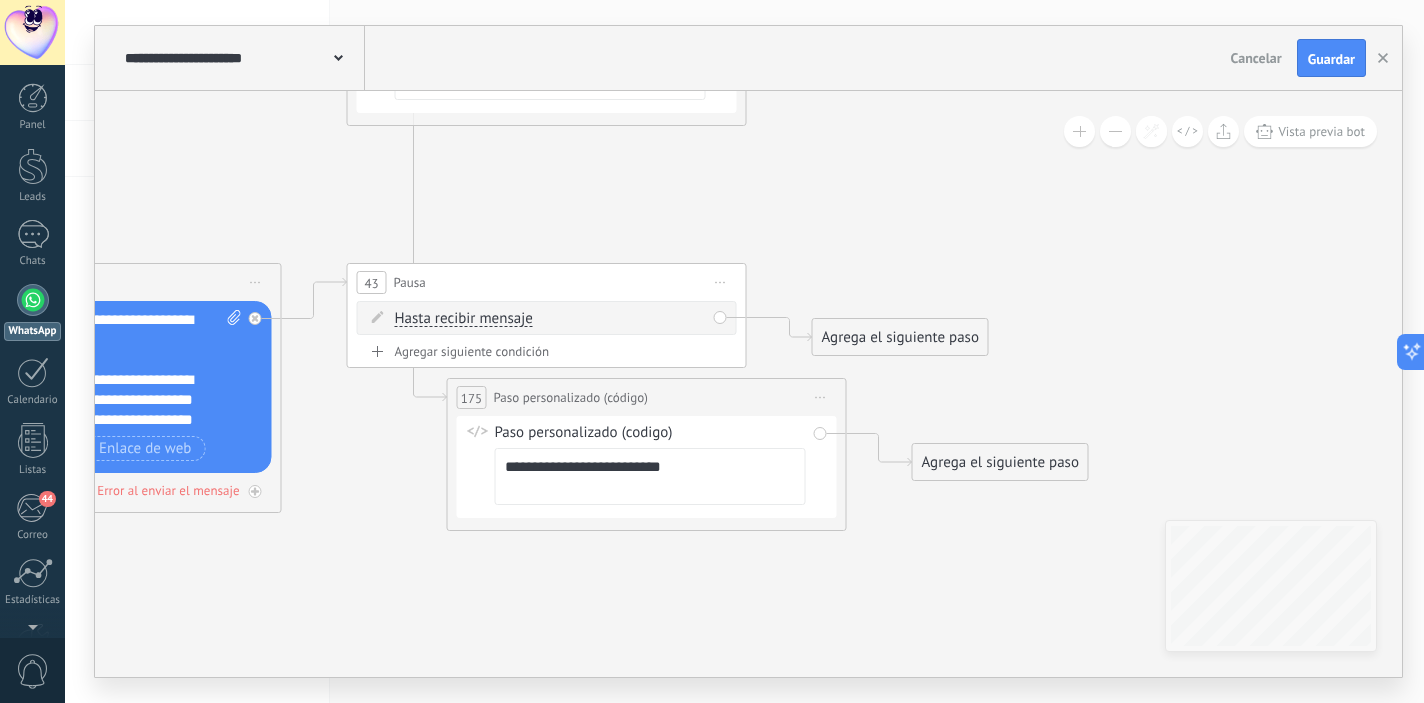 click on "Agrega el siguiente paso" at bounding box center (1000, 462) 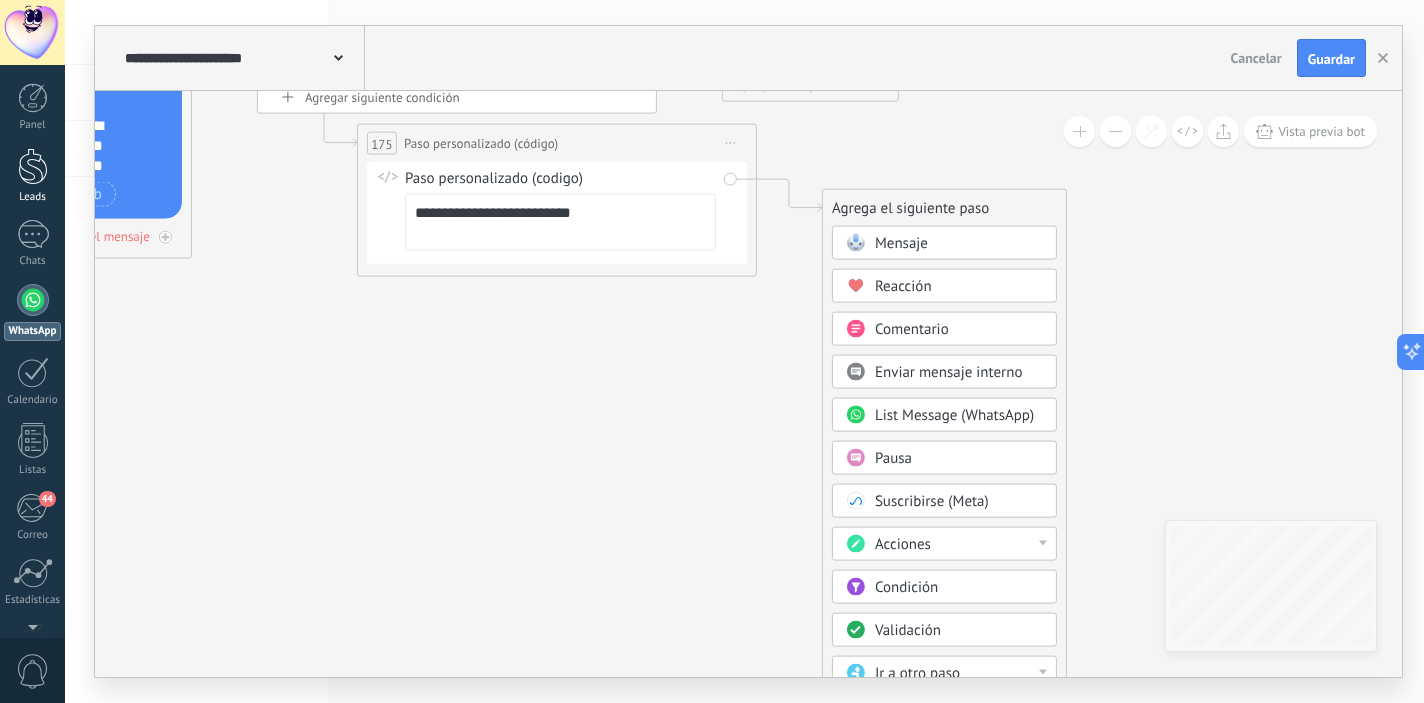 click at bounding box center [33, 166] 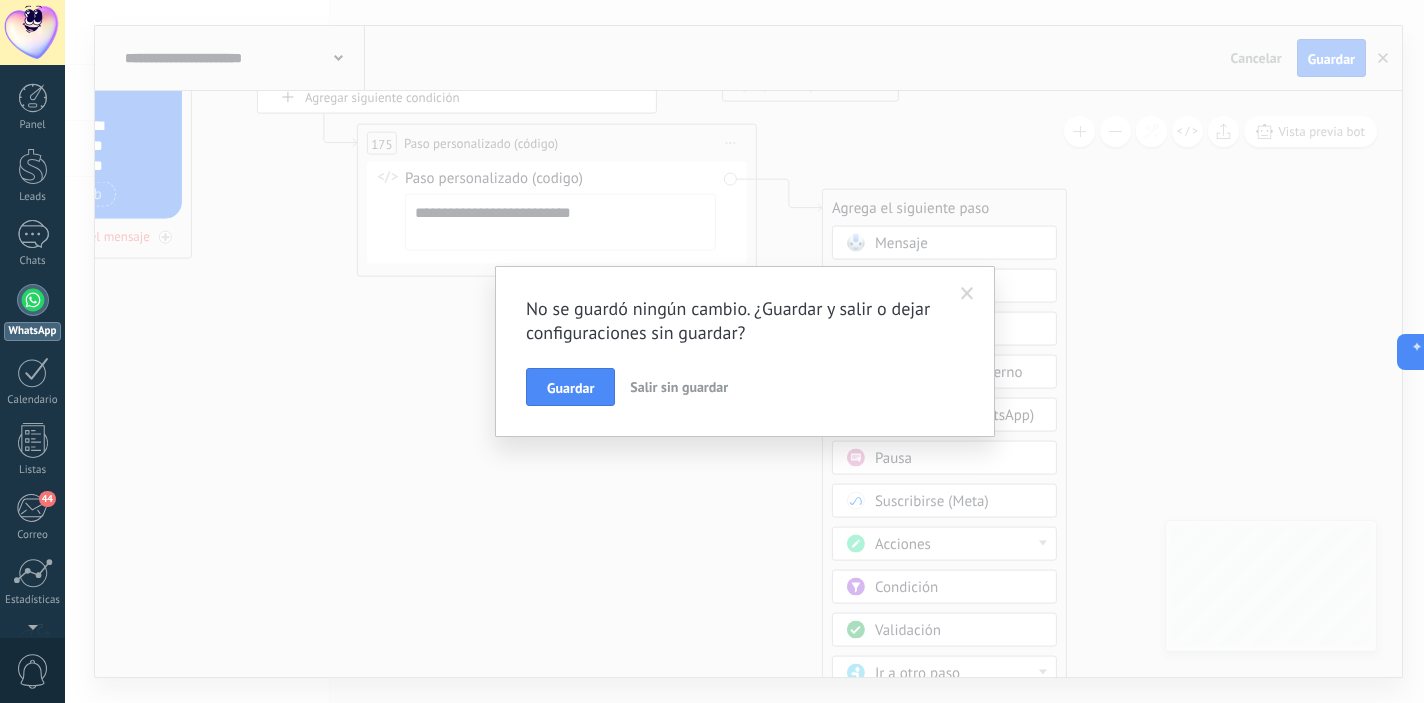 click on "Salir sin guardar" at bounding box center [679, 387] 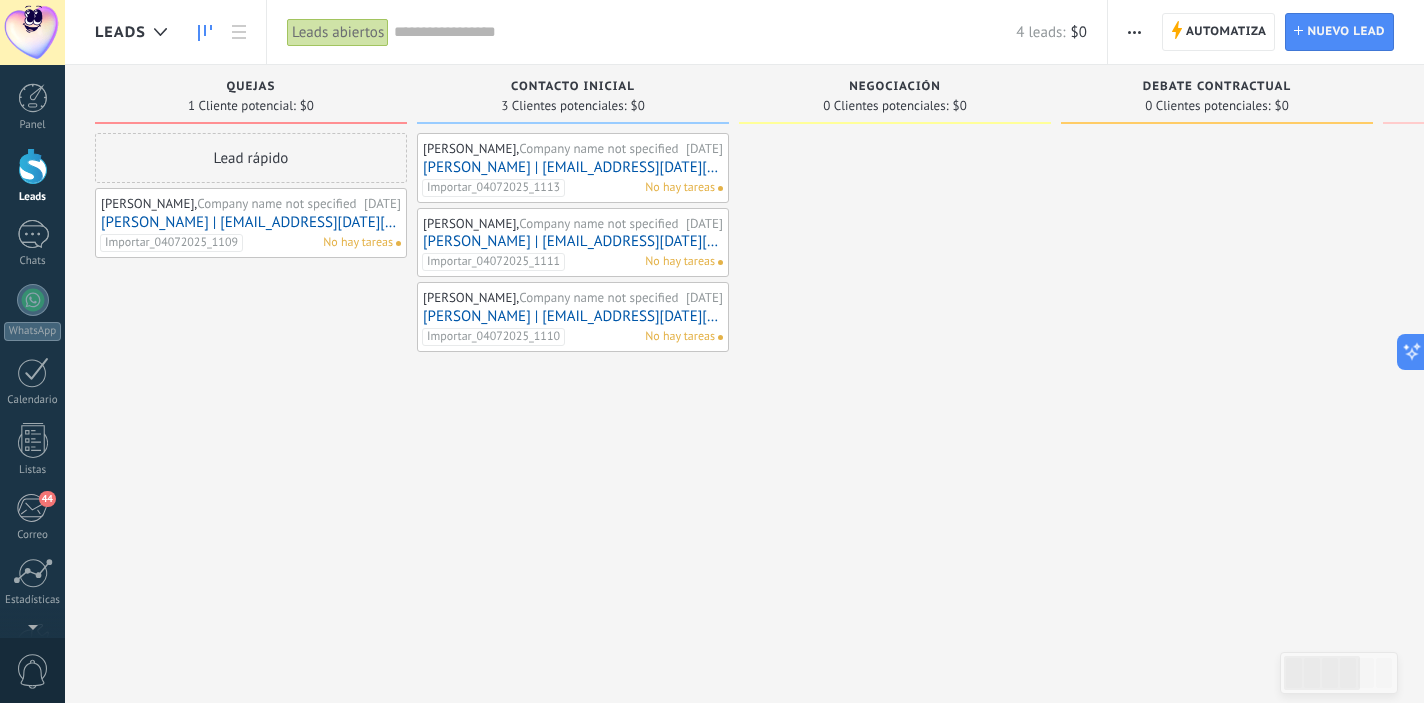 click at bounding box center [1134, 32] 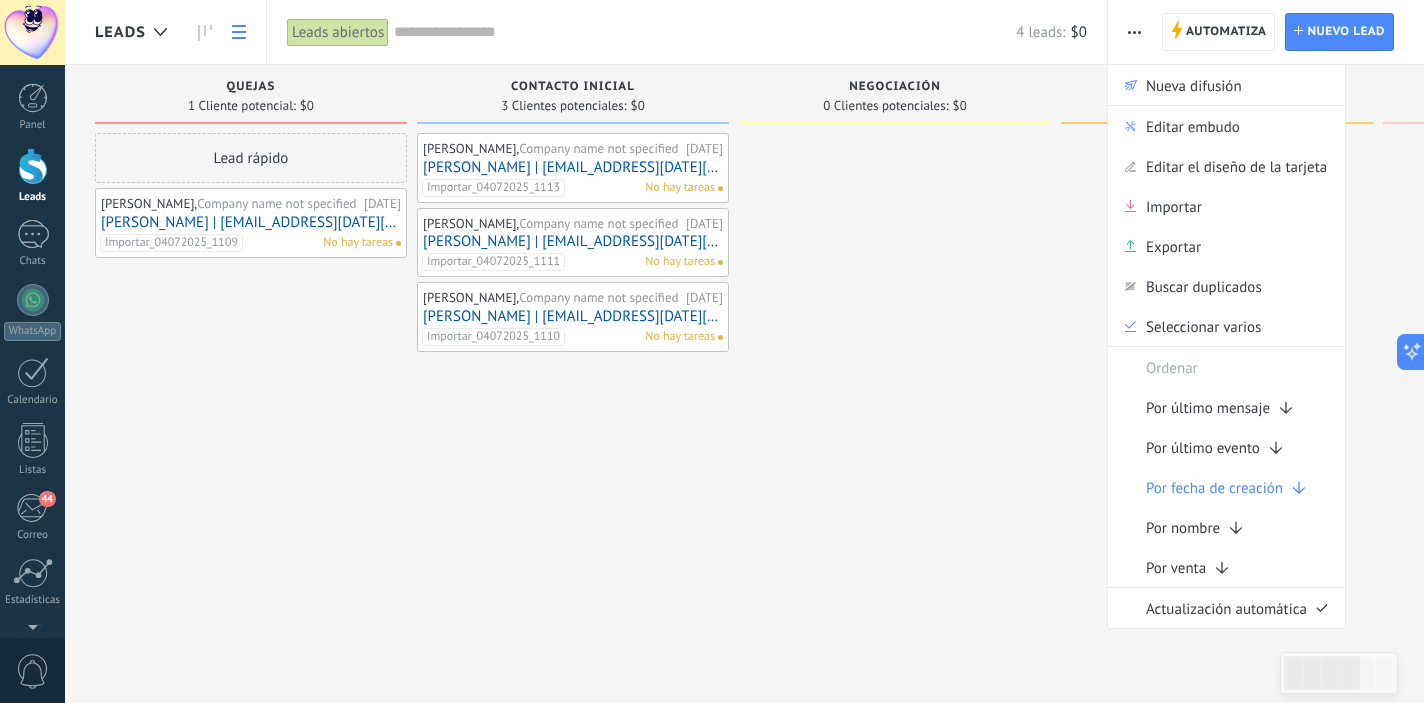 click 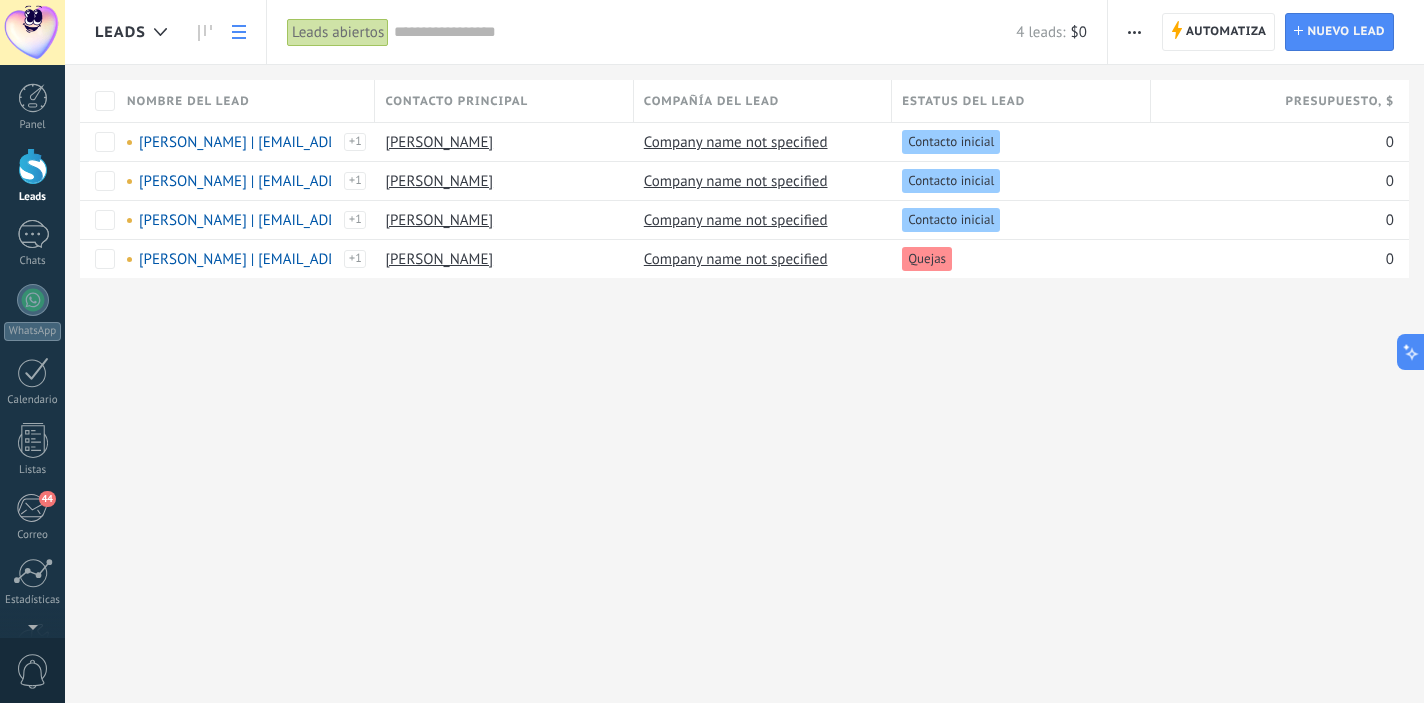 click 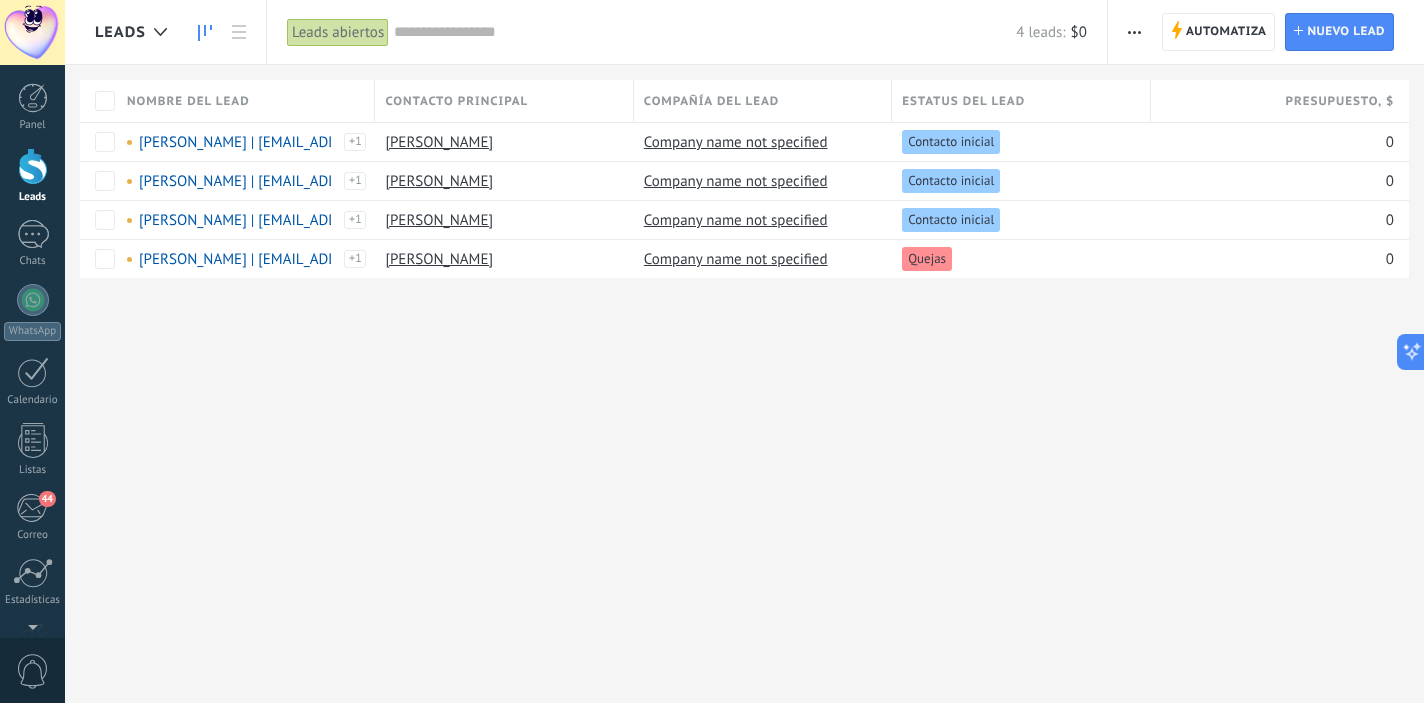 click at bounding box center [205, 32] 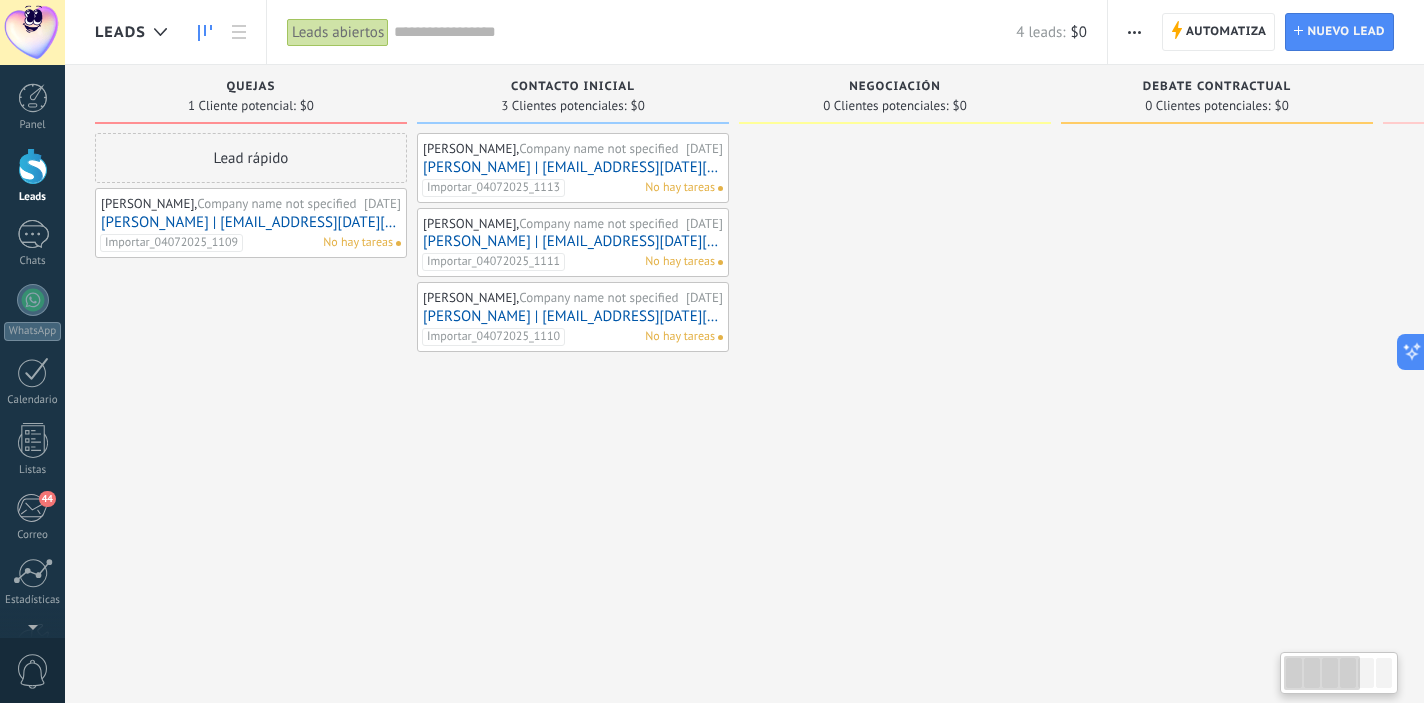 click 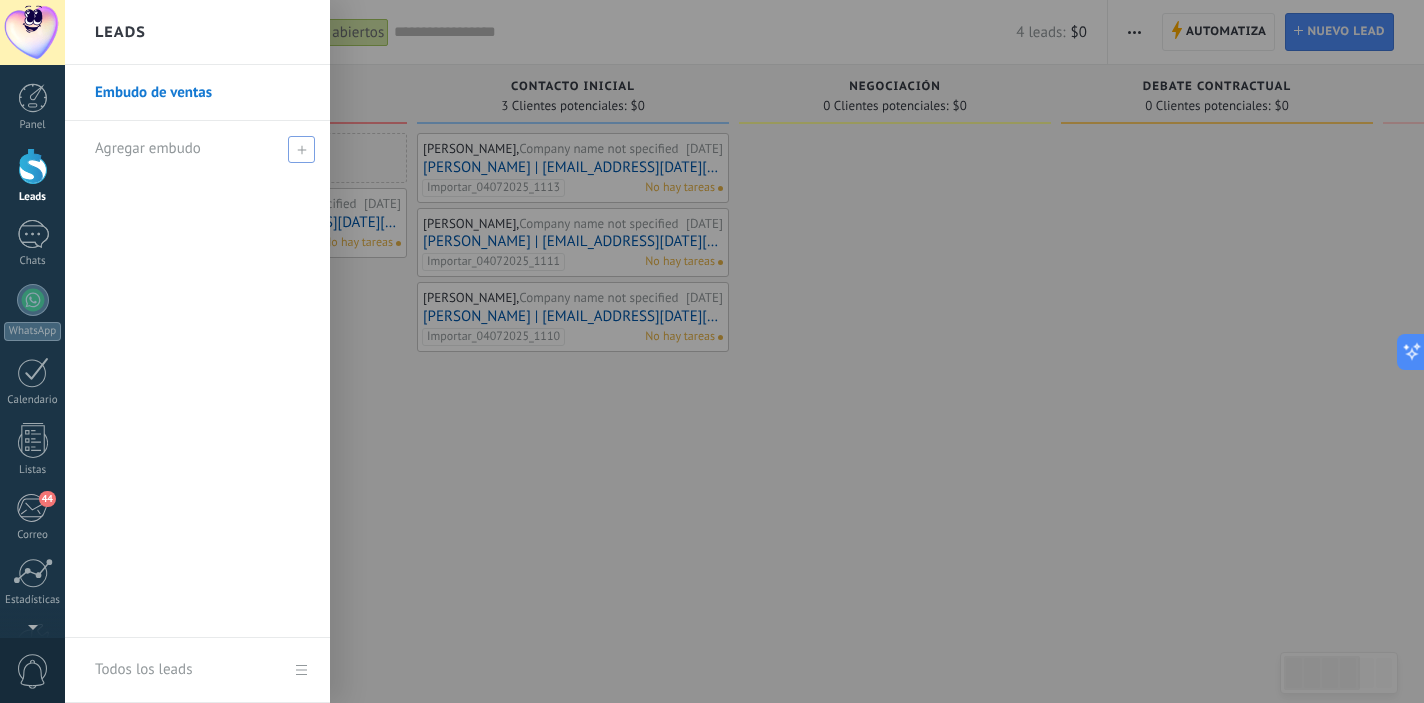 click at bounding box center [301, 149] 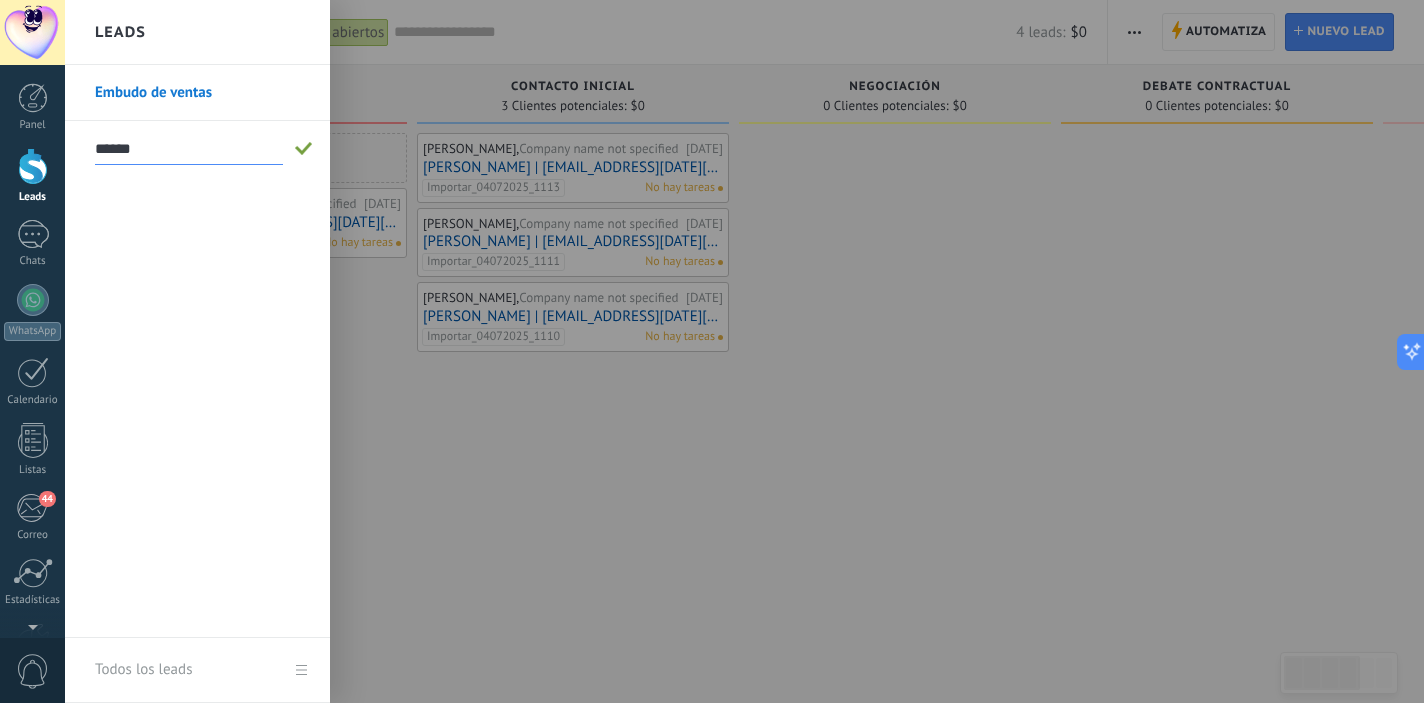 type on "******" 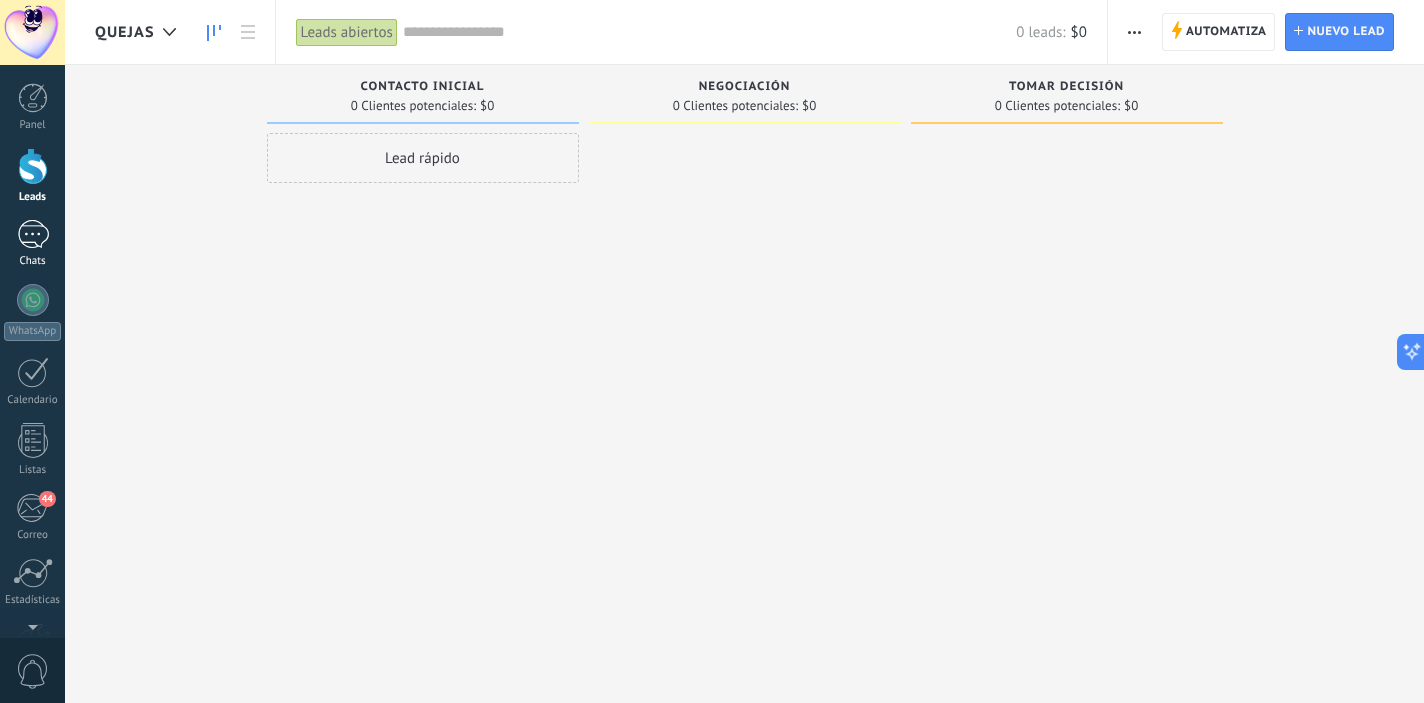click at bounding box center (33, 234) 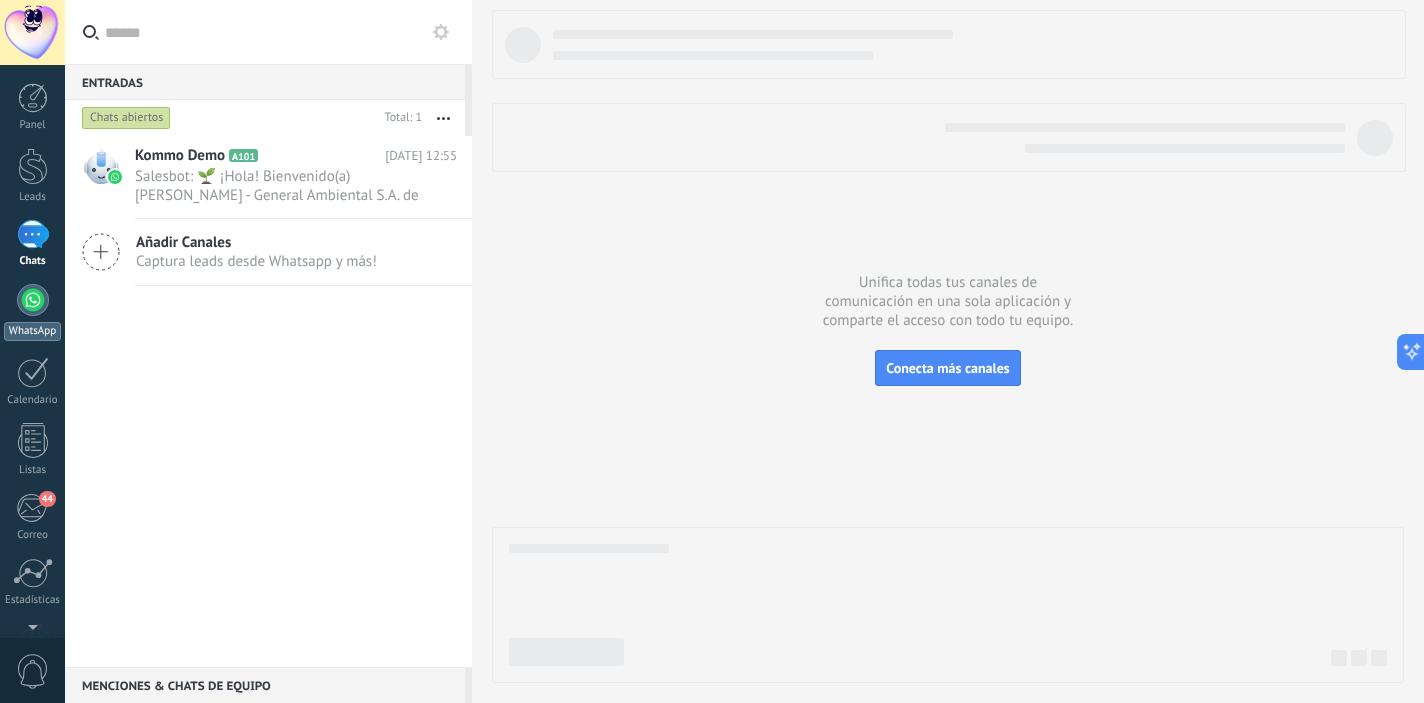 click at bounding box center (33, 300) 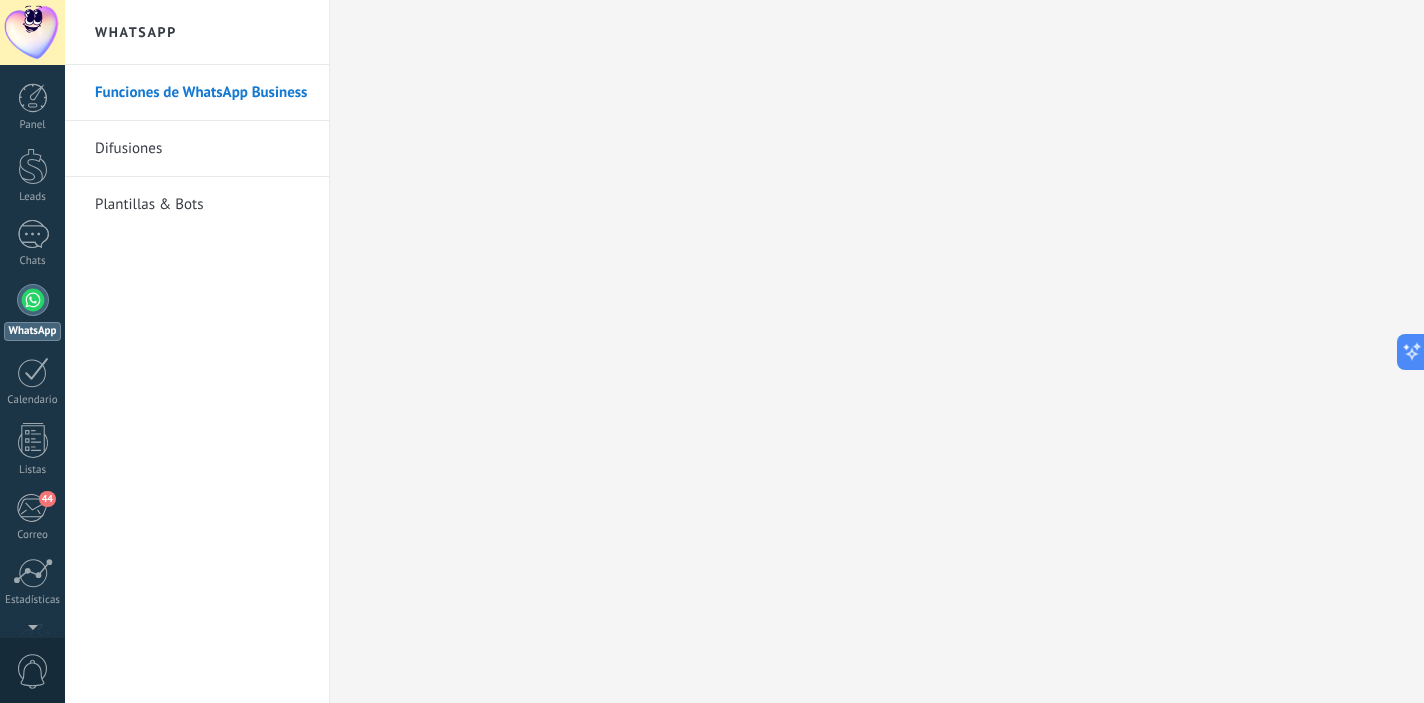 click on "Plantillas & Bots" at bounding box center [202, 205] 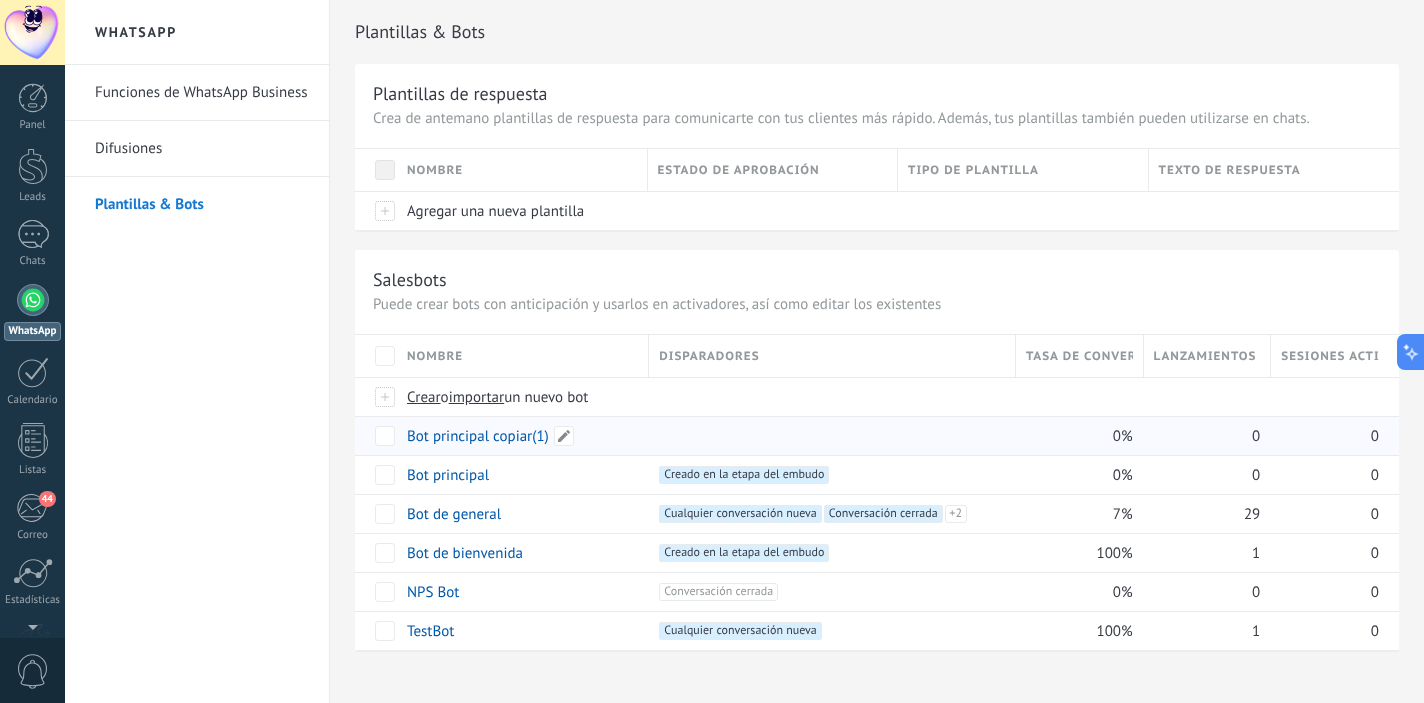 click on "Bot principal copiar(1)" at bounding box center [478, 436] 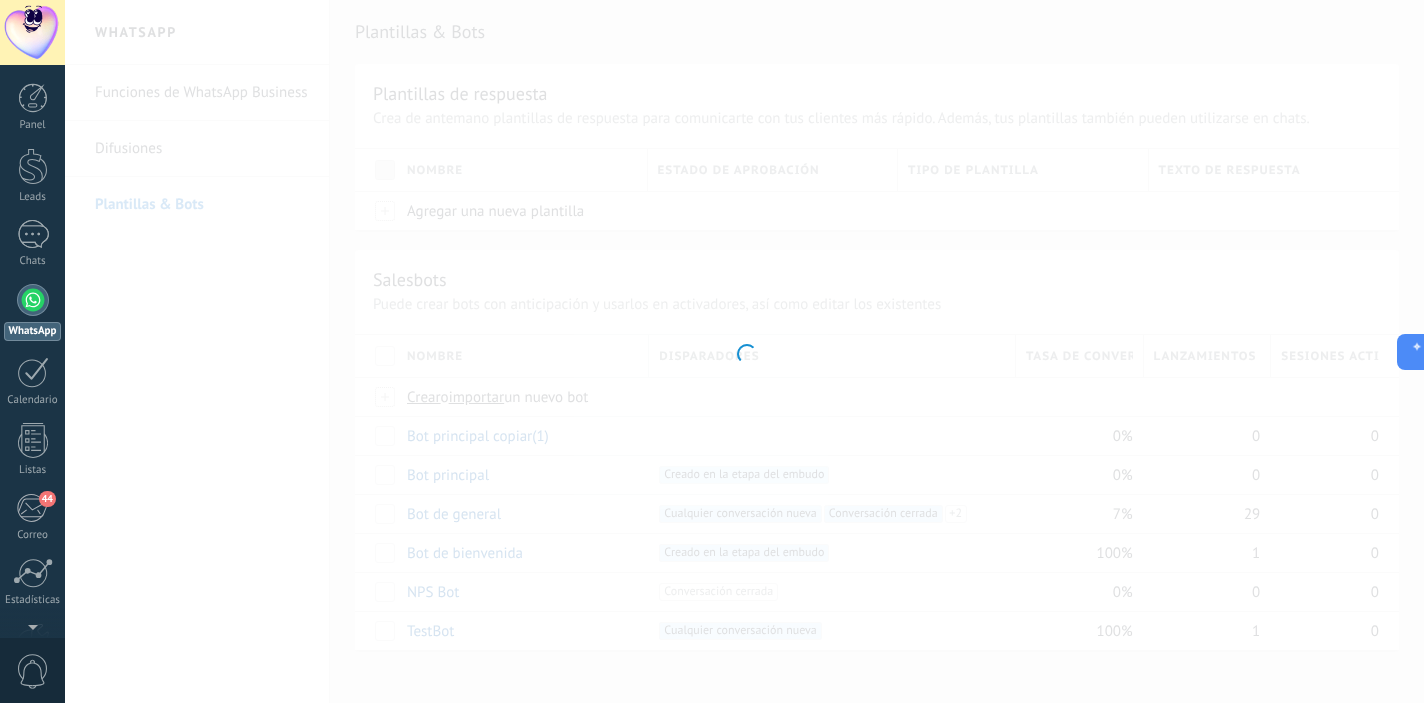 type on "**********" 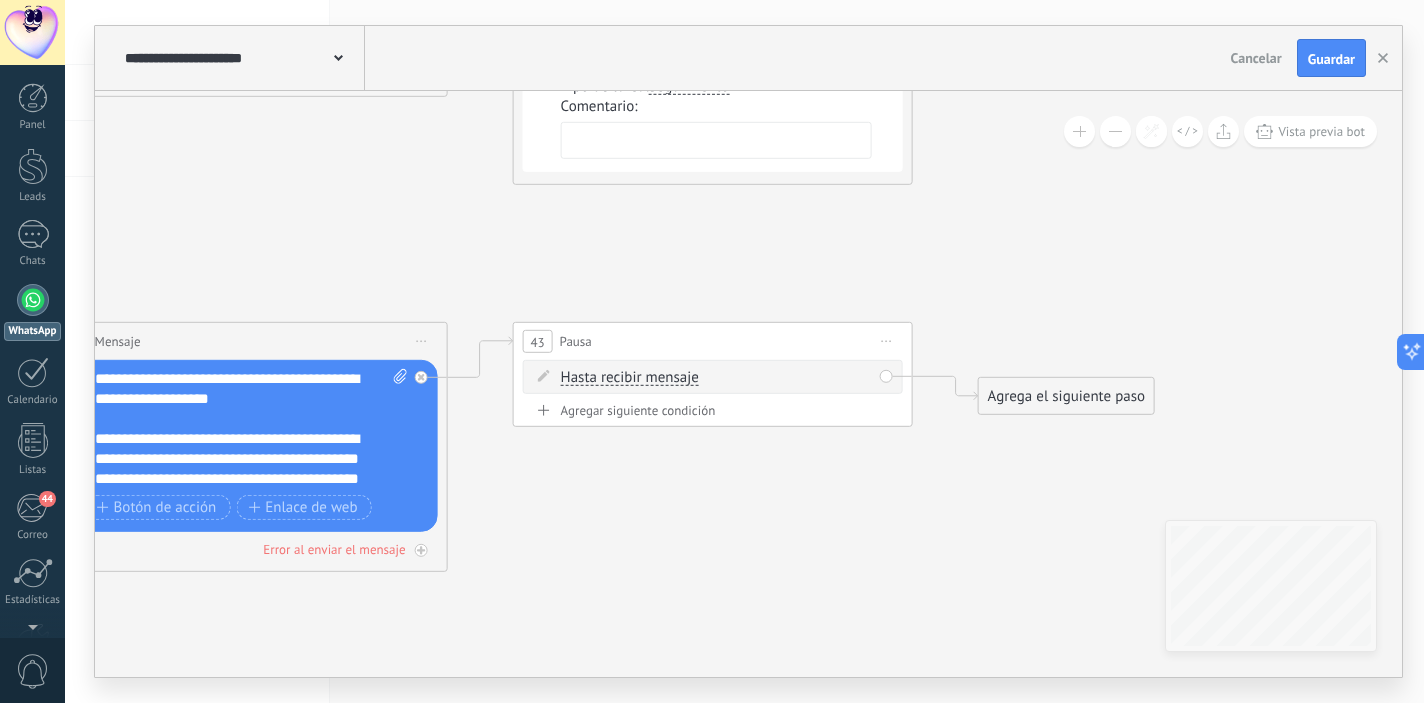 click on "Agrega el siguiente paso" at bounding box center [1066, 396] 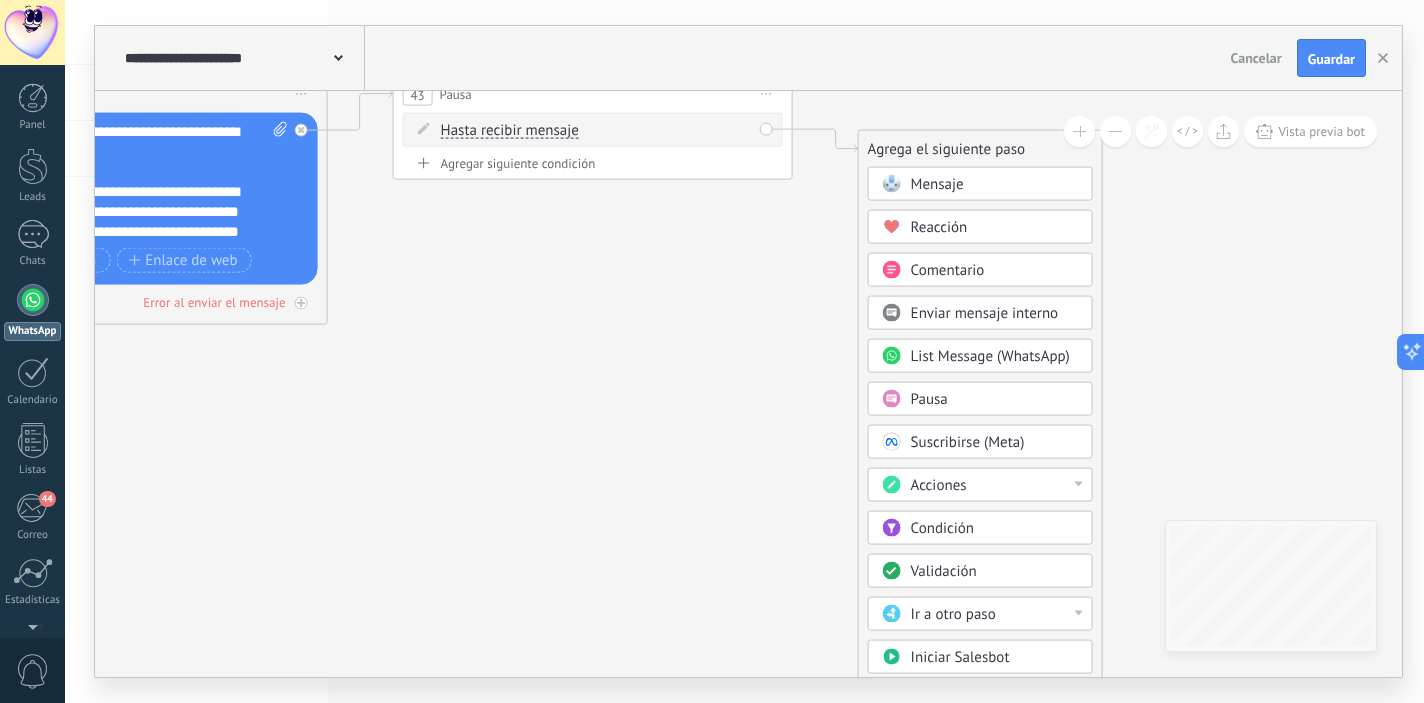 click on "Acciones" at bounding box center (995, 486) 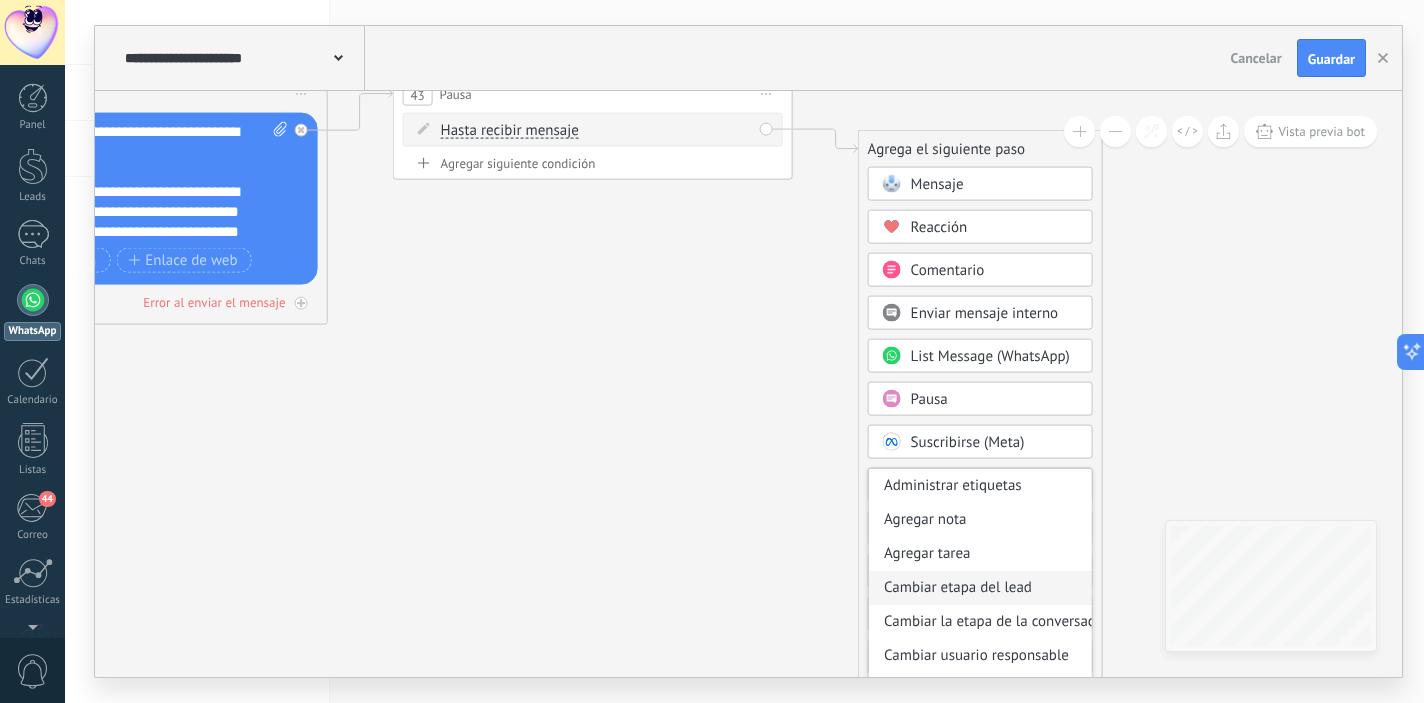 click on "Cambiar etapa del lead" at bounding box center (980, 588) 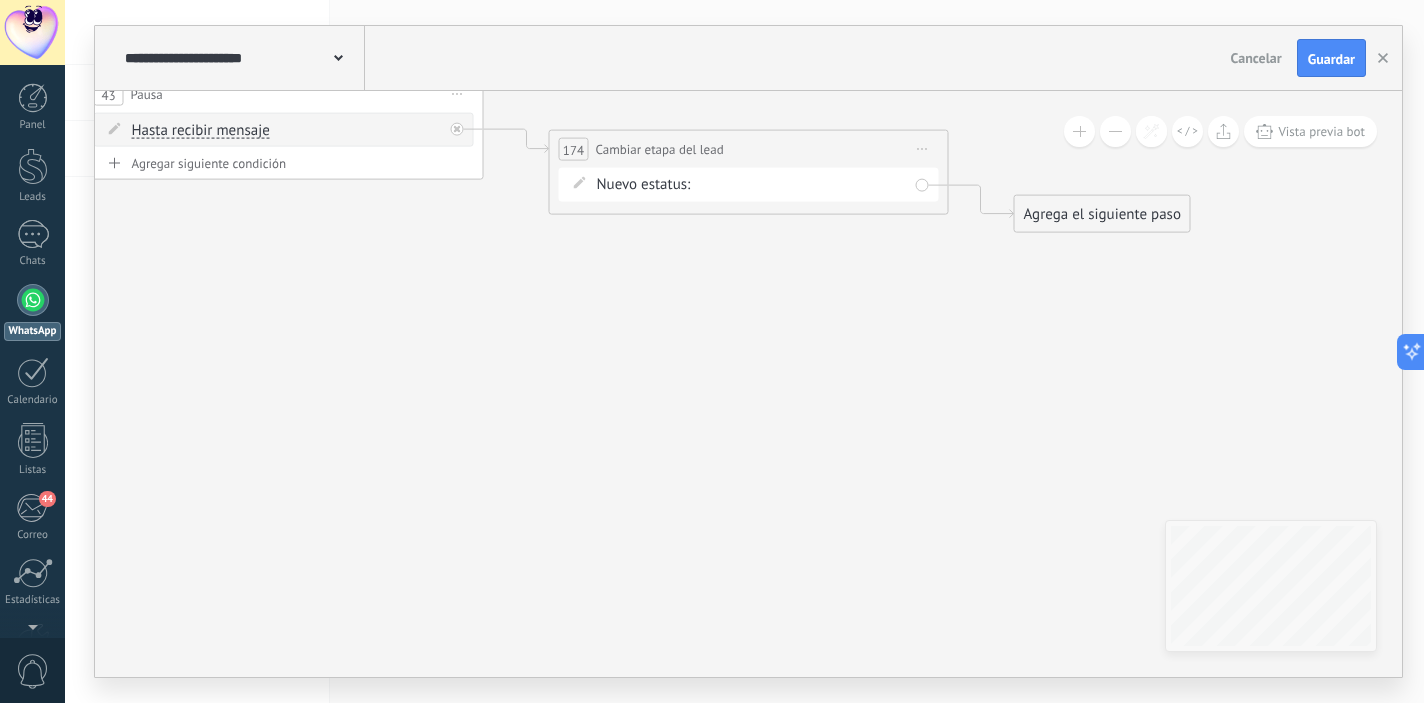 click on "Quejas Contacto inicial Negociación Debate contractual Discusión de contrato Quejas Resueltas Logrado con éxito Venta Perdido" at bounding box center (0, 0) 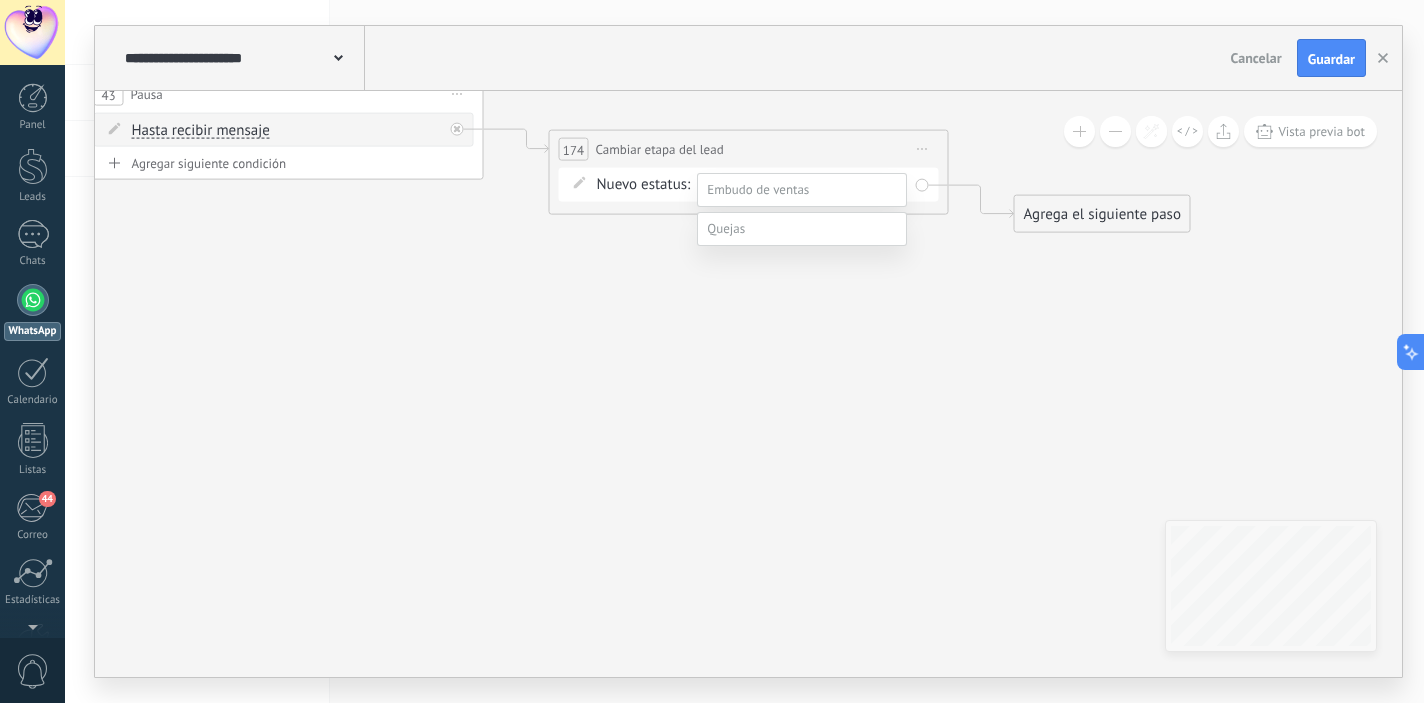 click at bounding box center [802, 229] 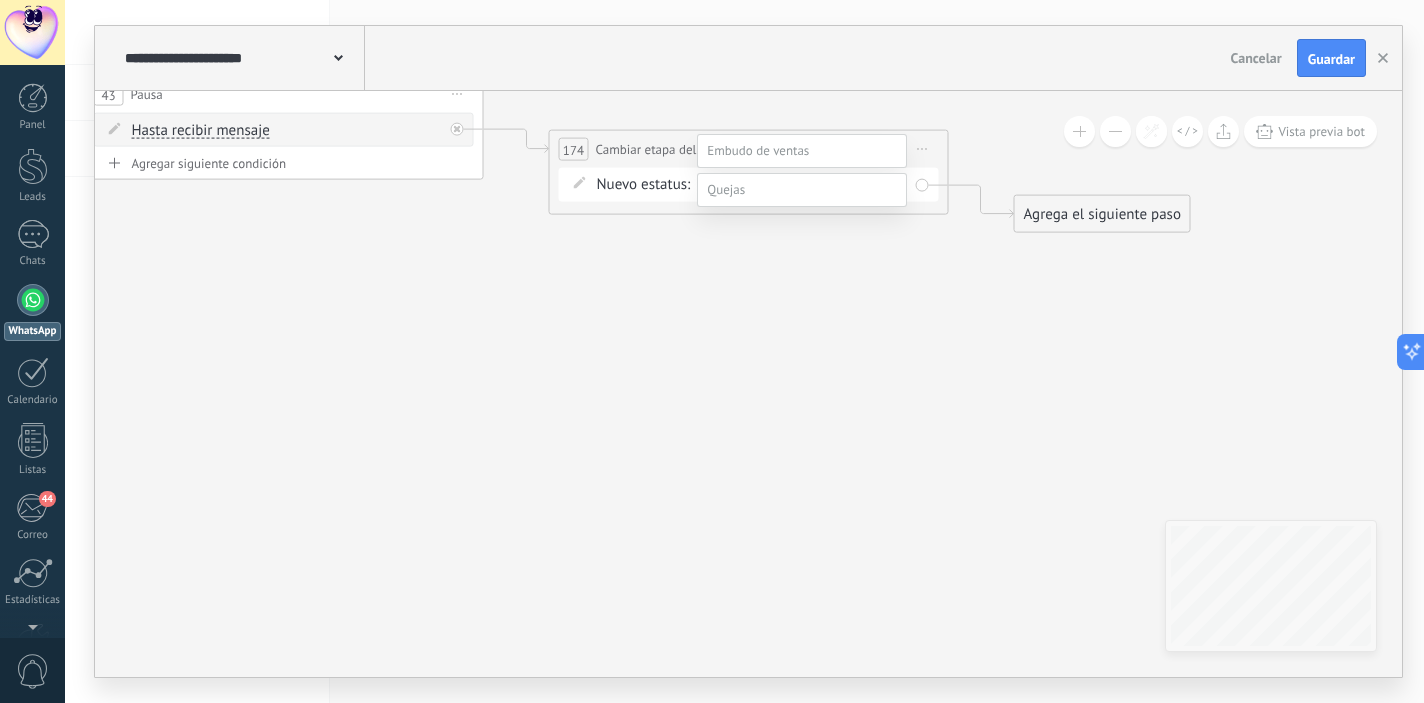 click on "Contacto inicial" at bounding box center [0, 0] 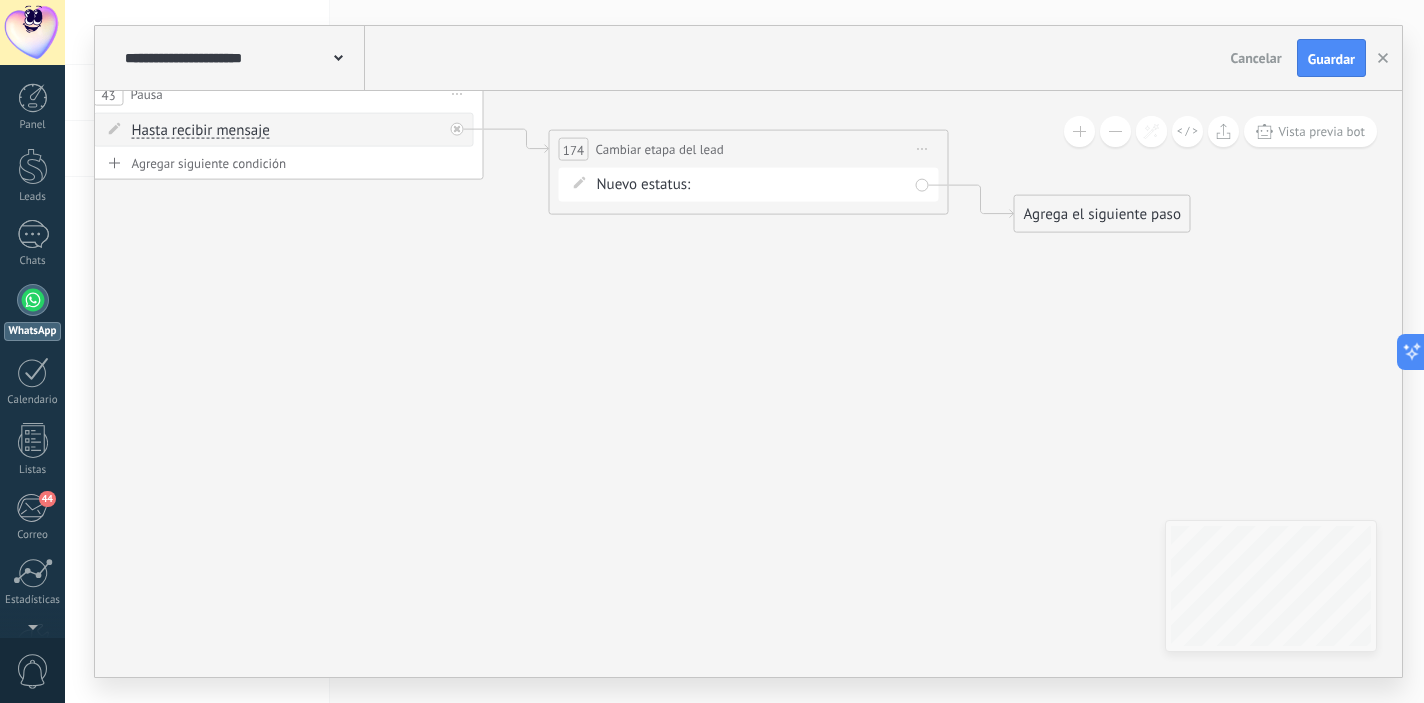 scroll, scrollTop: 0, scrollLeft: 0, axis: both 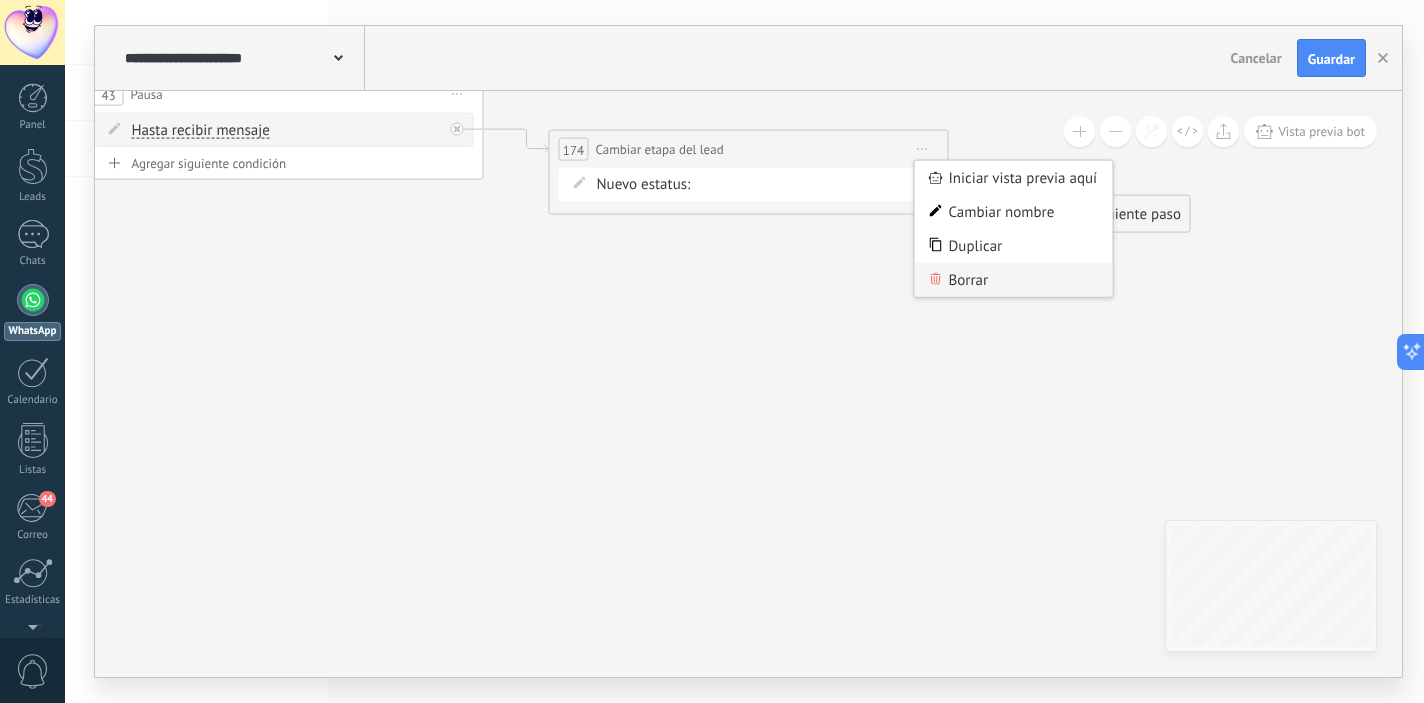 click on "Borrar" at bounding box center (1014, 280) 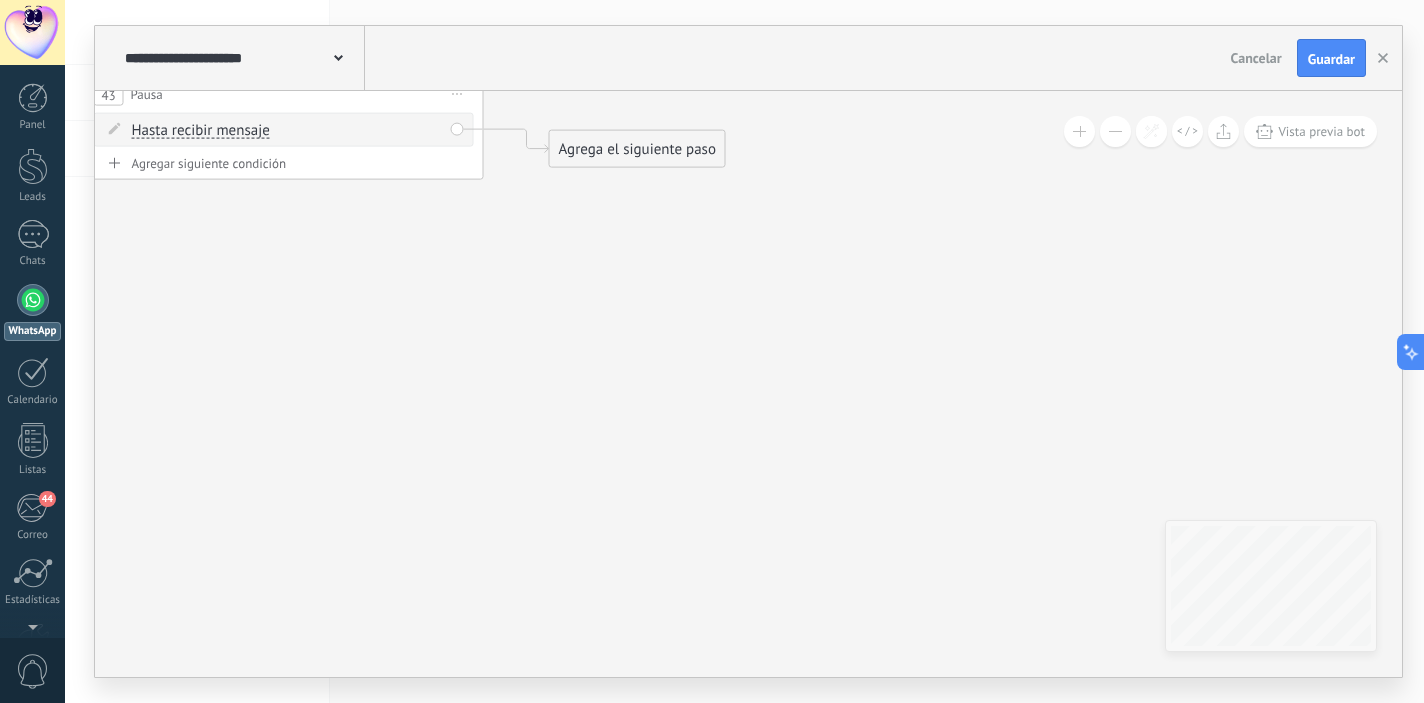 click on "Agrega el siguiente paso" at bounding box center (637, 149) 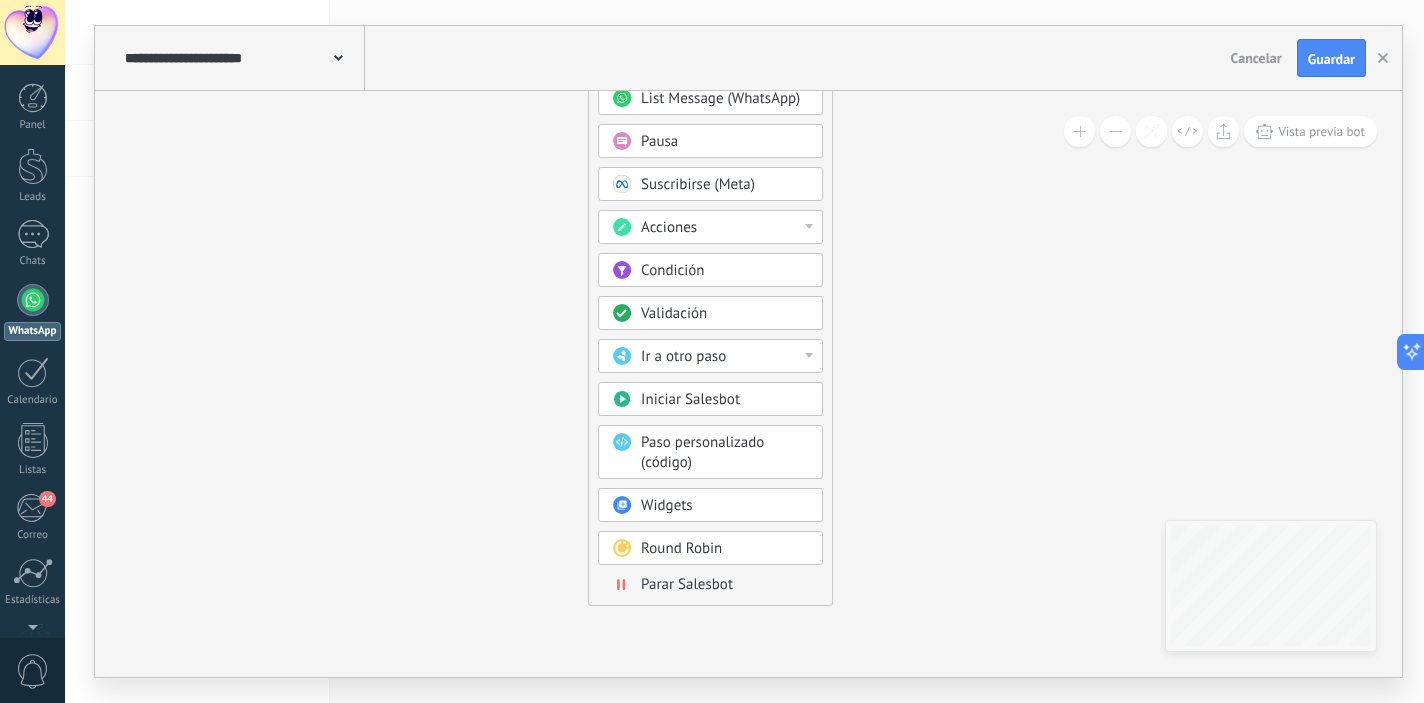 click on "Parar Salesbot" at bounding box center [687, 584] 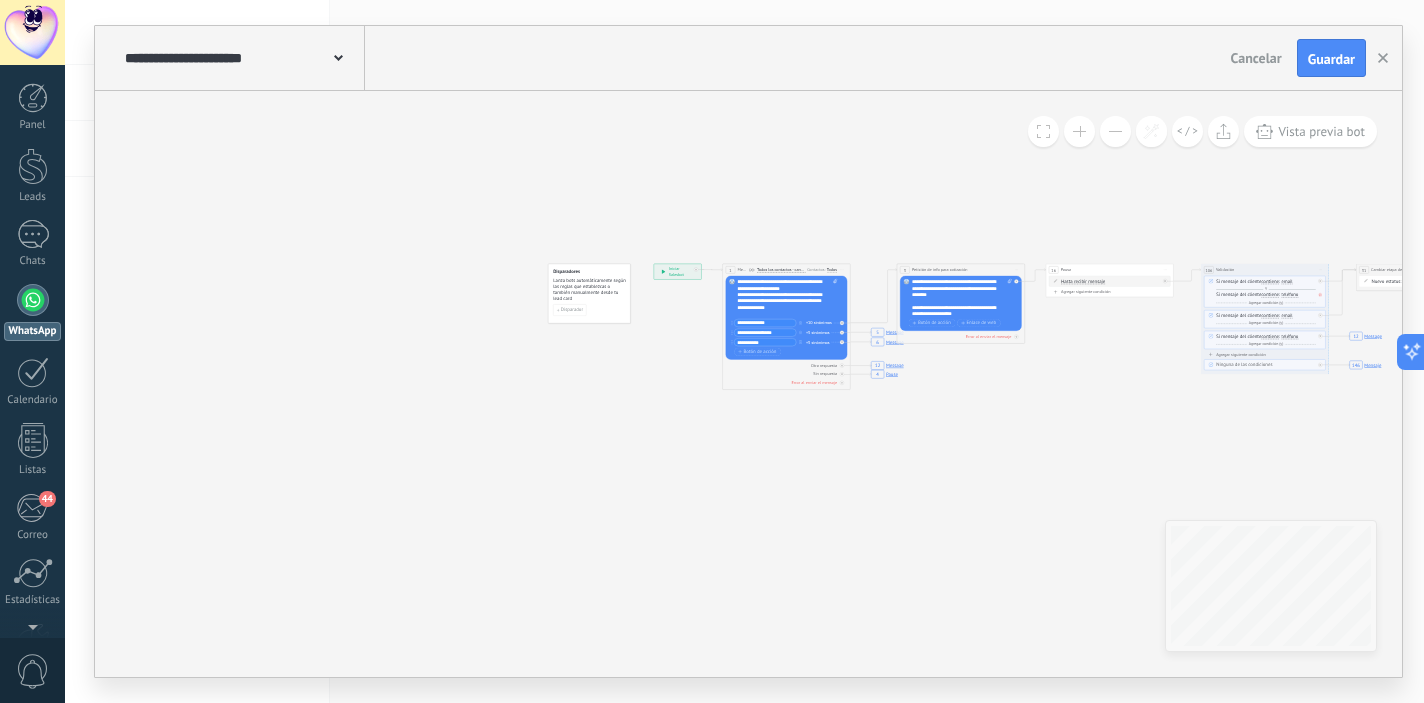 click at bounding box center (1079, 131) 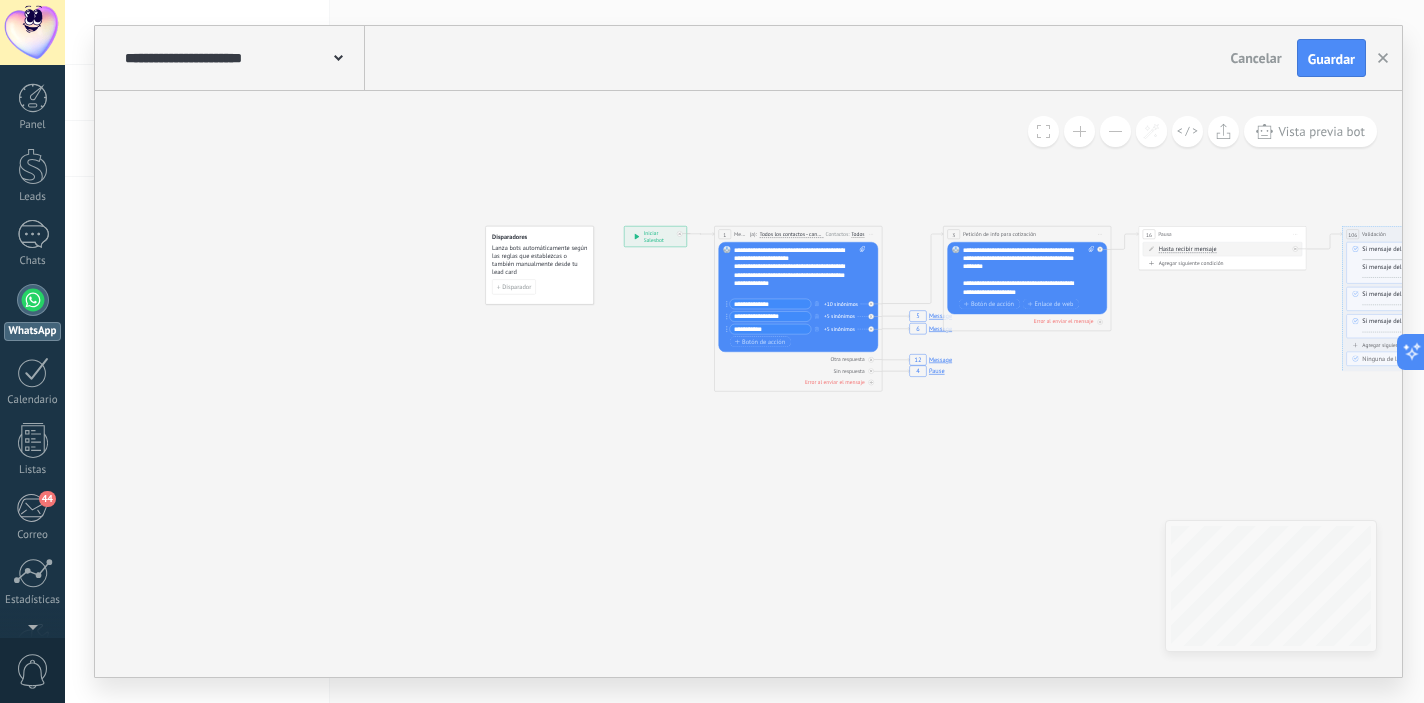 click at bounding box center (1079, 131) 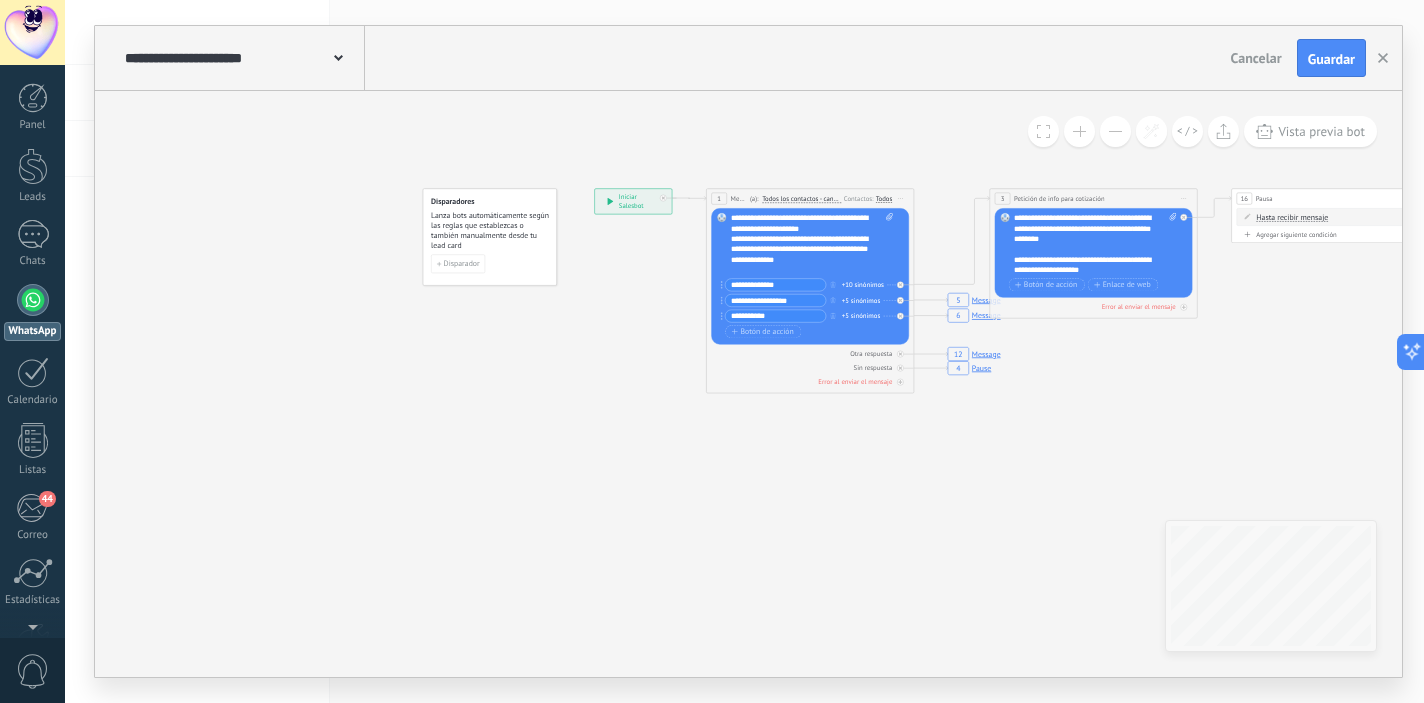 click at bounding box center (1079, 131) 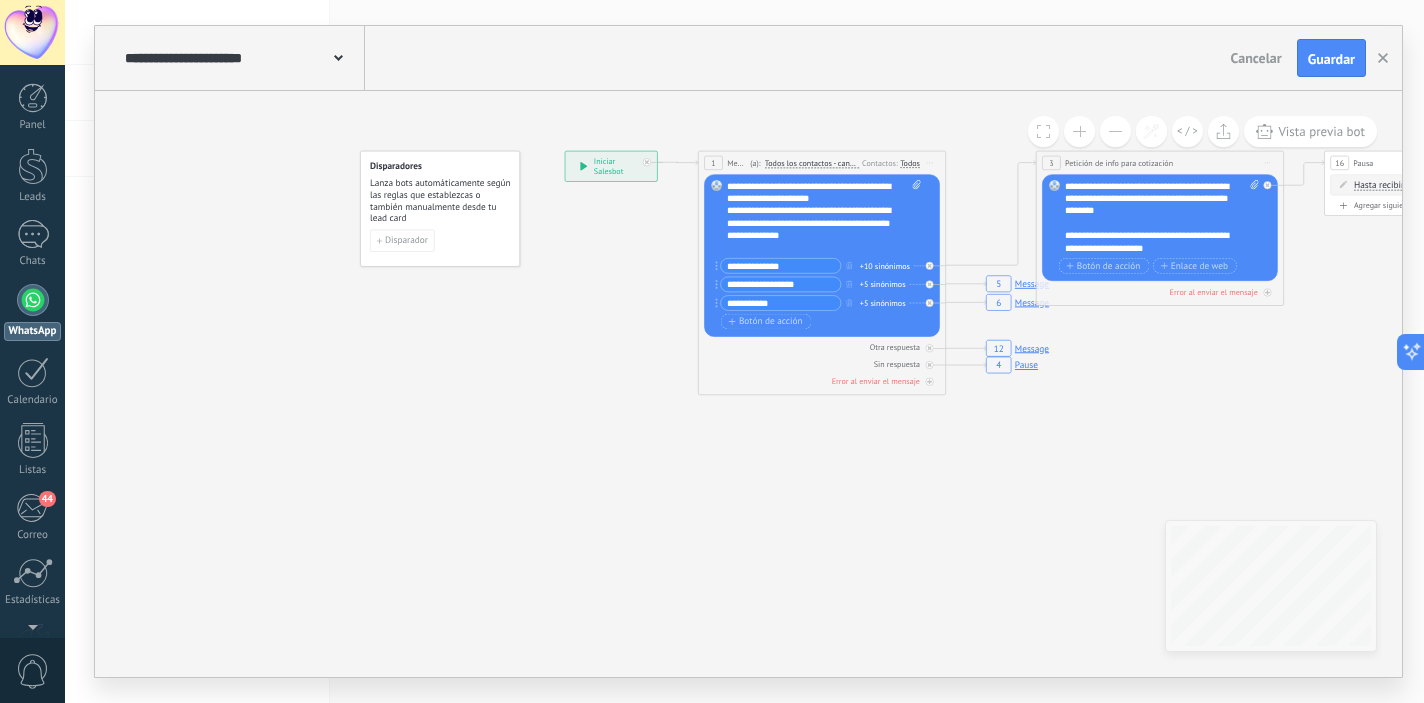 click at bounding box center [1079, 131] 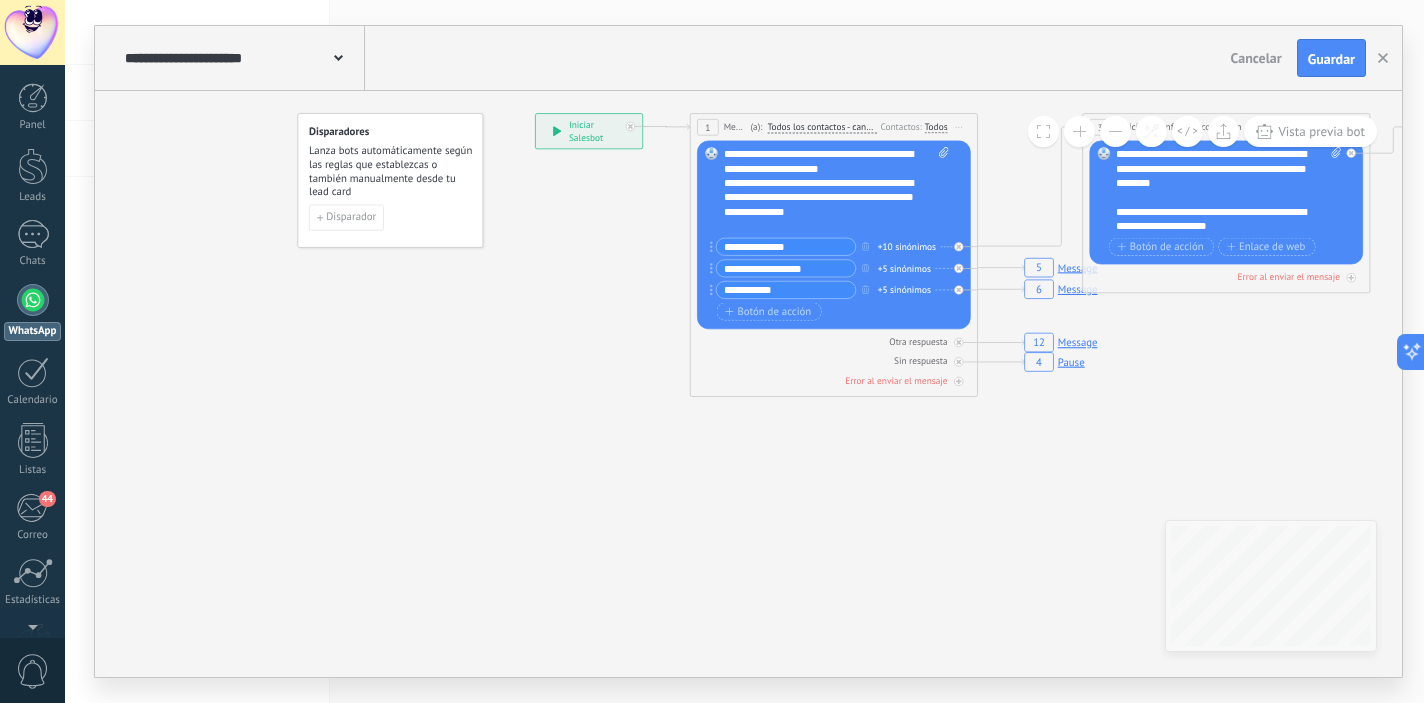 click at bounding box center (1079, 131) 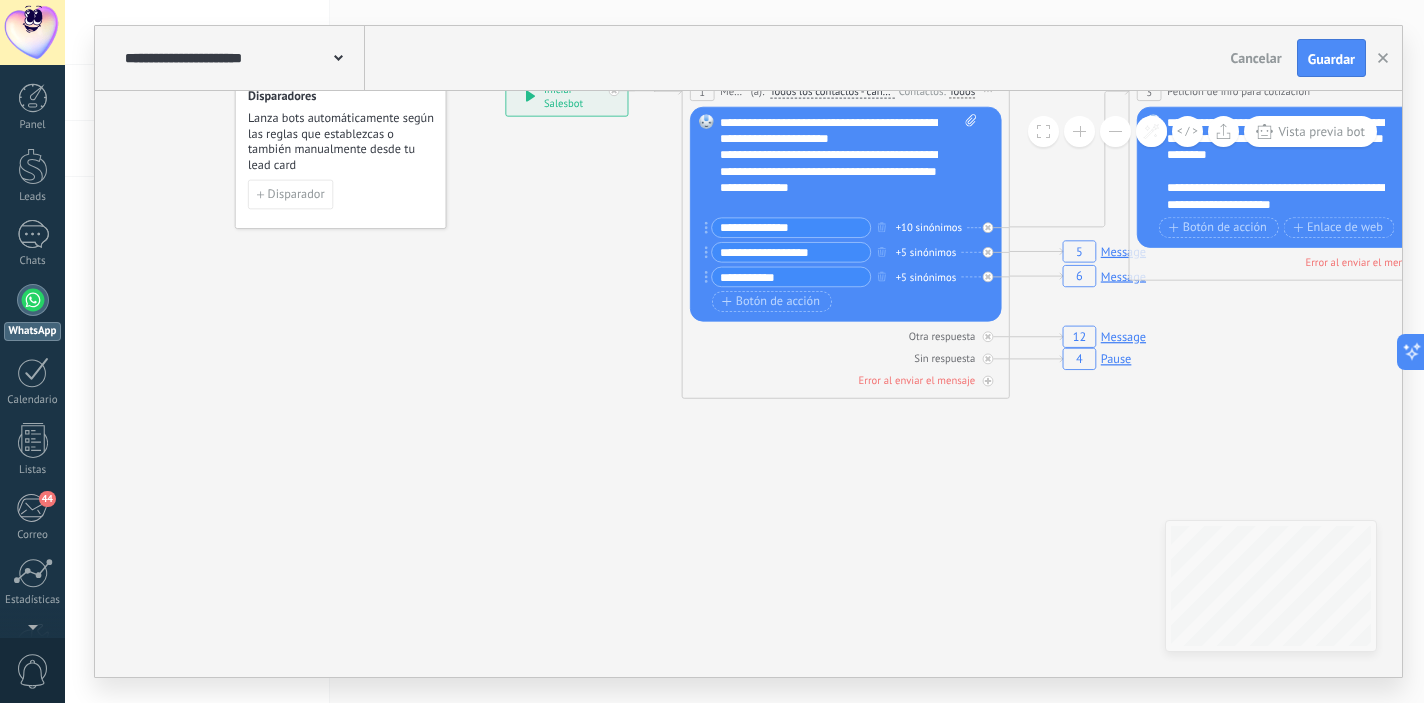 click at bounding box center [1079, 131] 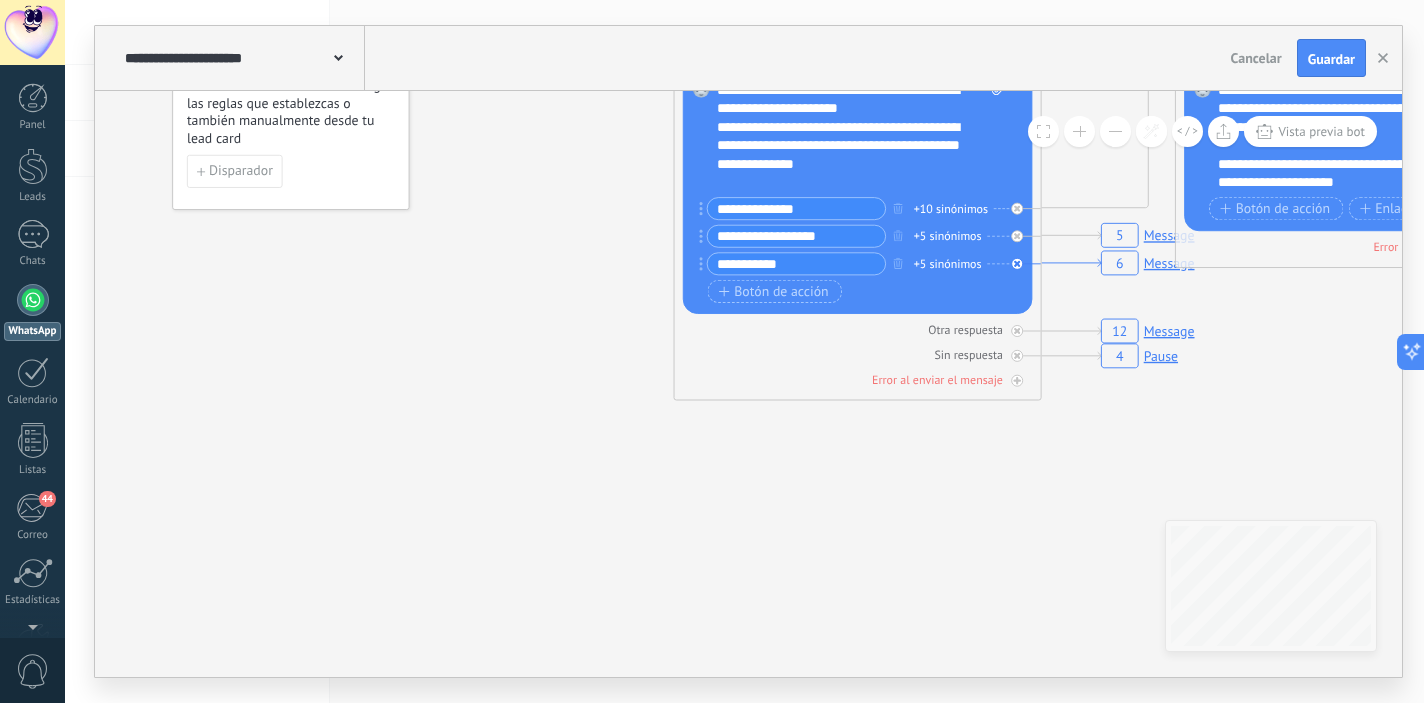 click 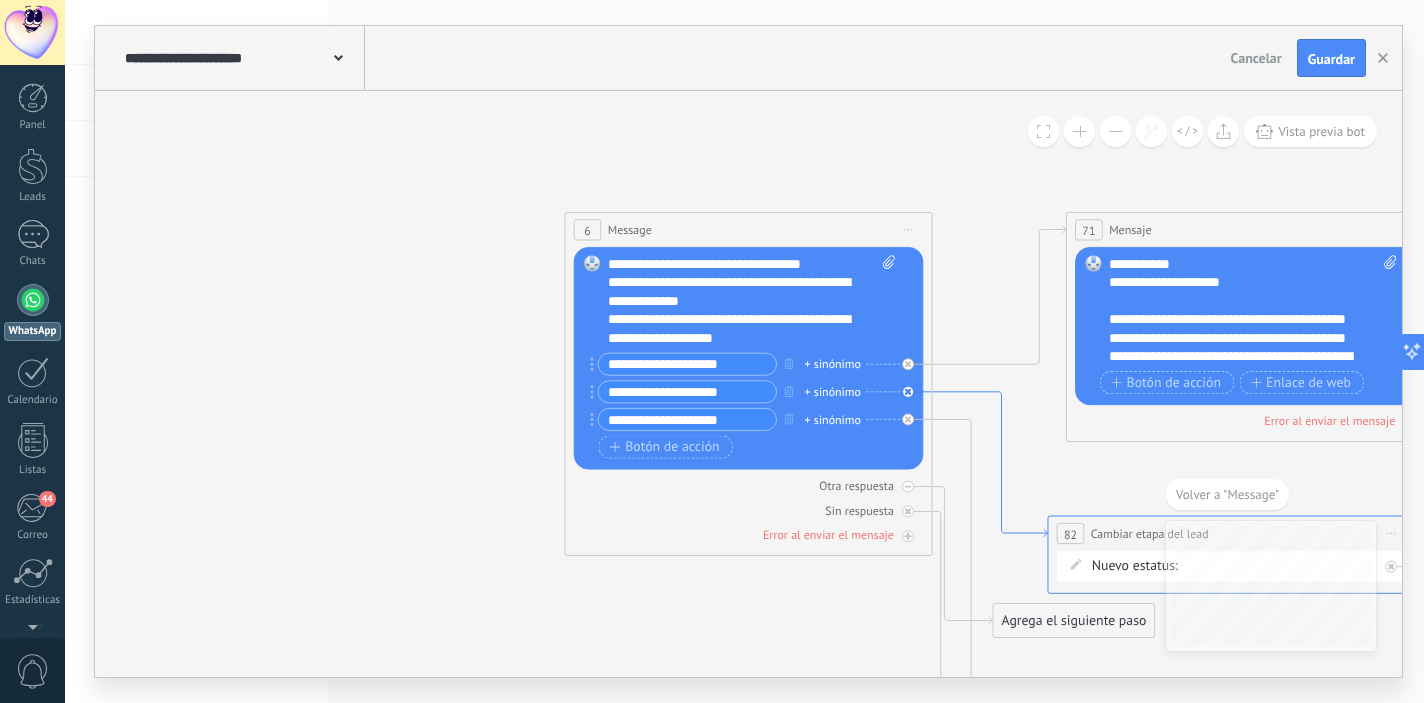 click 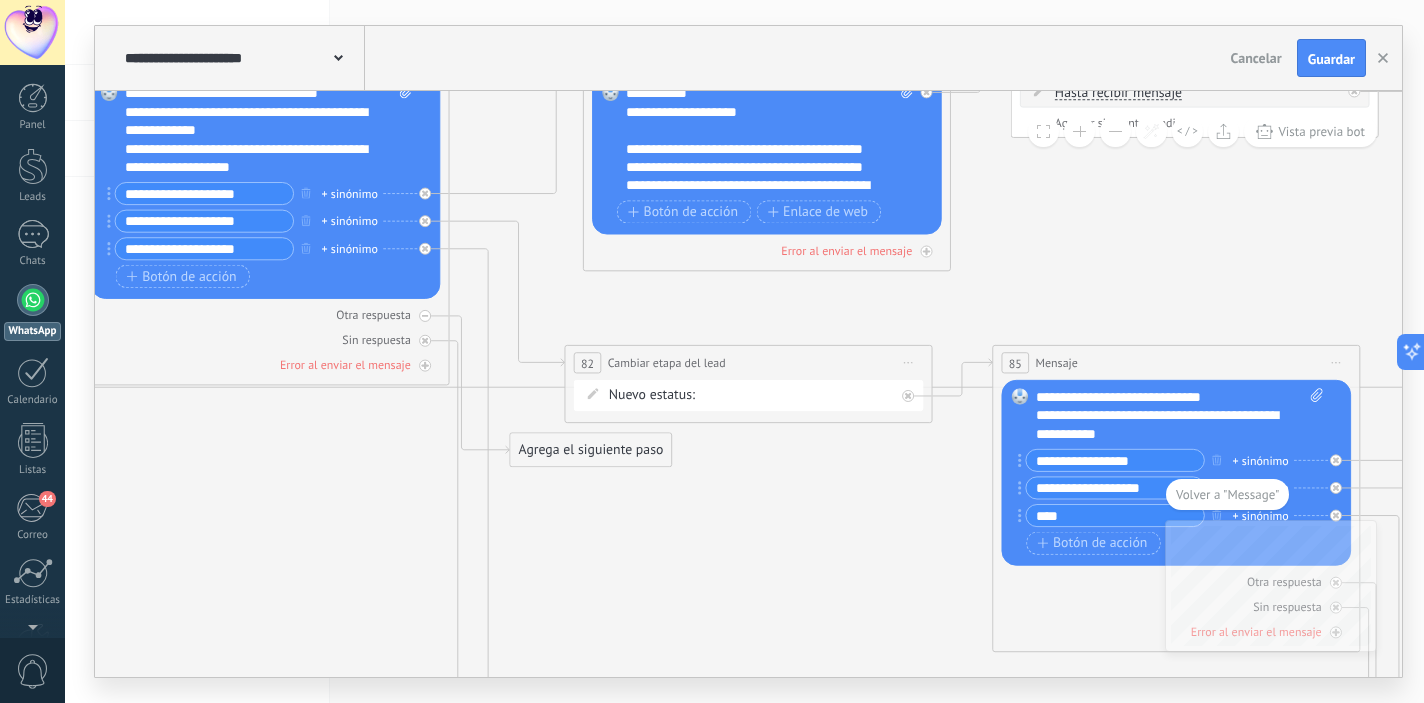 click on "Quejas Contacto inicial Negociación Debate contractual Discusión de contrato Quejas Resueltas Logrado con éxito Venta Perdido" at bounding box center (0, 0) 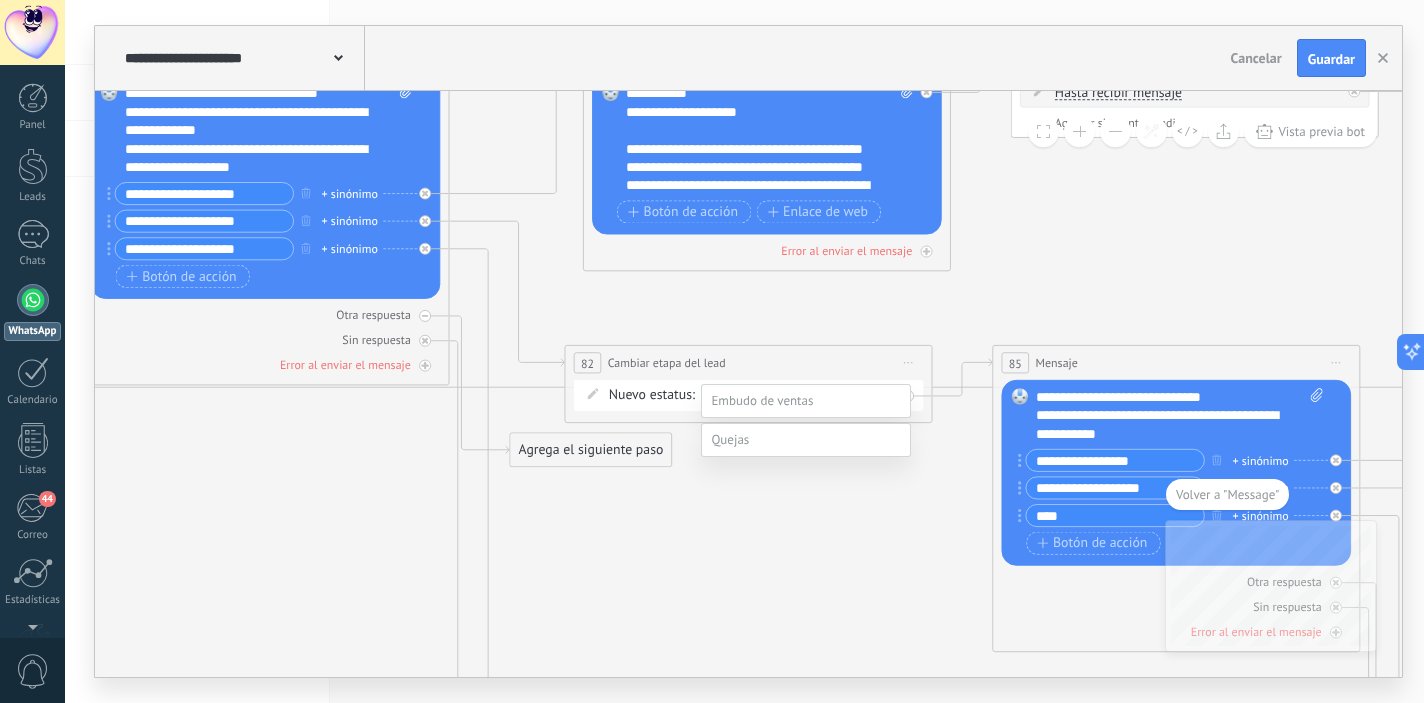 click at bounding box center (806, 440) 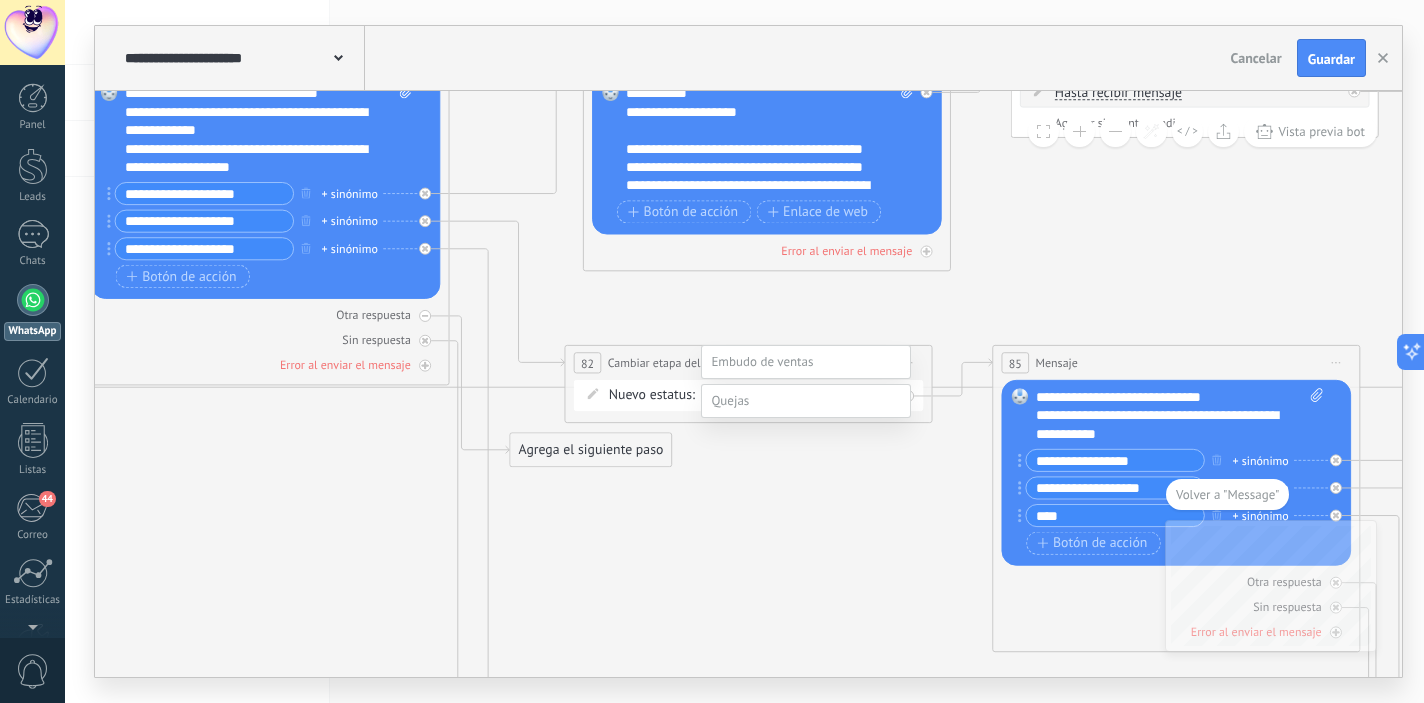click on "Contacto inicial" at bounding box center [0, 0] 